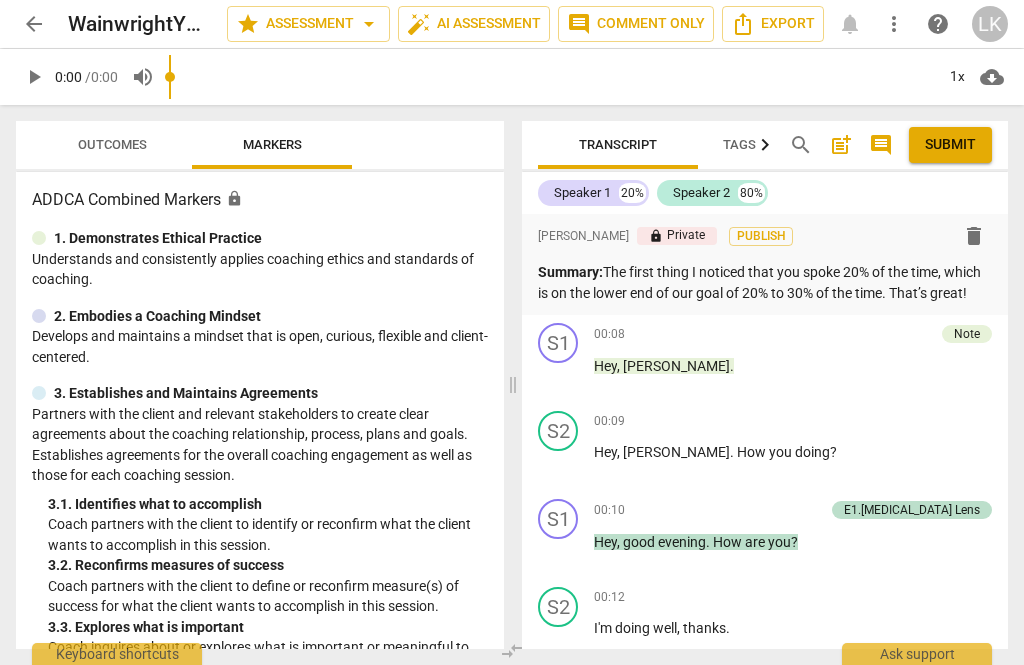 scroll, scrollTop: 0, scrollLeft: 0, axis: both 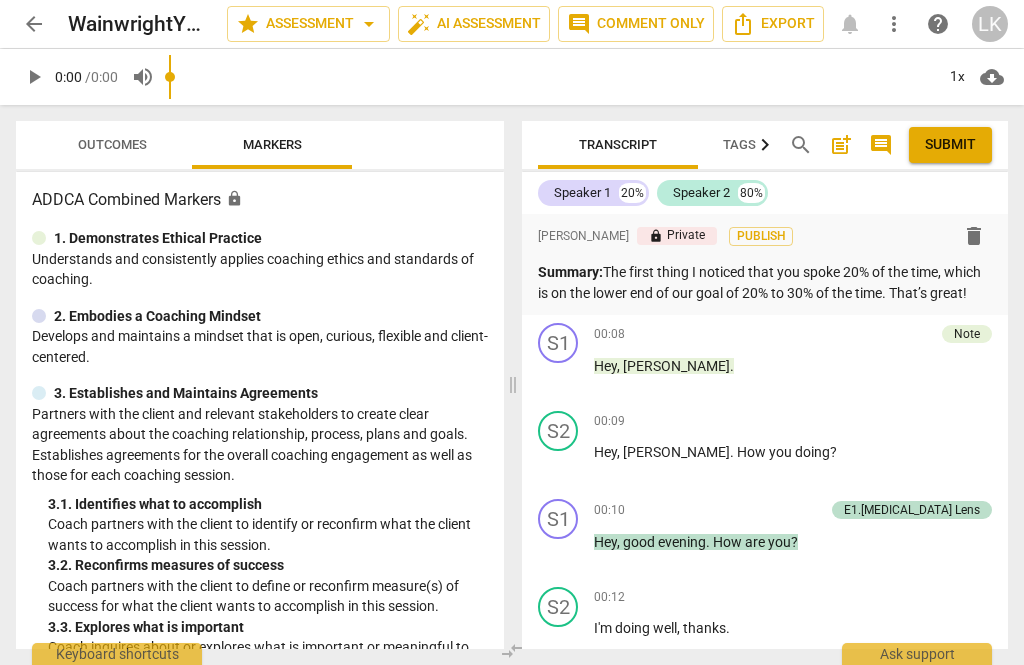 click on "Outcomes" at bounding box center (112, 145) 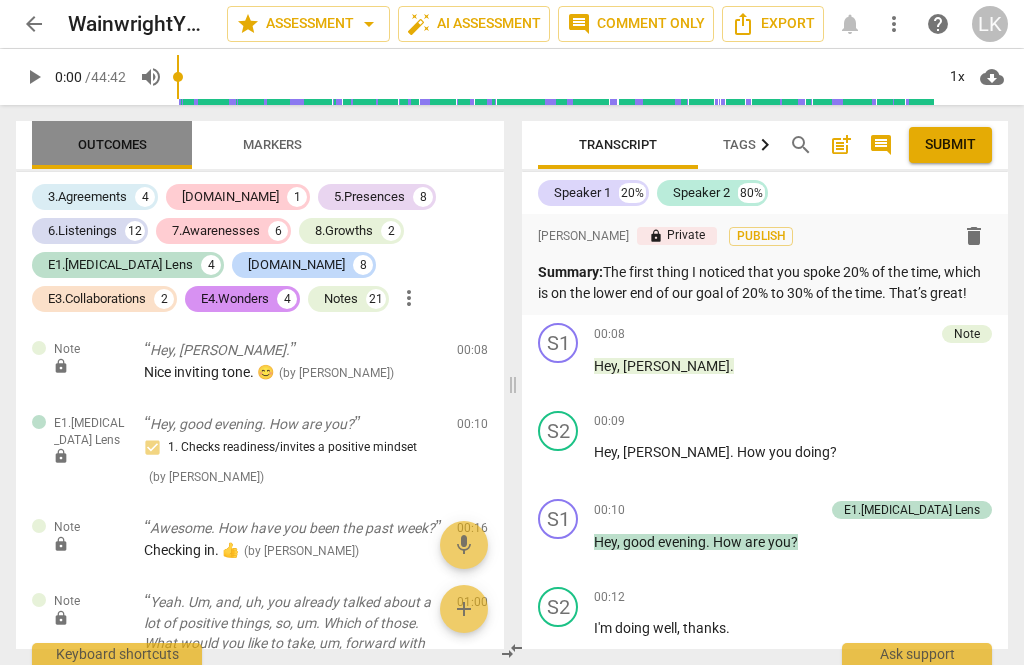 click on "Outcomes" at bounding box center [112, 145] 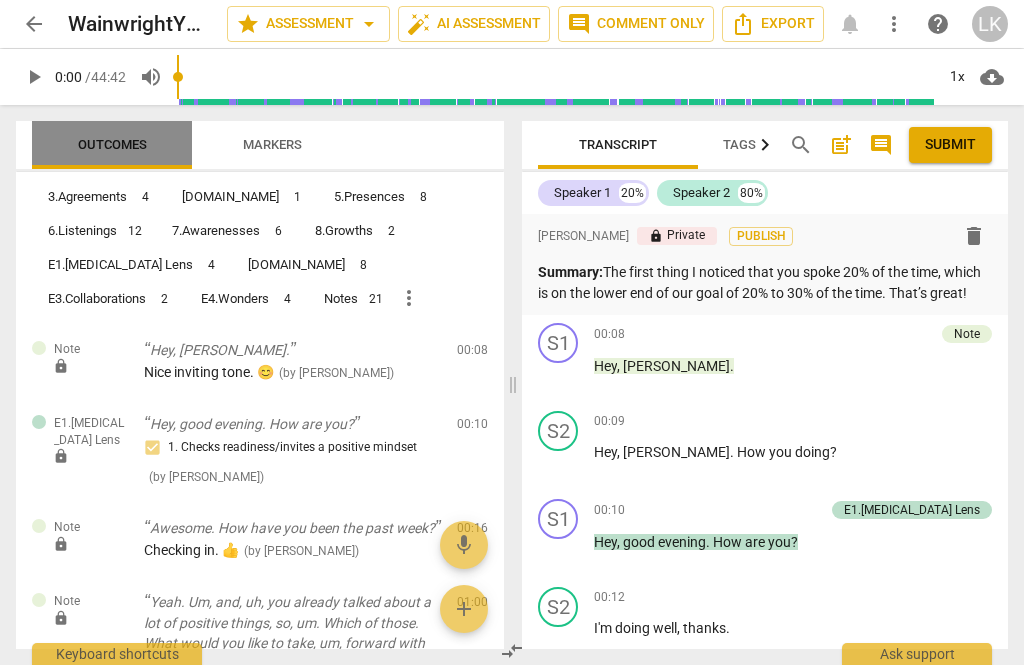 click on "Outcomes" at bounding box center (112, 145) 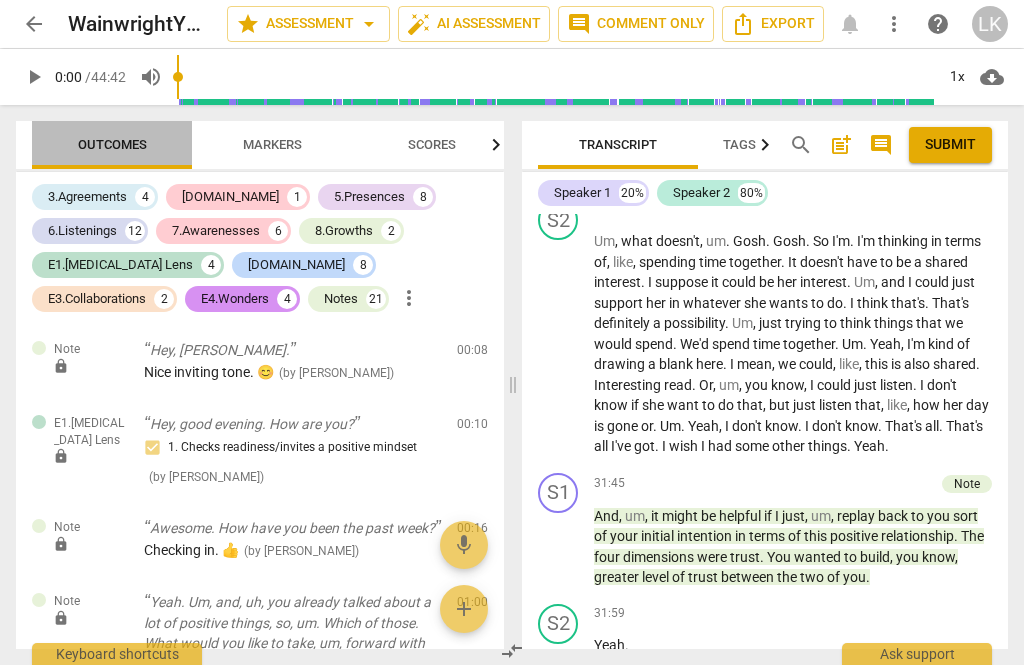 scroll, scrollTop: 12199, scrollLeft: 0, axis: vertical 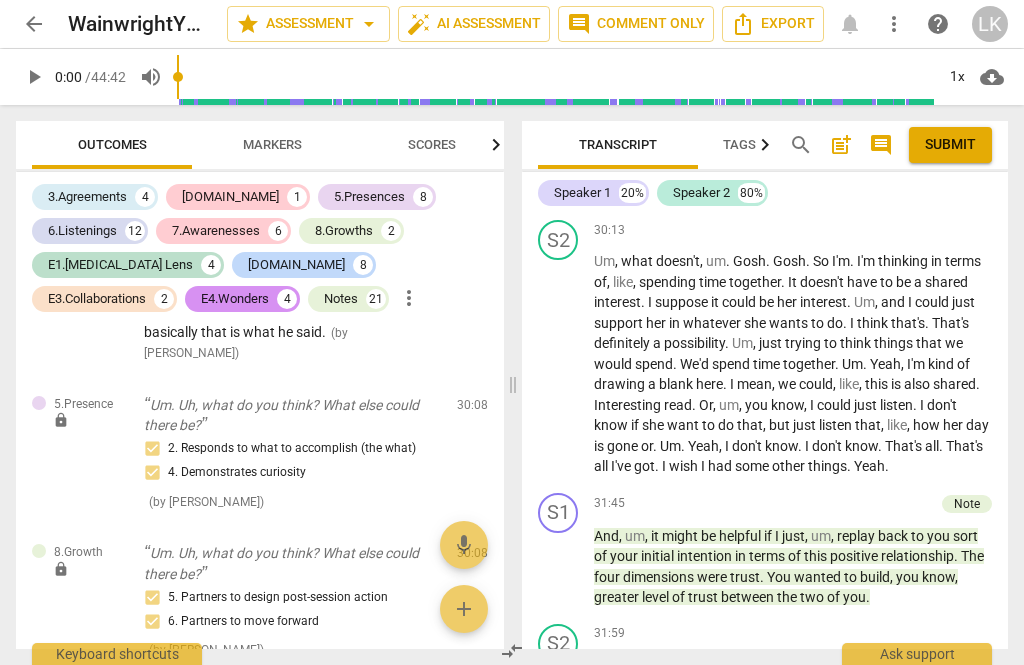 click on "edit" at bounding box center (437, 946) 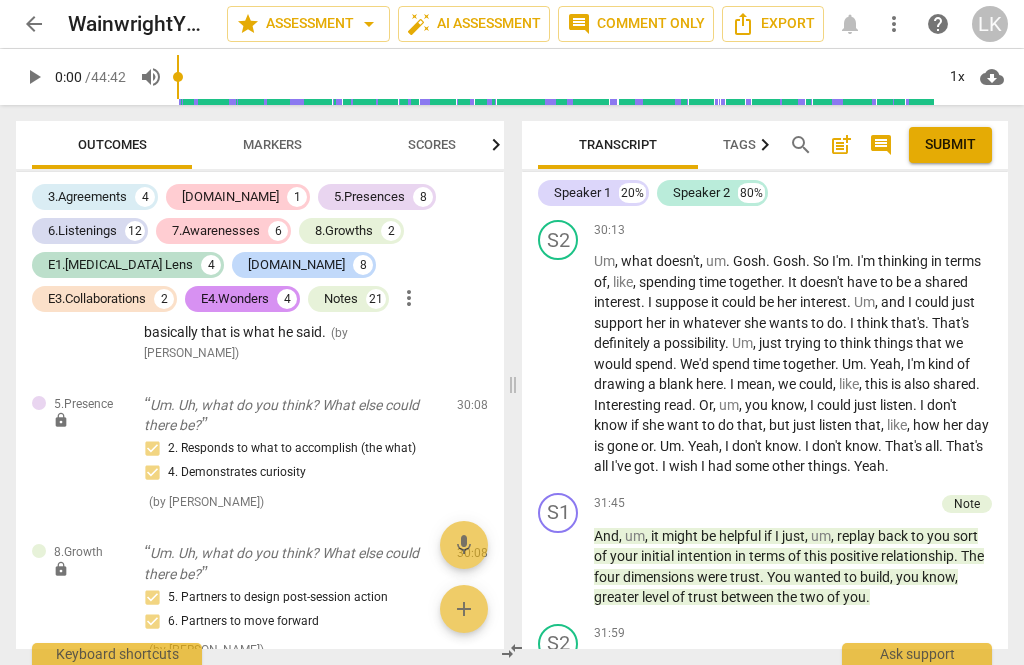 scroll, scrollTop: 21113, scrollLeft: 0, axis: vertical 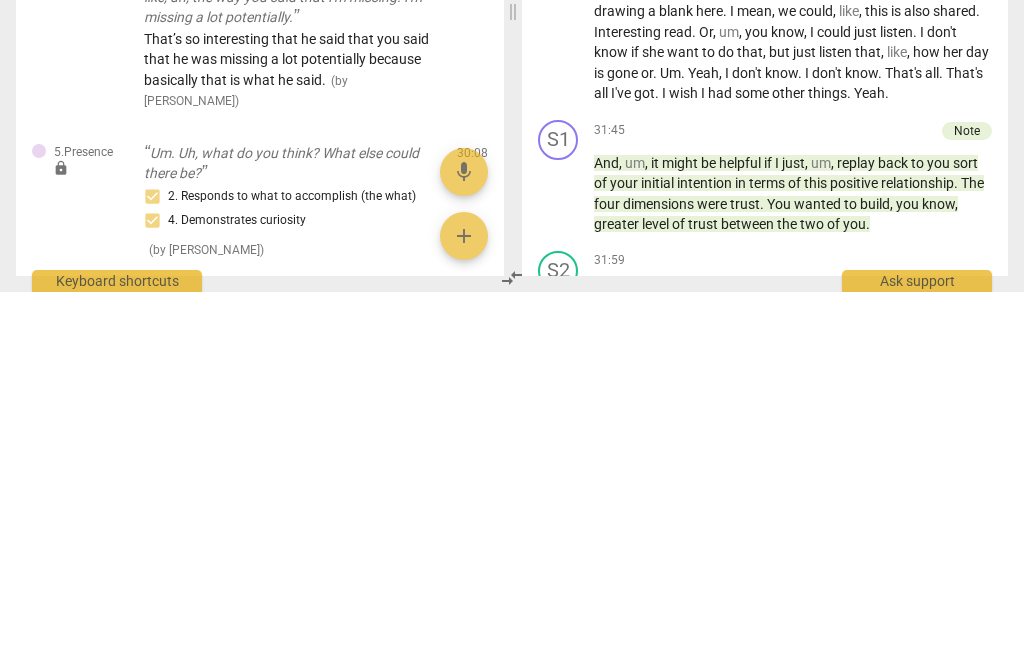 click on "Nice. You asked him first, and when he drew a blank you just started reflecting  his own words back to him." at bounding box center (253, 1090) 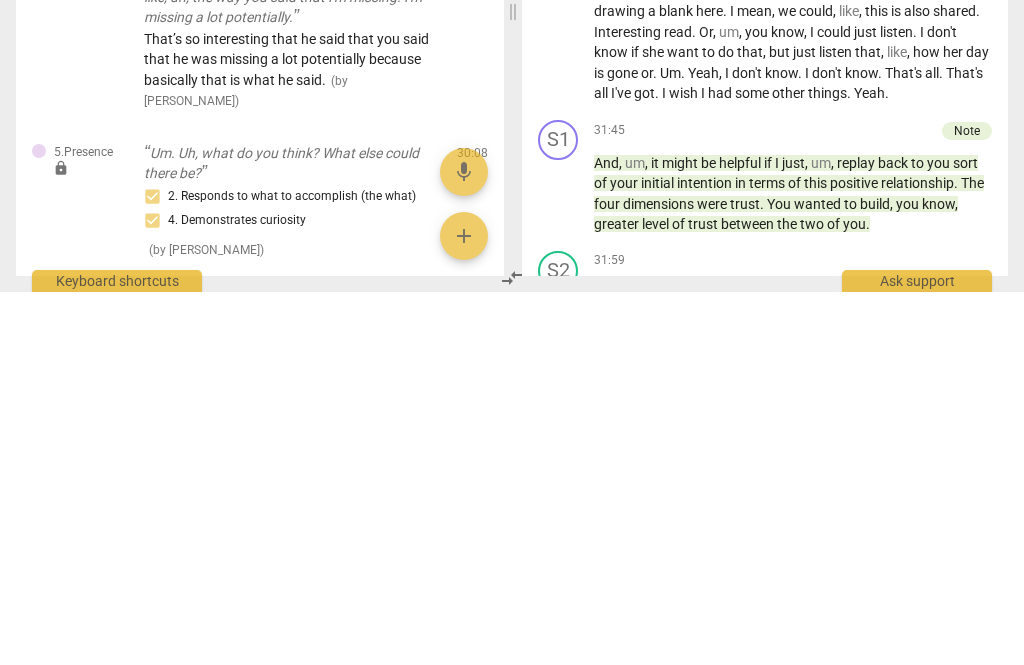 type on "Nice. You asked him first, and when he drew a blank you just started reflecting his own words back to him." 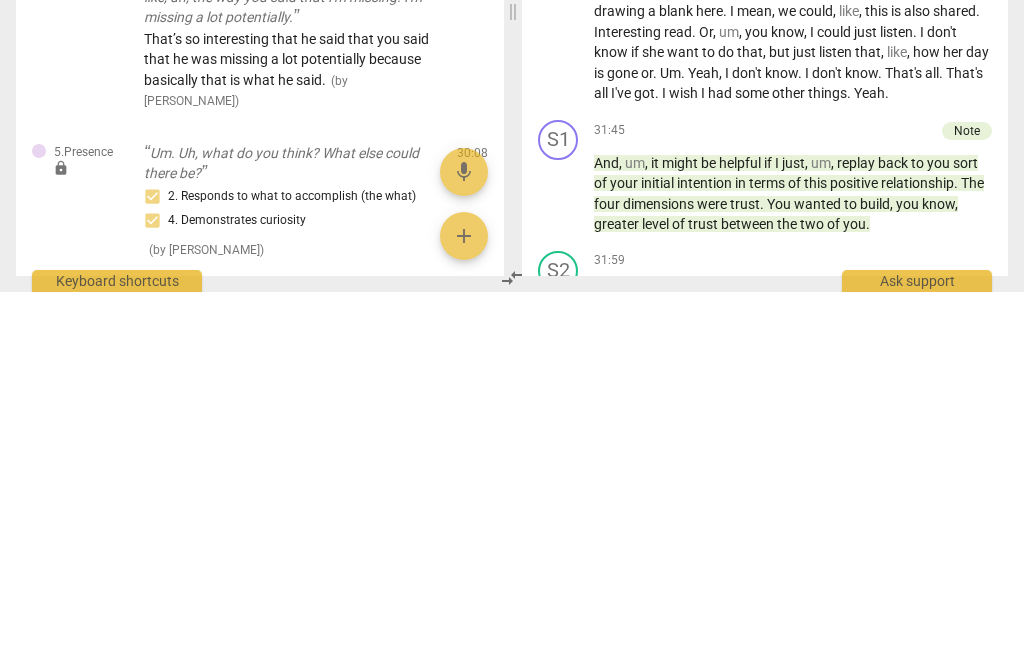 type on "Nice. You asked him first, and when he drew a blank you just started reflecting his own words back to him." 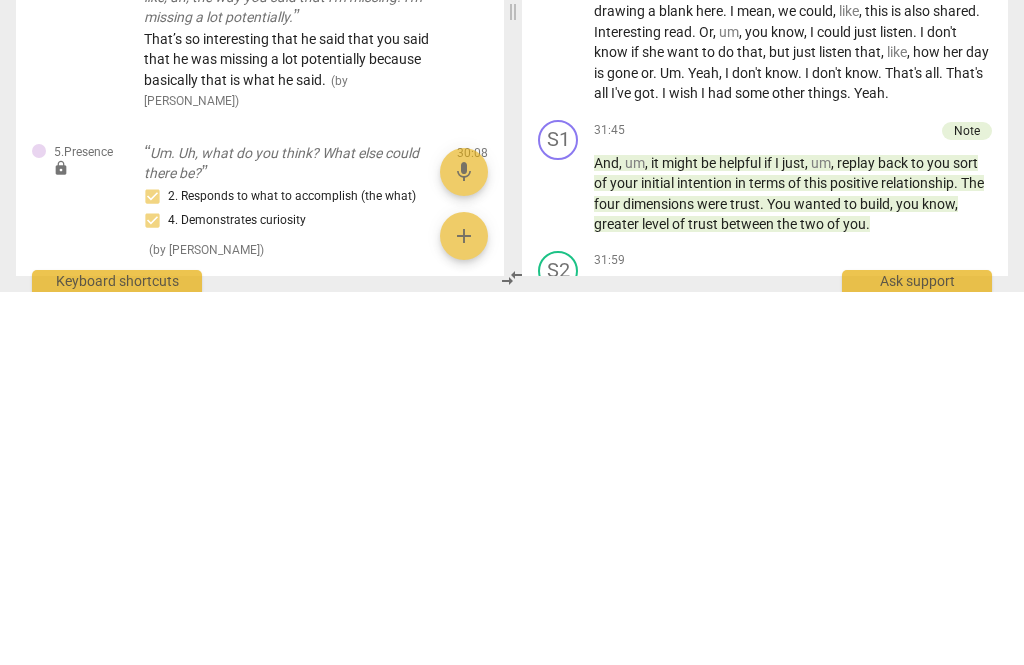 type on "Nice. You asked him first, and when he drew a blank you ohis own words back to him." 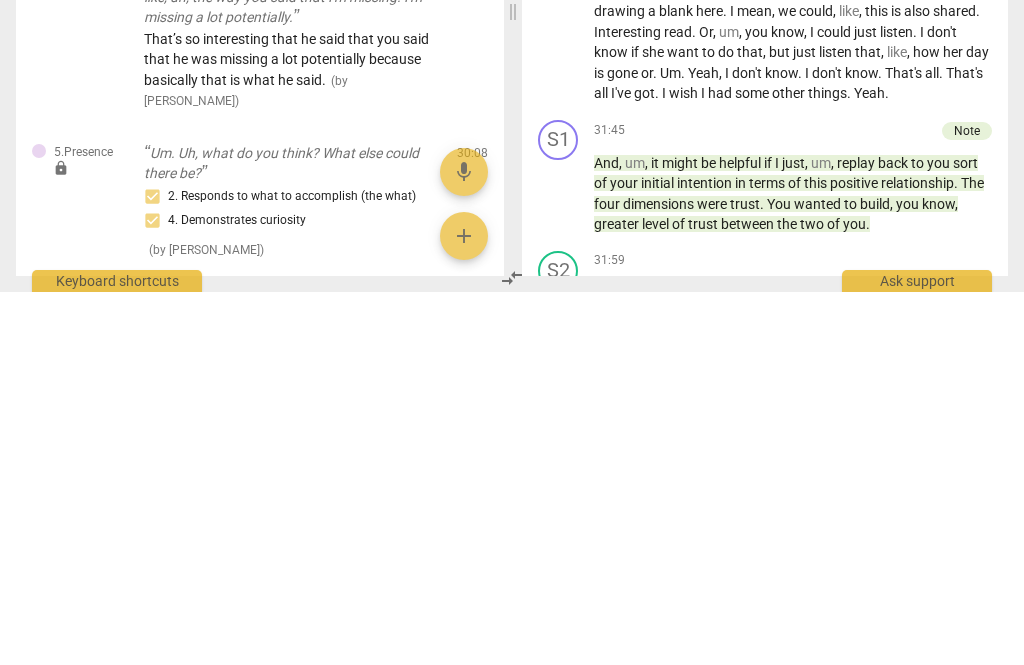 type on "Nice. You asked him first, and when he drew a blank you ohis own words back to him." 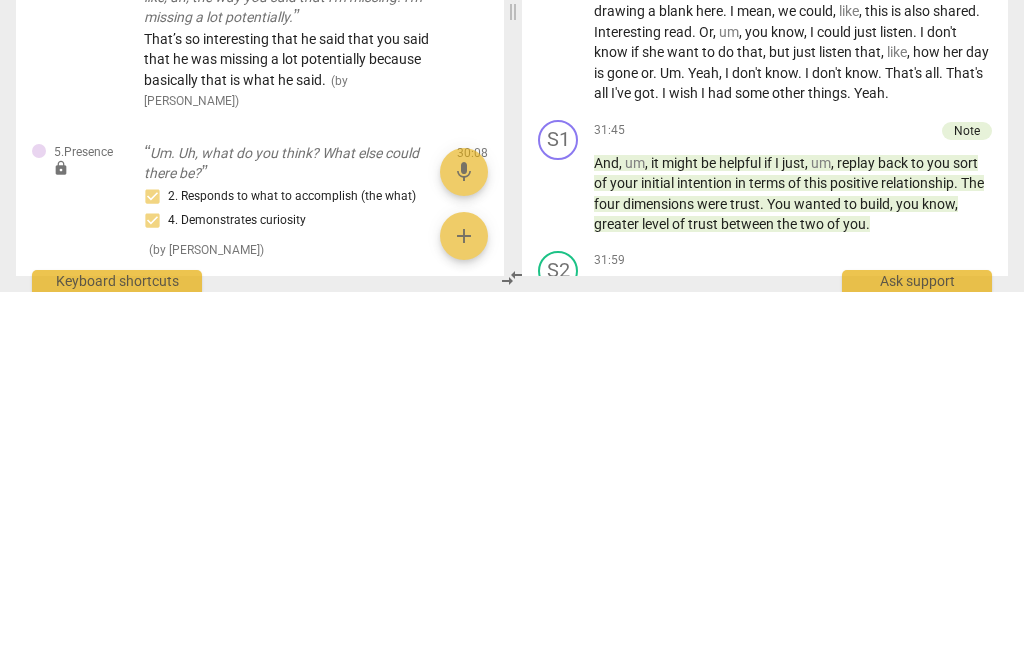 type on "Nice. You asked him first, and when he drew a blank you offeredhis own words back to him." 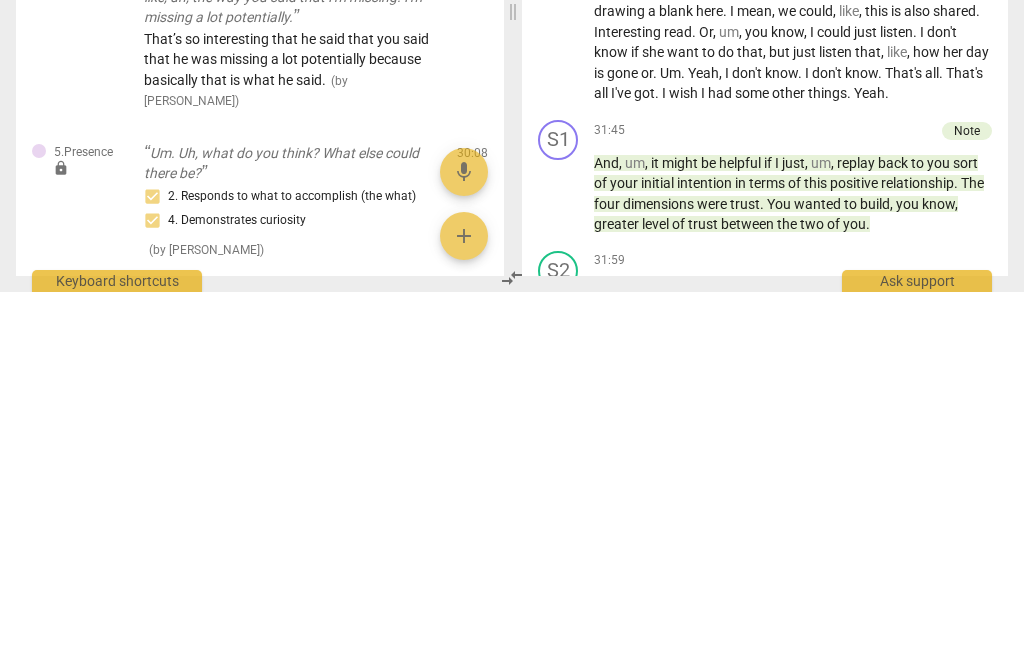 type on "Nice. You asked him first, and when he drew a blank you offeredhis own words back to him." 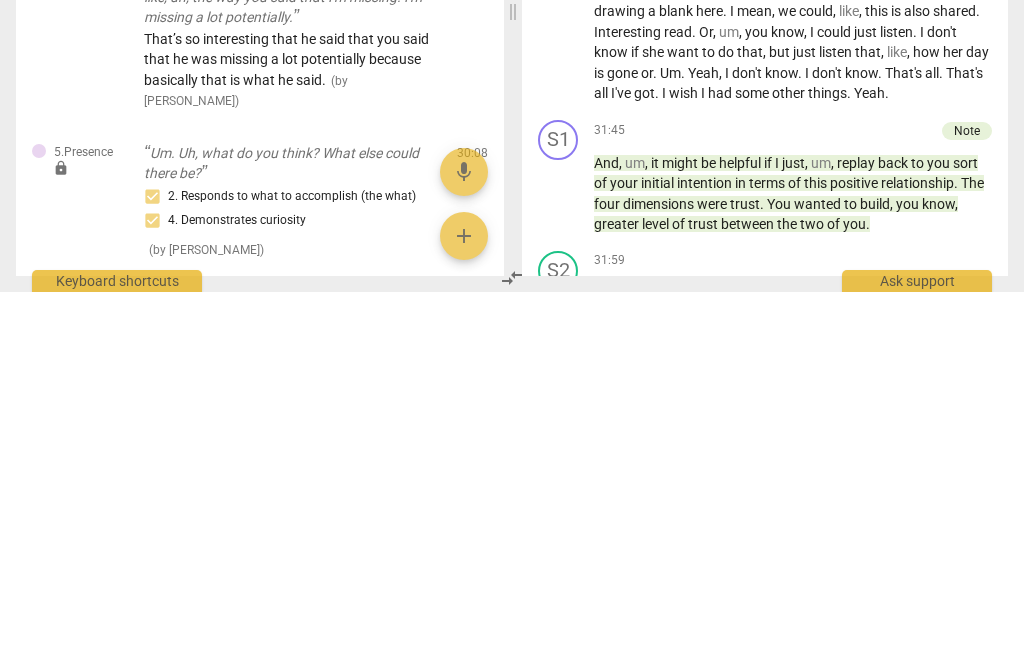 type on "Nice. You asked him first, and when he drew a blank you offered tohis own words back to him." 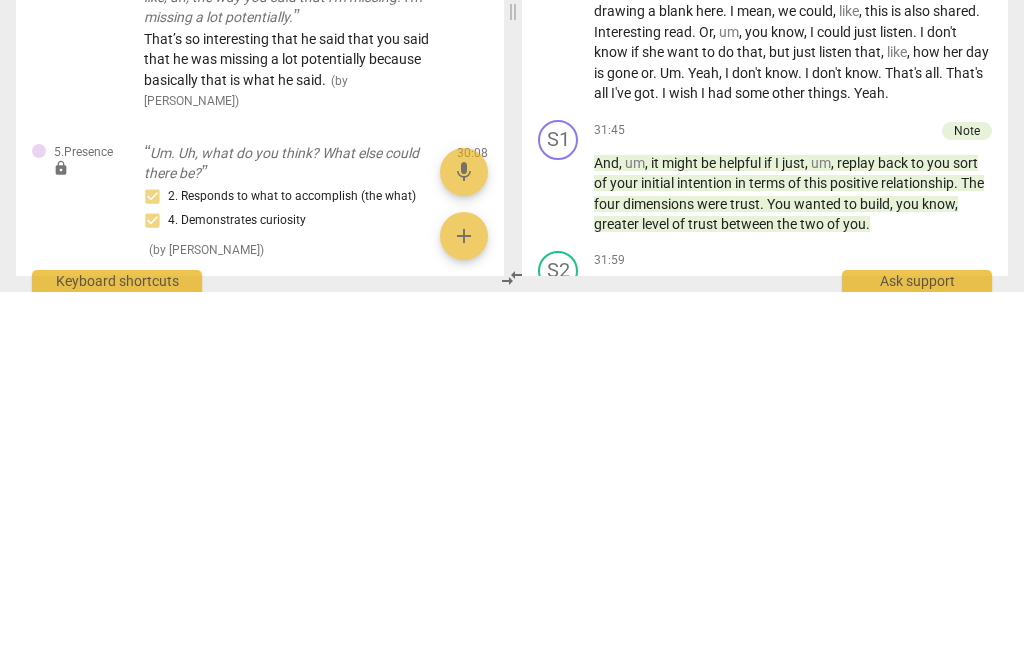 type on "Nice. You asked him first, and when he drew a blank you offered tohis own words back to him." 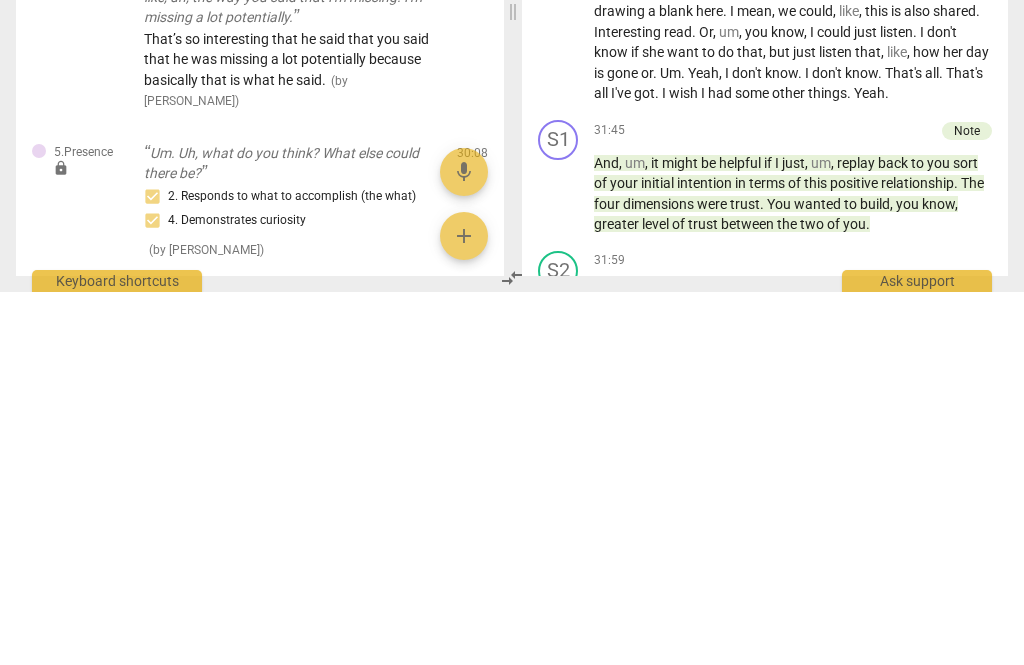 type on "Nice. You asked him first, and when he drew a blank you offered to rhis own words back to him." 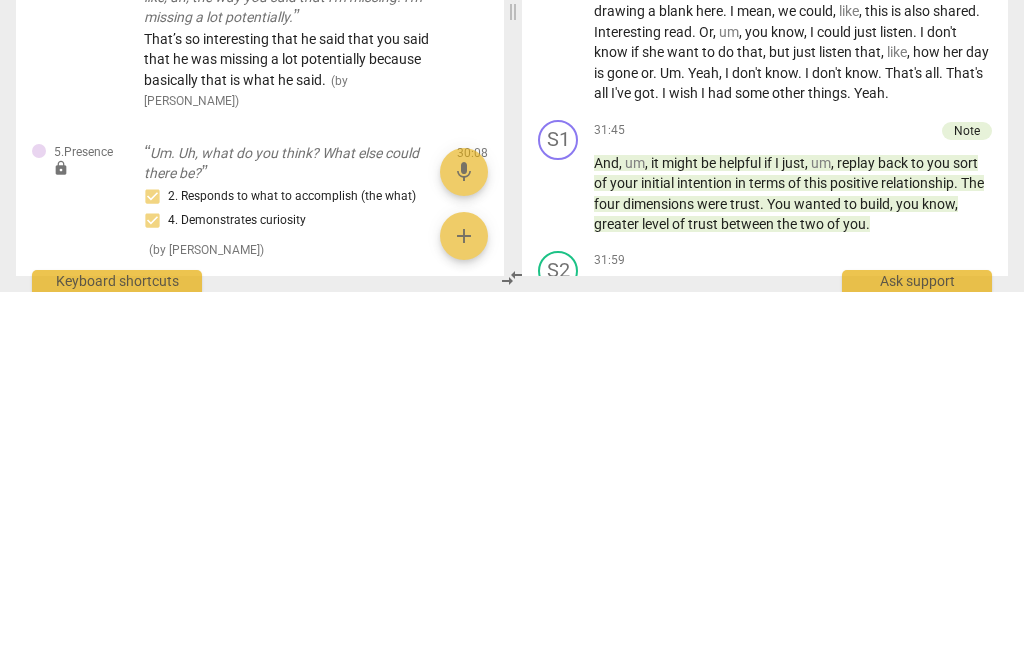 type on "Nice. You asked him first, and when he drew a blank you offered to rhis own words back to him." 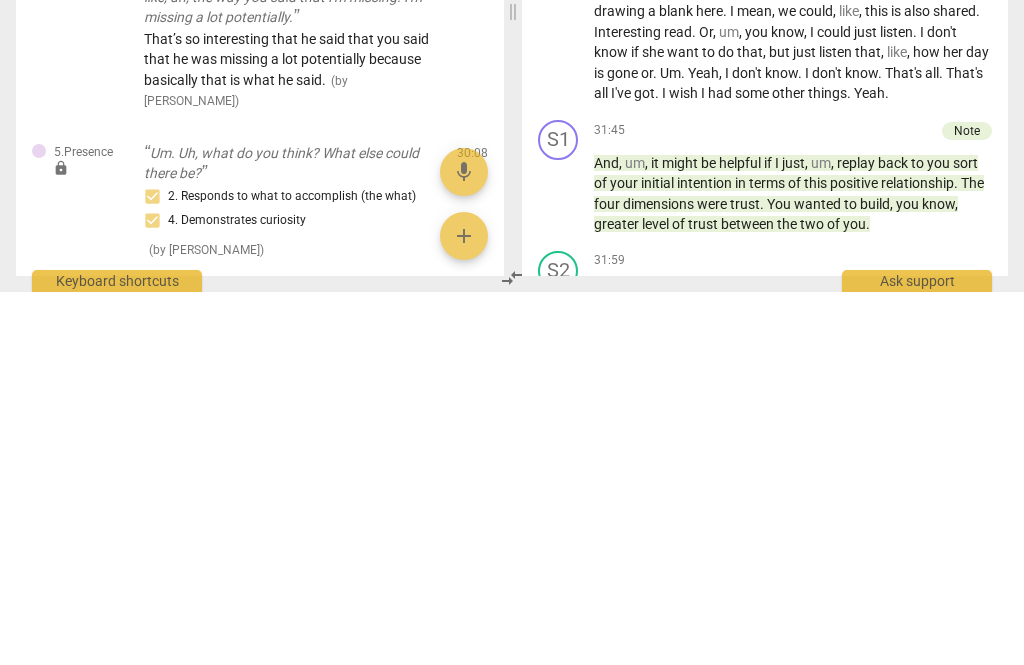 type on "Nice. You asked him first, and when he drew a blank you offered to reflecthis own words back to him." 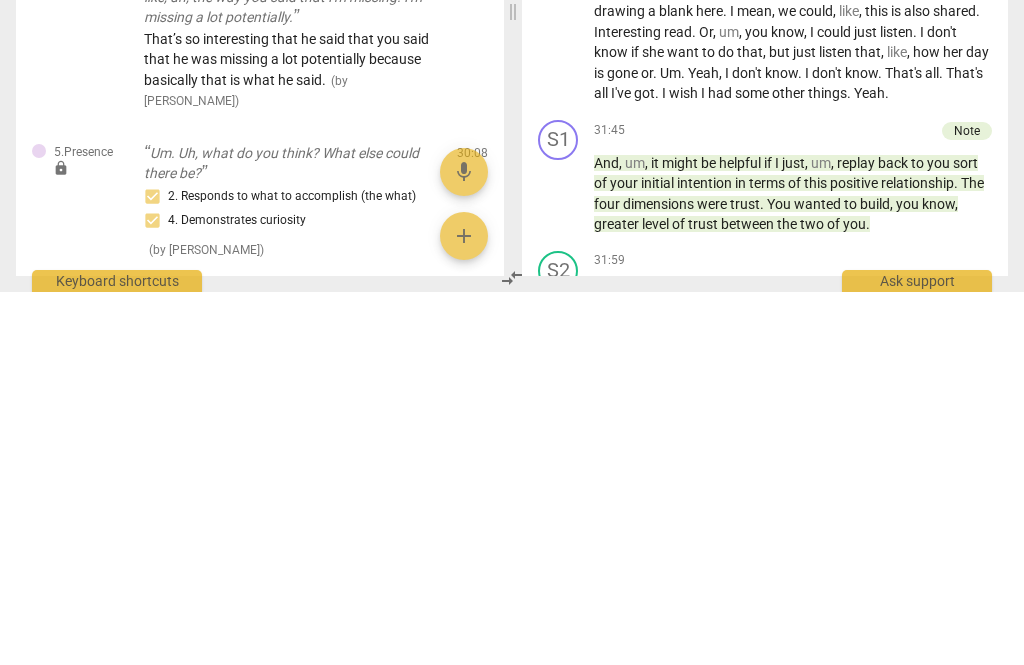 type on "Nice. You asked him first, and when he drew a blank you offered to reflecthis own words back to him." 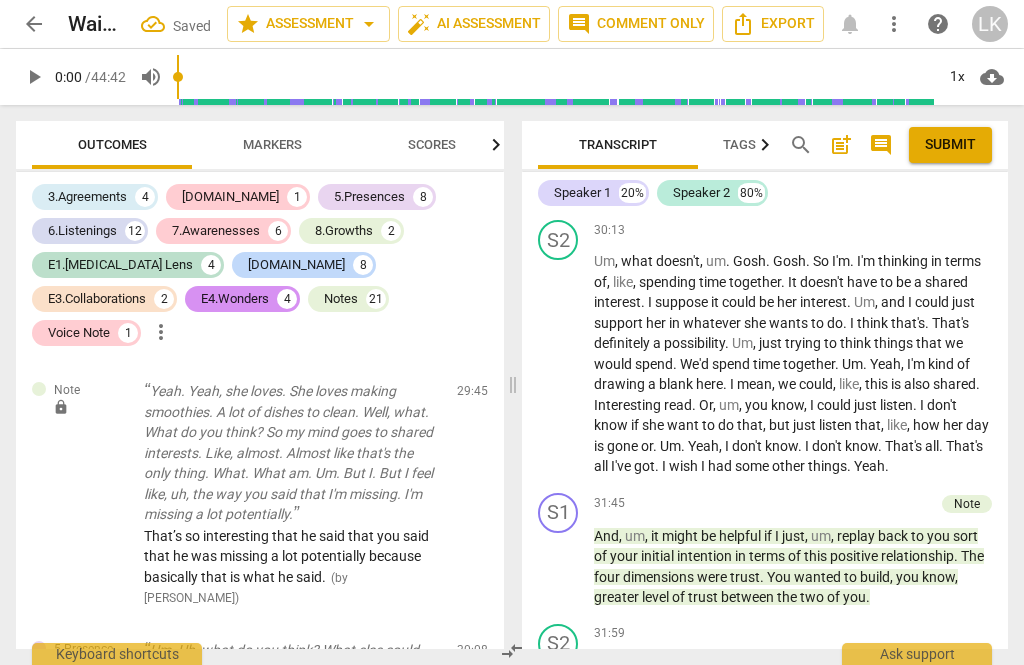 scroll, scrollTop: 0, scrollLeft: 0, axis: both 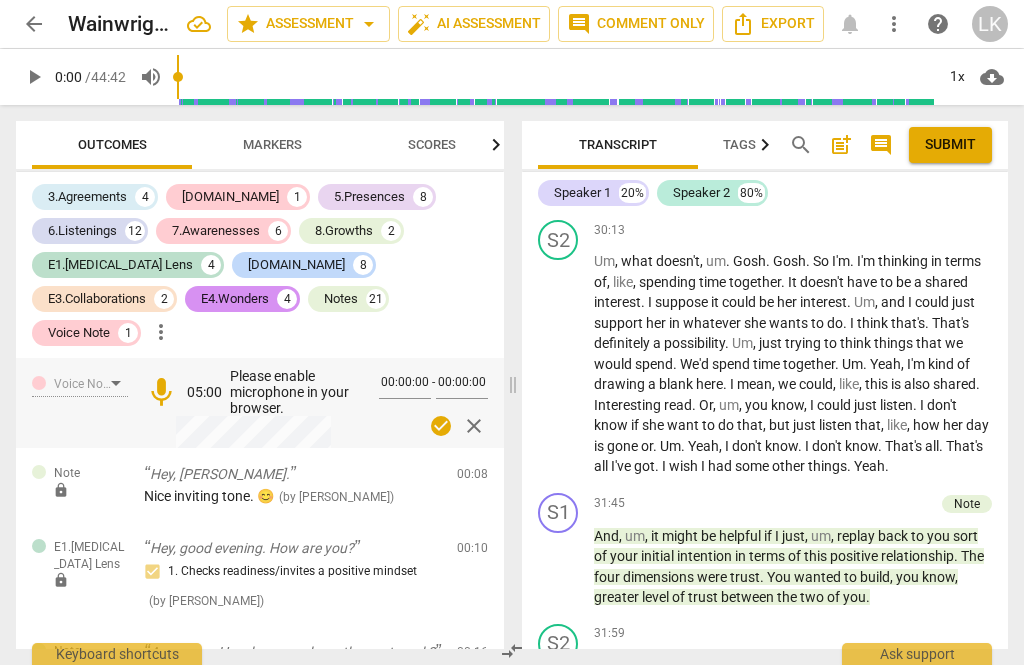 click on "play_arrow" at bounding box center (559, 567) 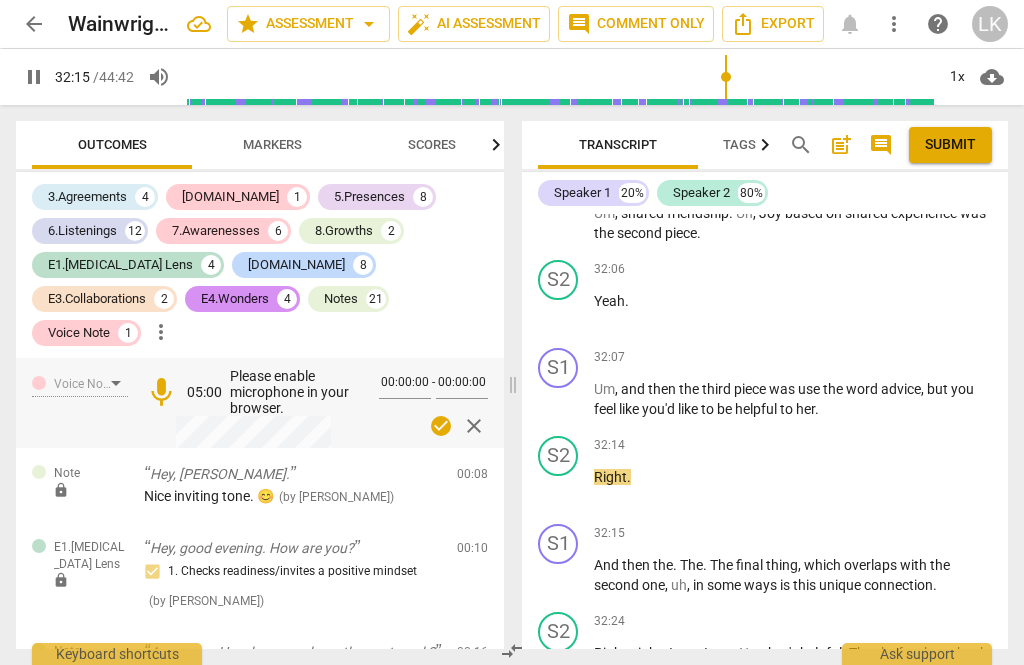 scroll, scrollTop: 12739, scrollLeft: 0, axis: vertical 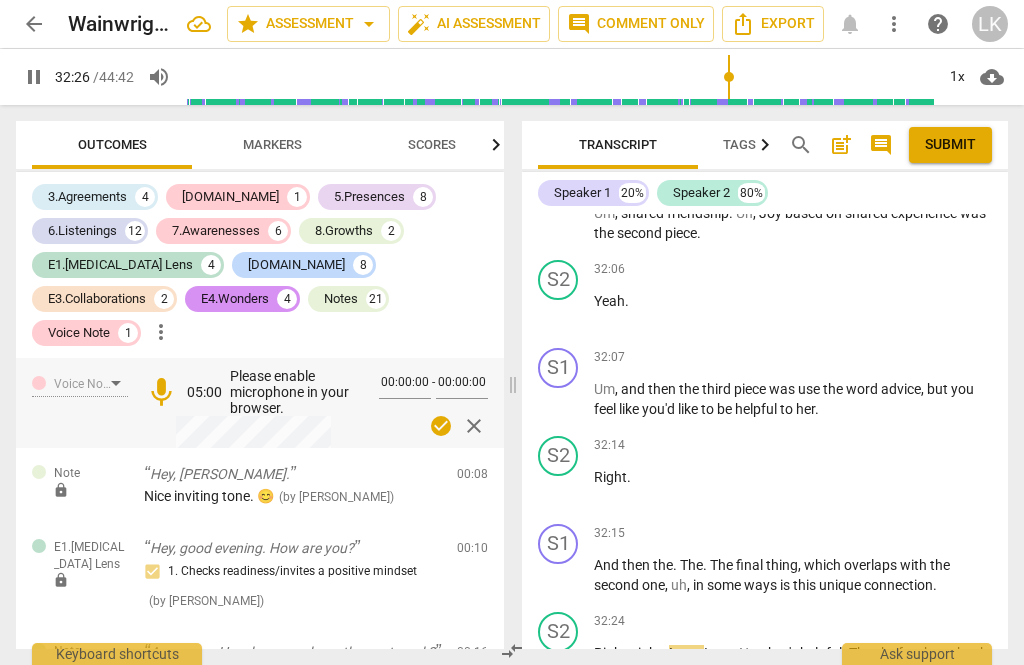 click on "second" at bounding box center [618, 585] 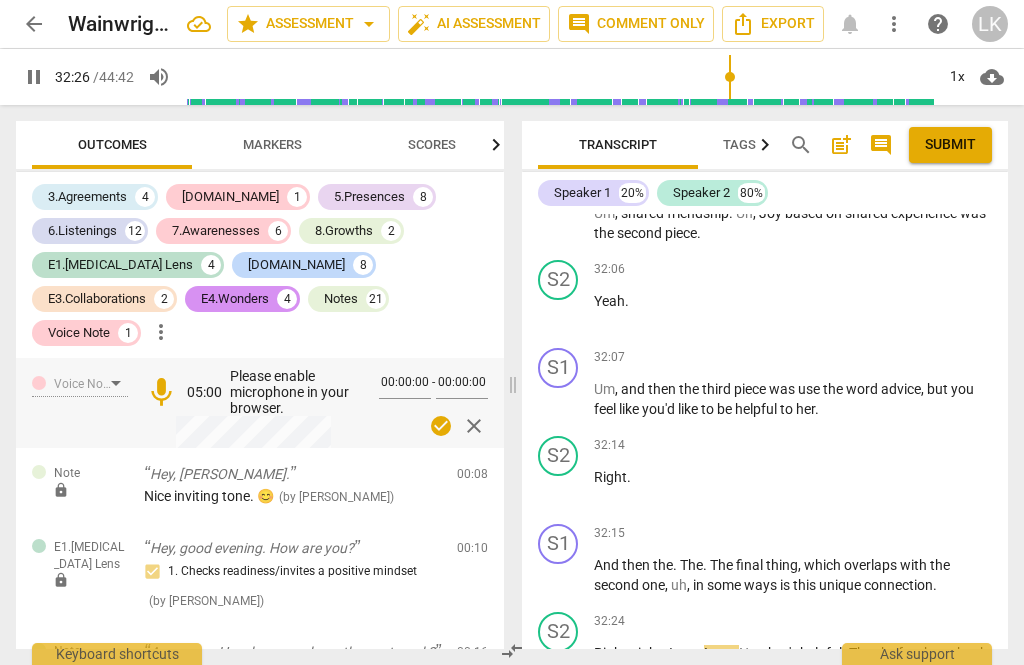 click on "pause" at bounding box center (559, 577) 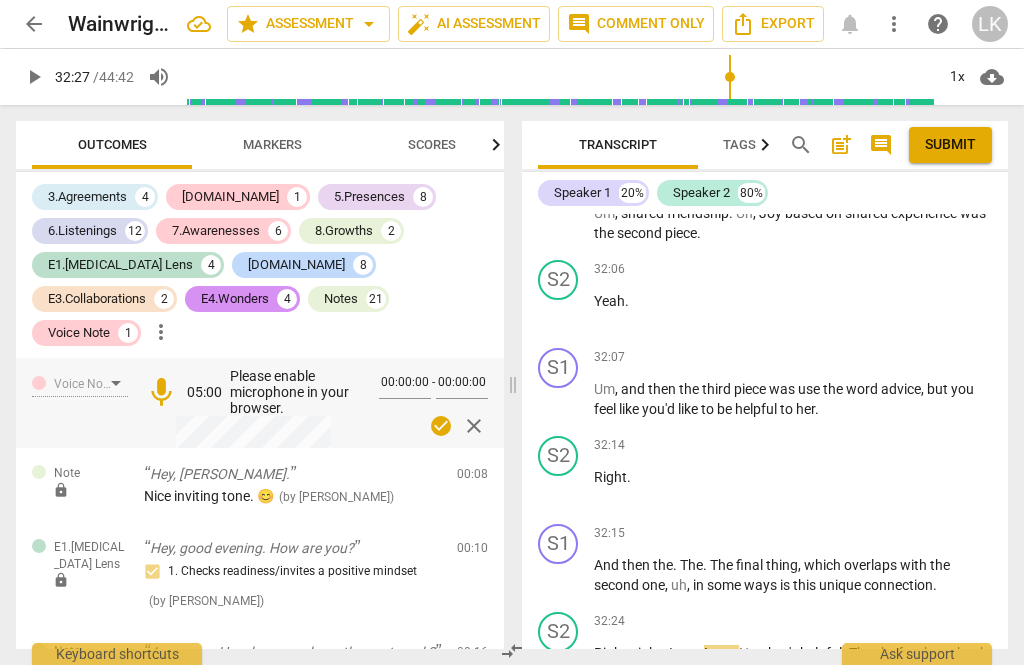 click on "+" at bounding box center (883, 534) 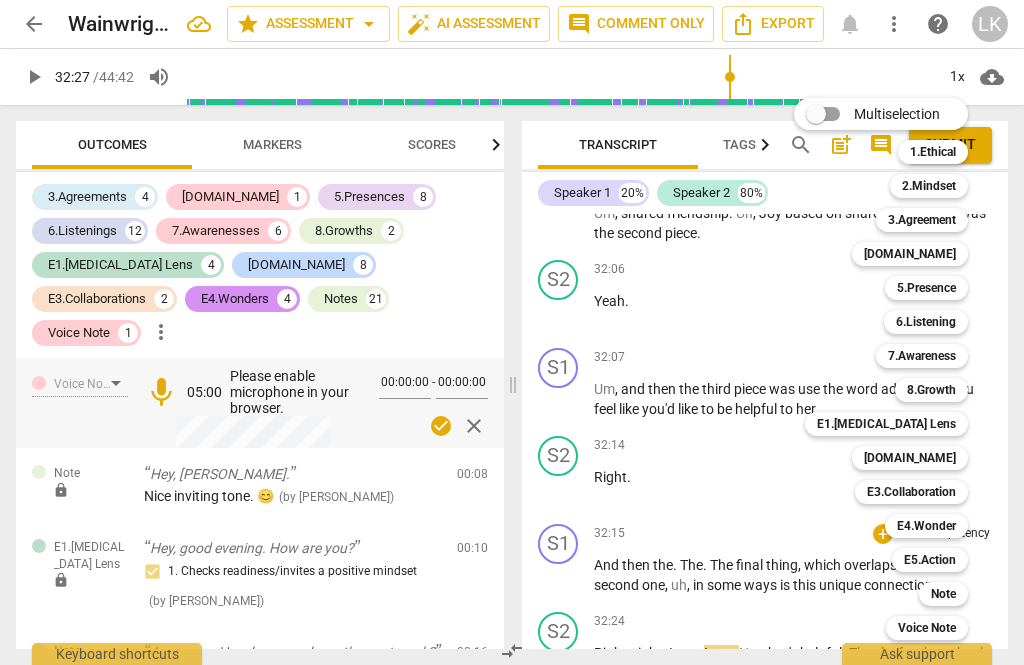 click on "[DOMAIN_NAME]" at bounding box center [910, 458] 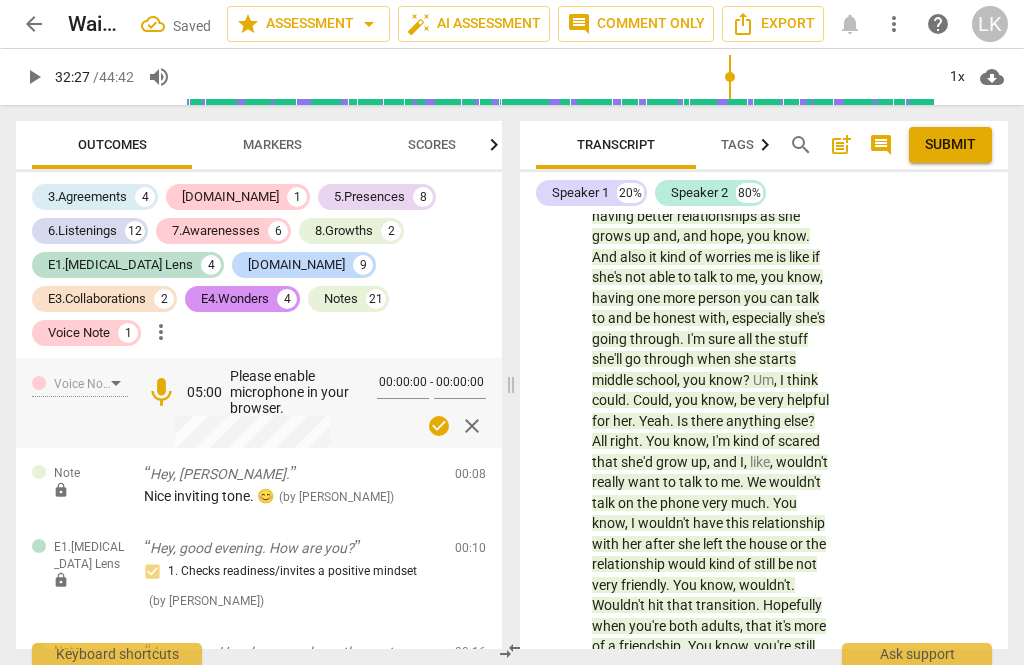 scroll, scrollTop: 19763, scrollLeft: 0, axis: vertical 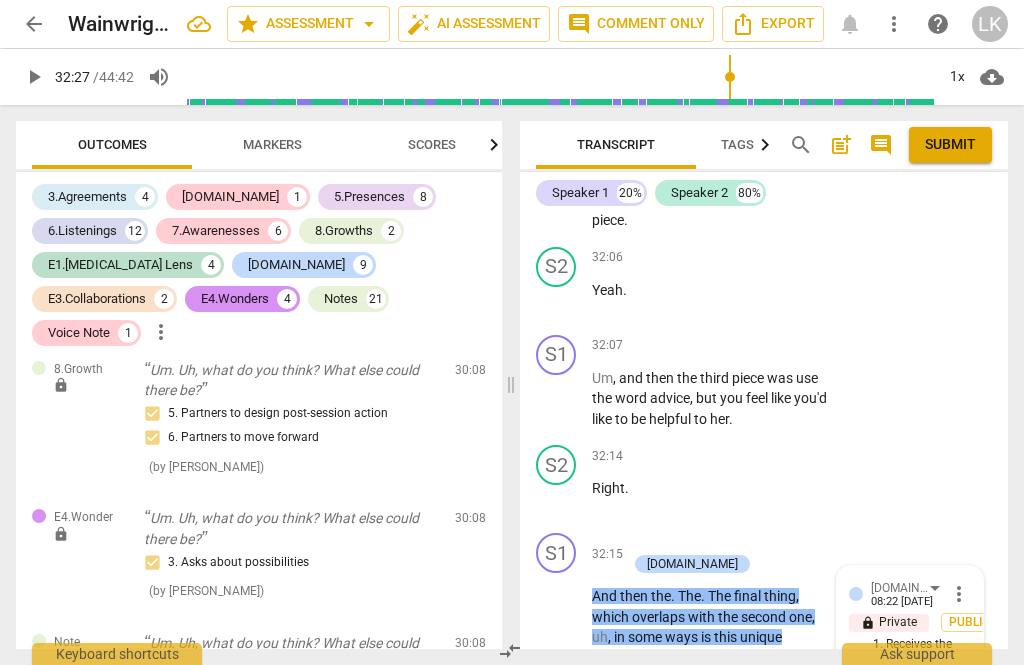 click on "2. Reflects all the client brings" at bounding box center (857, 707) 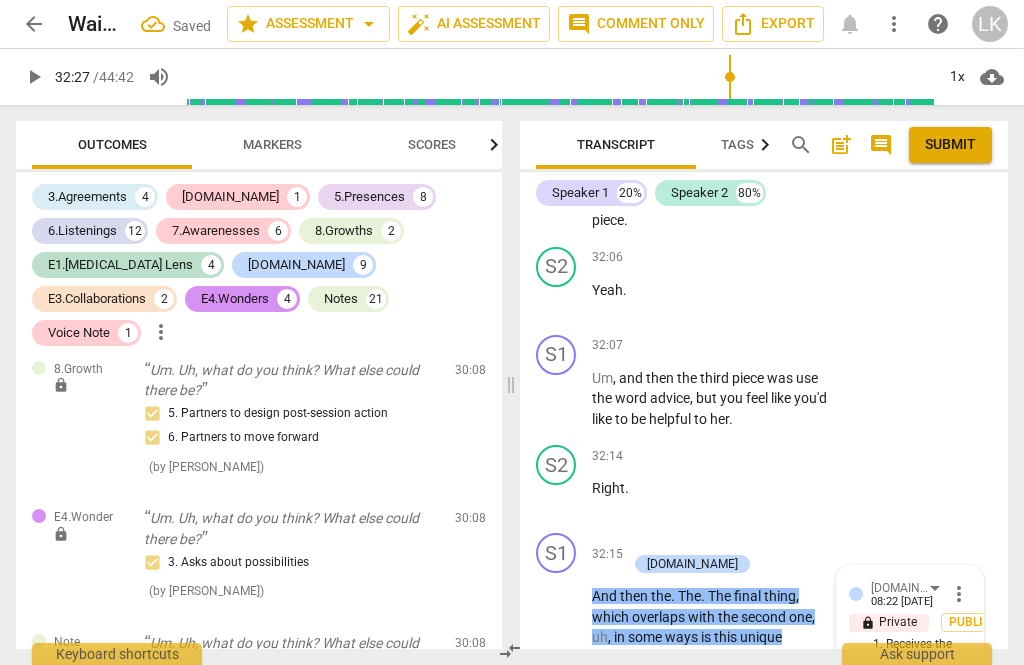 click on "play_arrow" at bounding box center (557, 912) 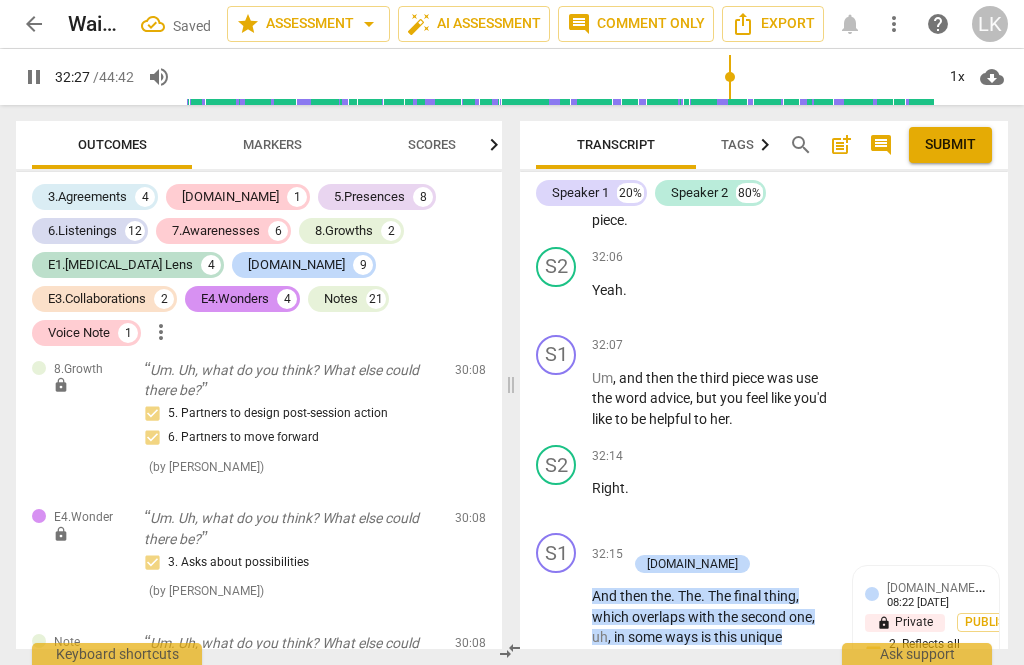 click on "play_arrow pause" at bounding box center [566, 912] 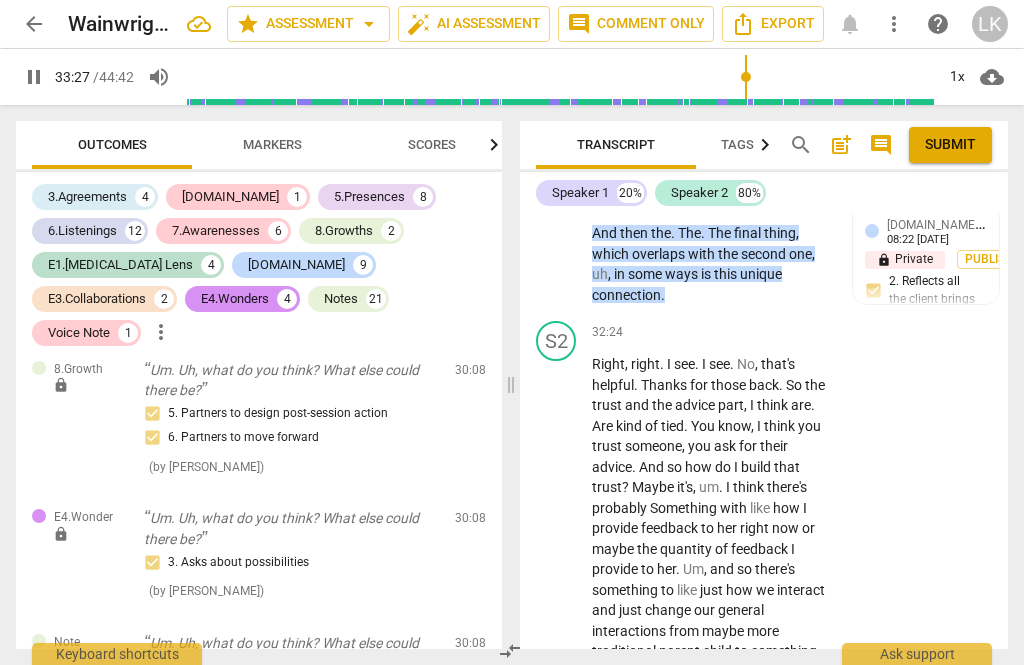 scroll, scrollTop: 19622, scrollLeft: 0, axis: vertical 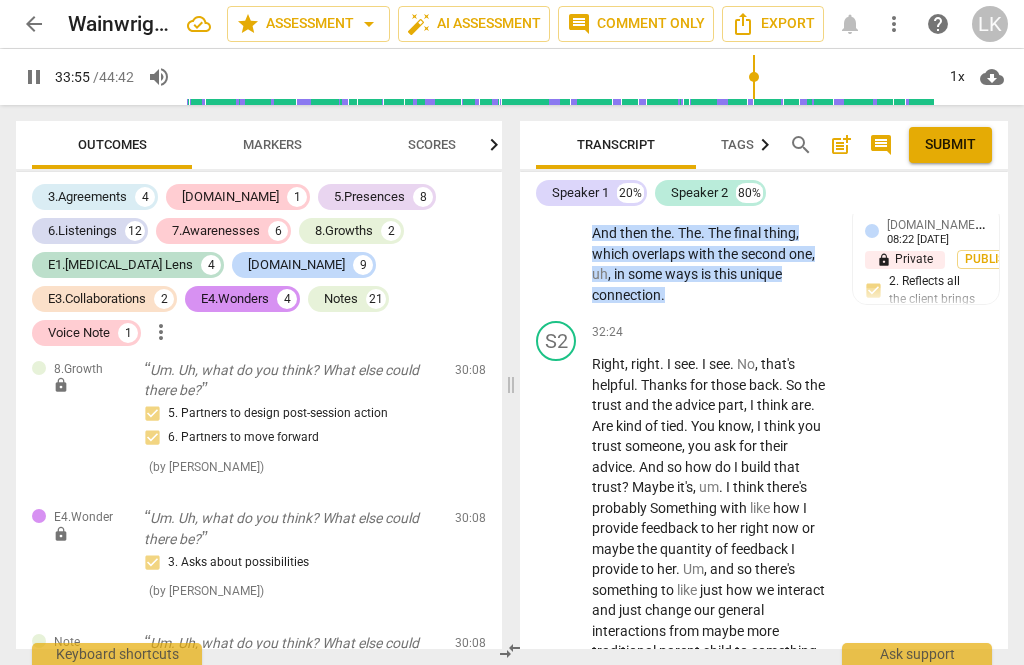 click on "pause" at bounding box center [557, 885] 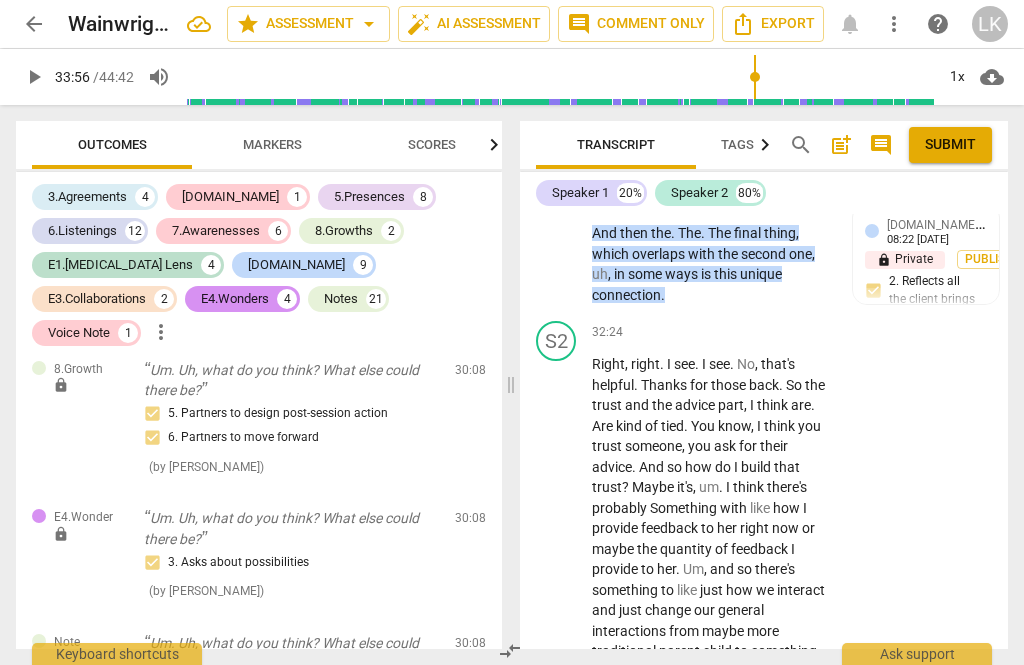 type on "2037" 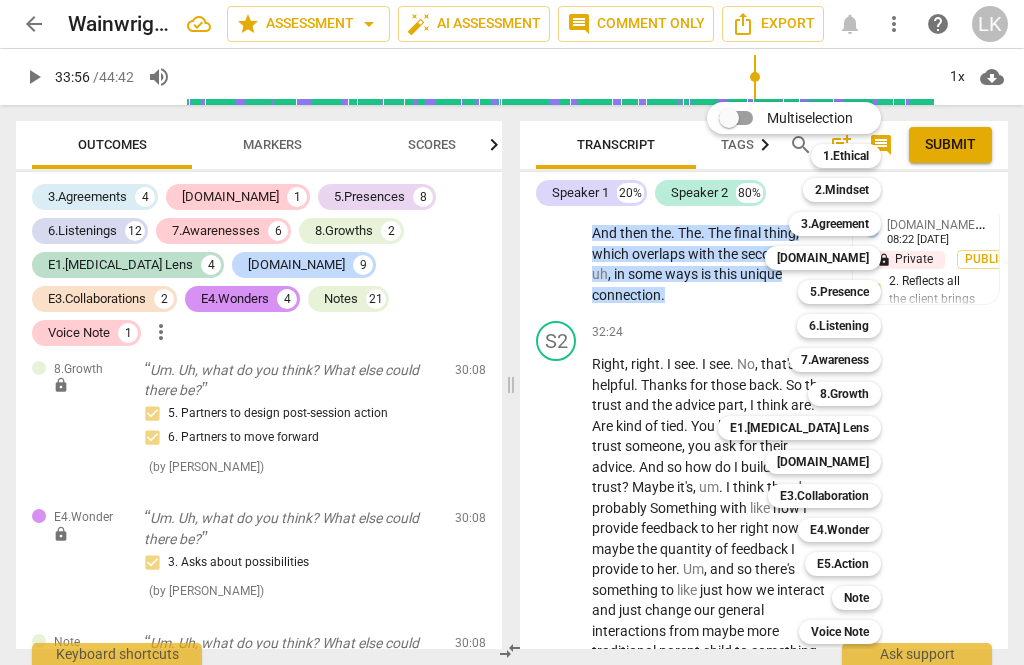 click on "5.Presence" at bounding box center [839, 292] 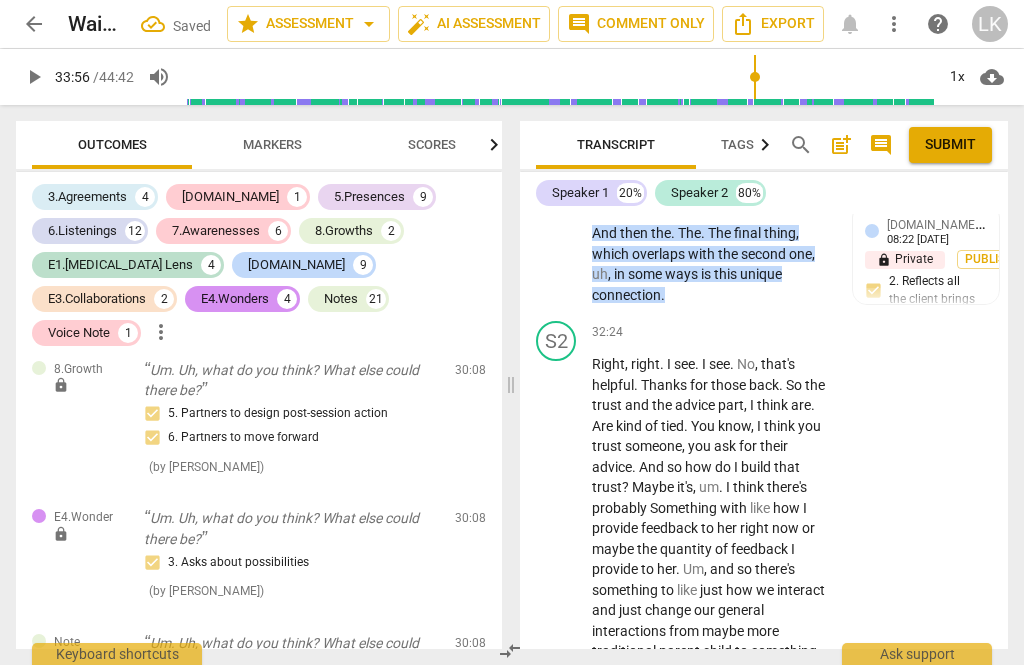 scroll, scrollTop: 21749, scrollLeft: 0, axis: vertical 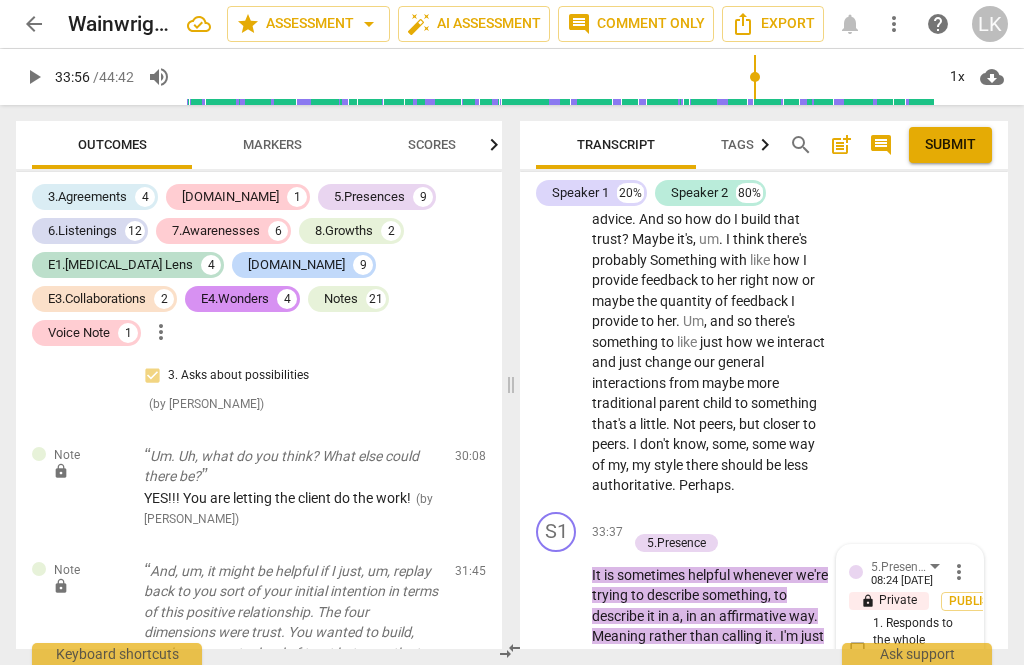 click on "2. Responds to what to accomplish (the what)" at bounding box center [857, 720] 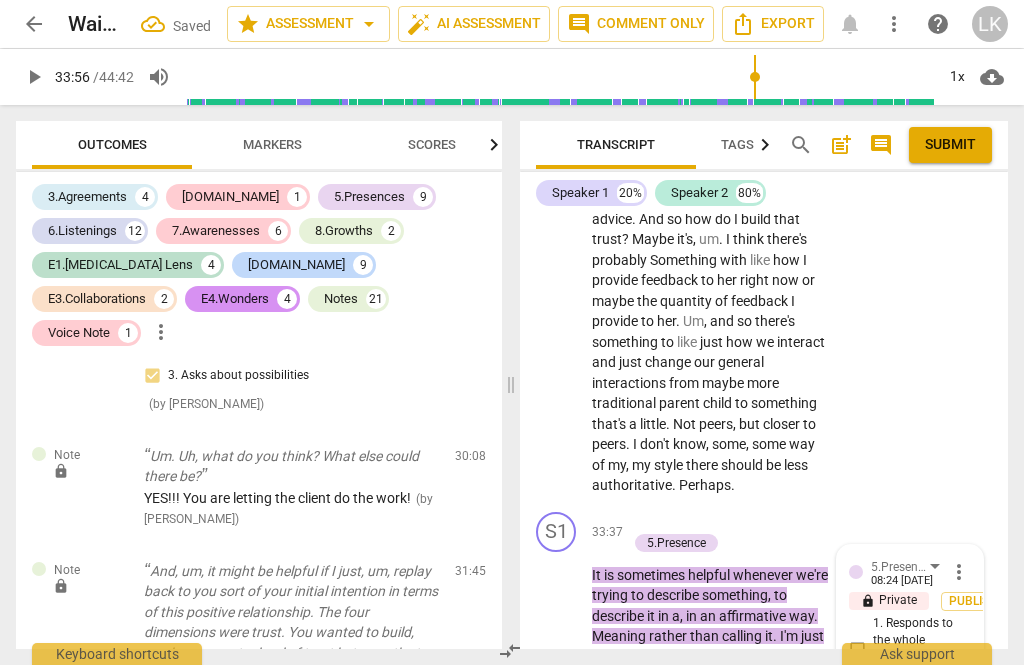 click on "play_arrow" at bounding box center [557, 952] 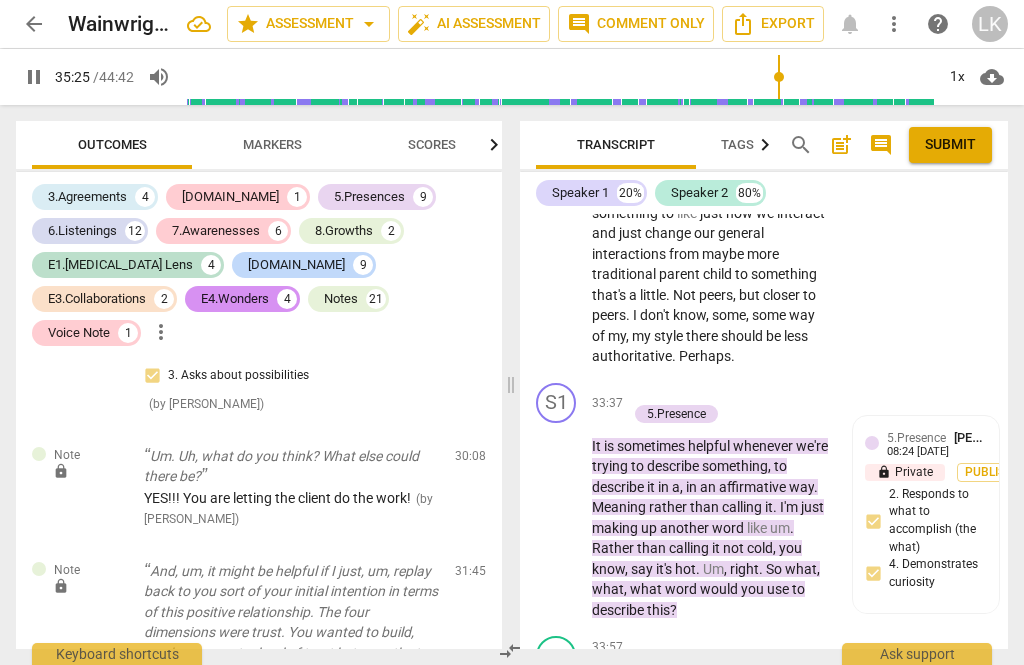 scroll, scrollTop: 20237, scrollLeft: 0, axis: vertical 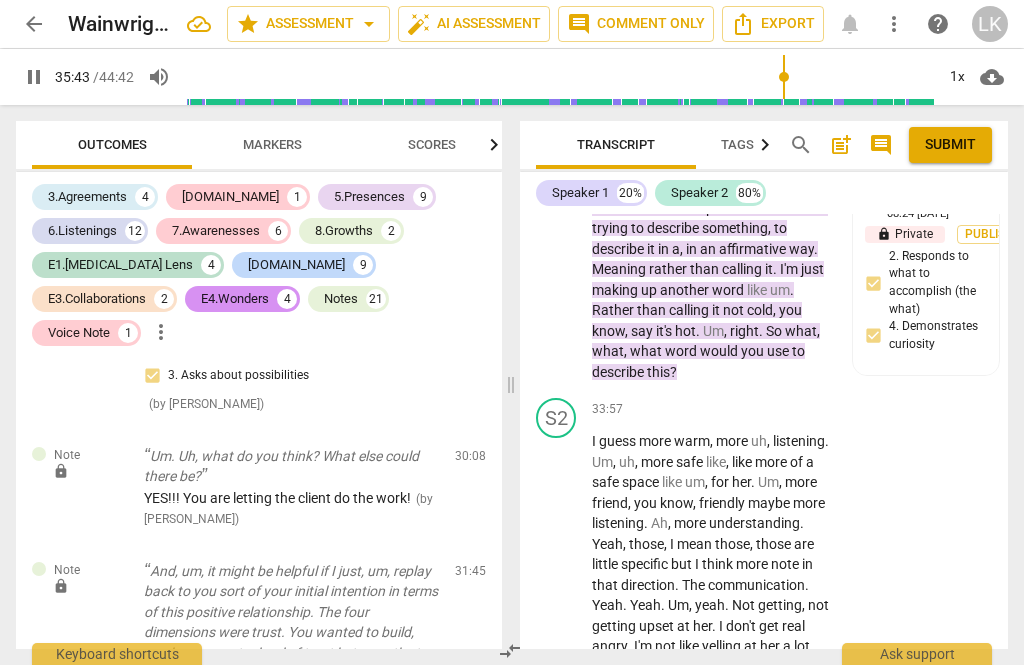 click on "pause" at bounding box center [557, 829] 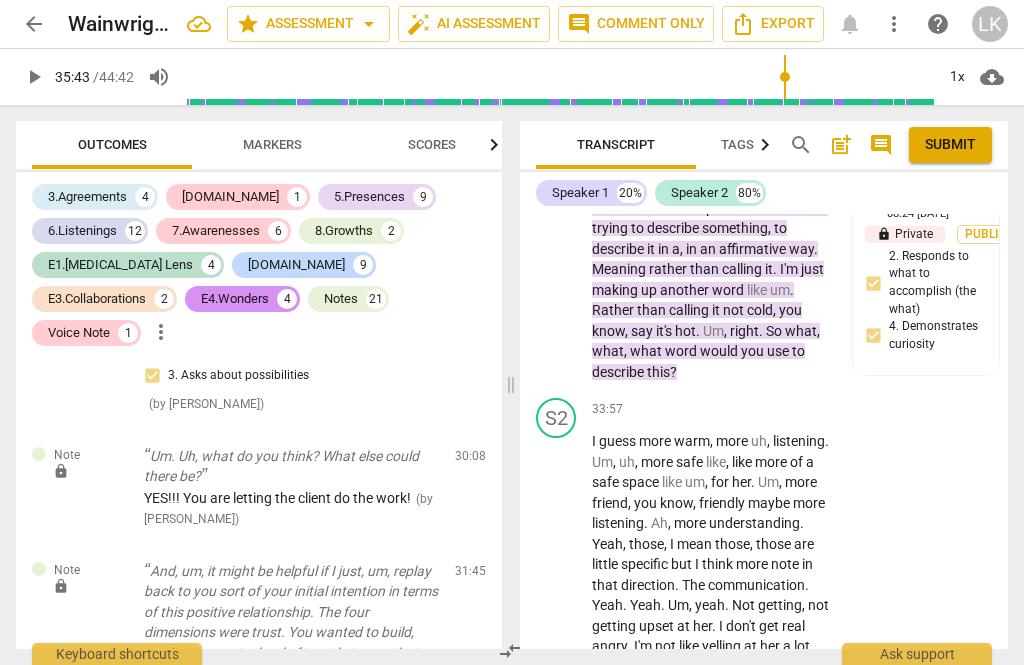 click on "+" at bounding box center [708, 766] 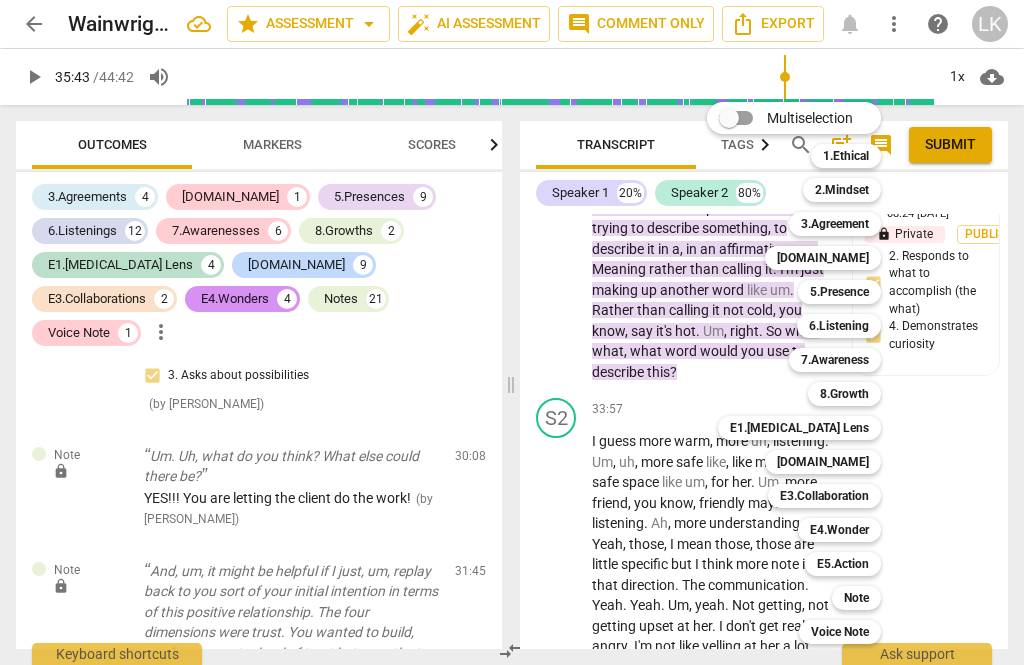 click on "8.Growth" at bounding box center (844, 394) 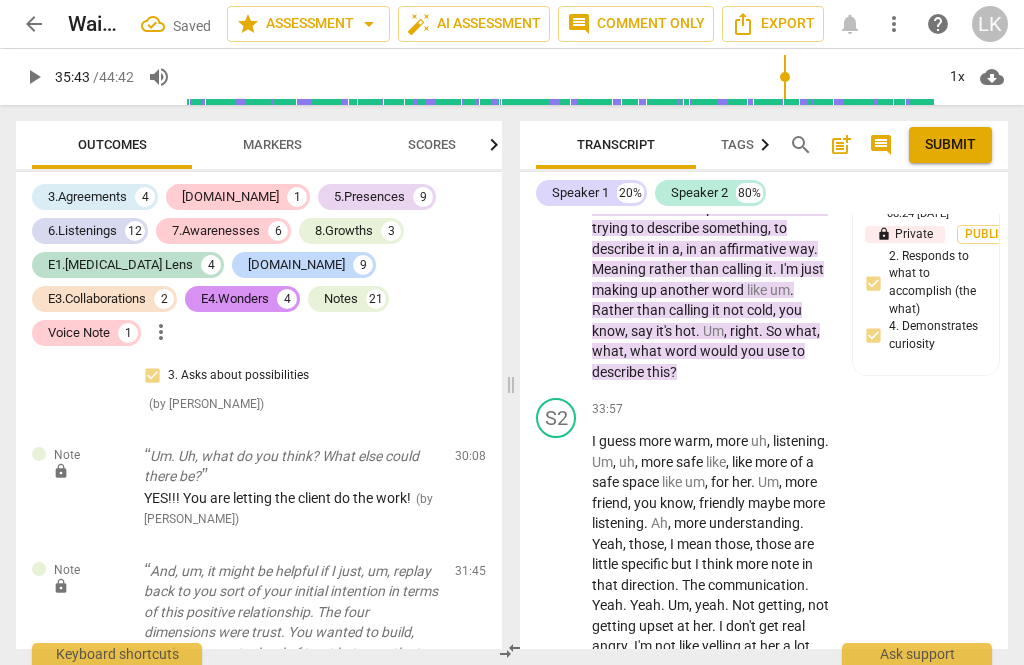 scroll, scrollTop: 21966, scrollLeft: 0, axis: vertical 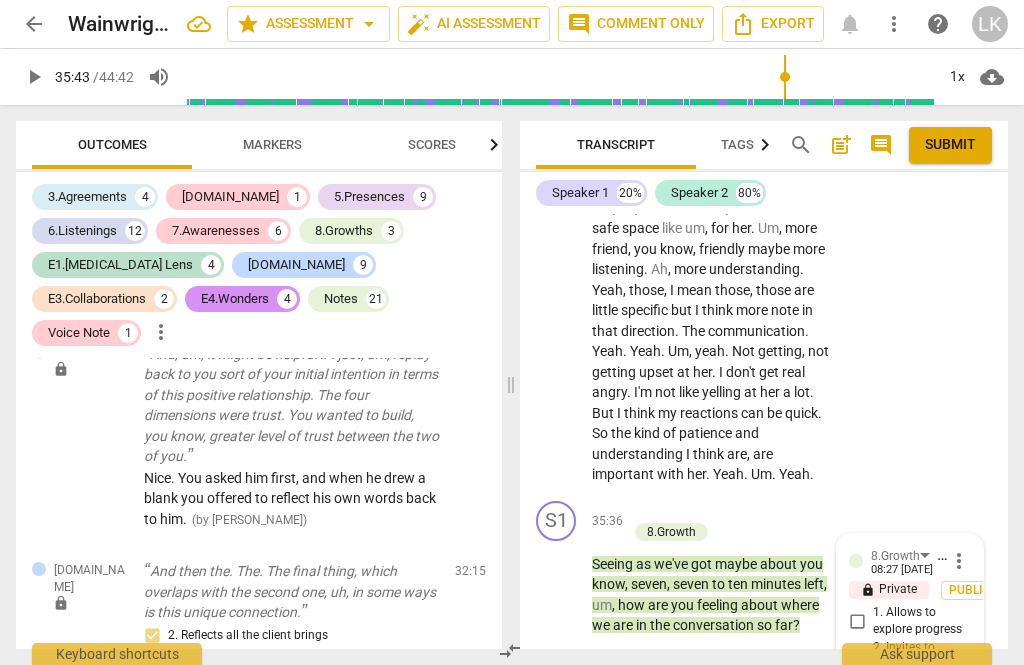 click on "1. Allows to explore progress" at bounding box center [857, 621] 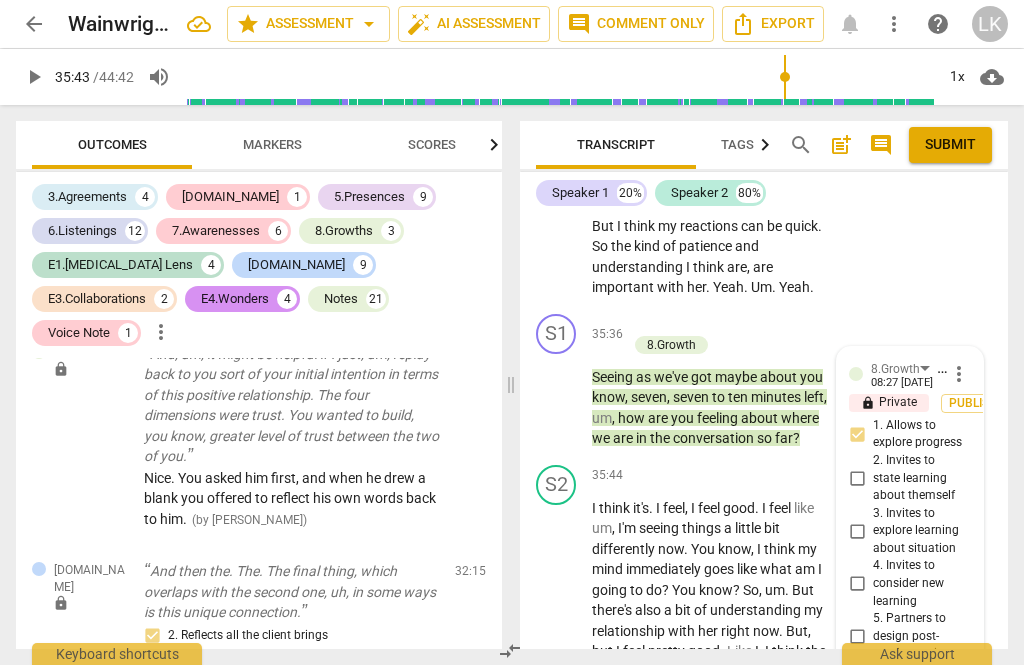 scroll, scrollTop: 20678, scrollLeft: 0, axis: vertical 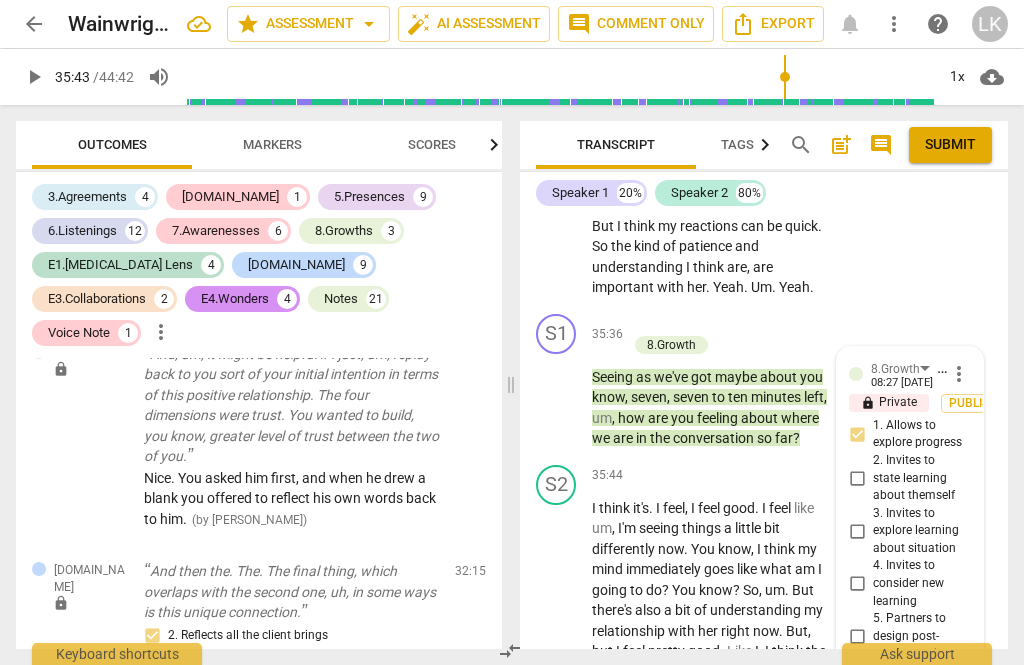click at bounding box center [894, 872] 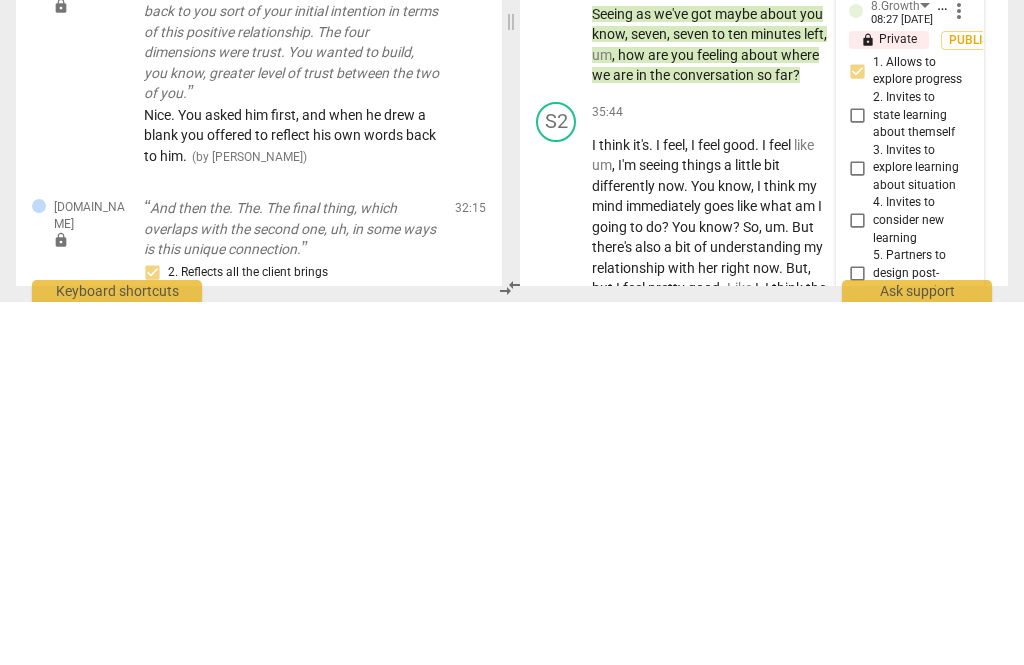click at bounding box center (894, 872) 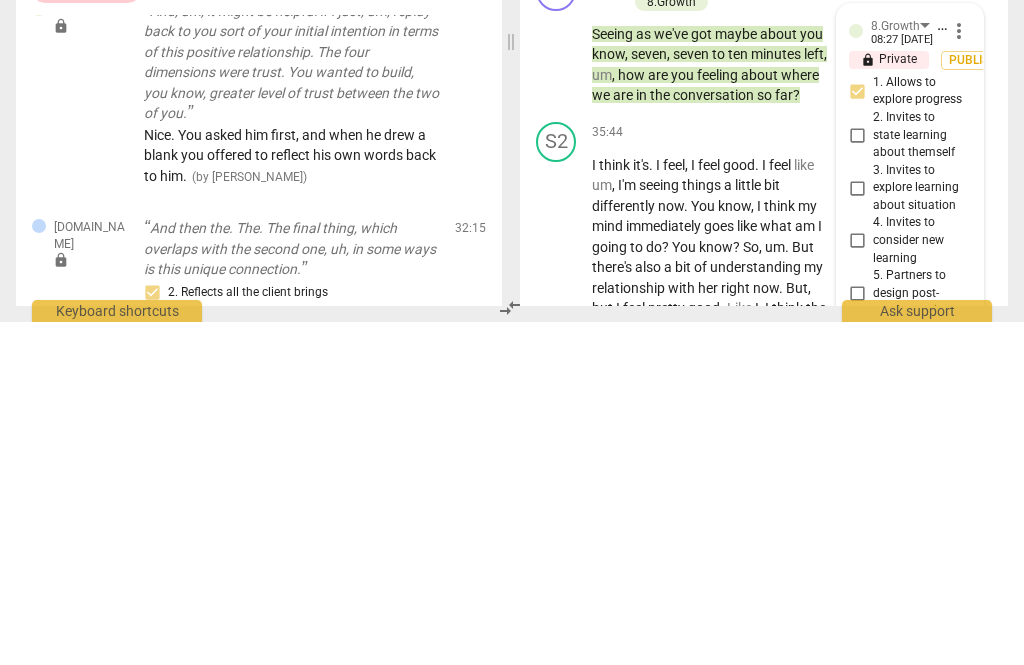 type on "Excellen" 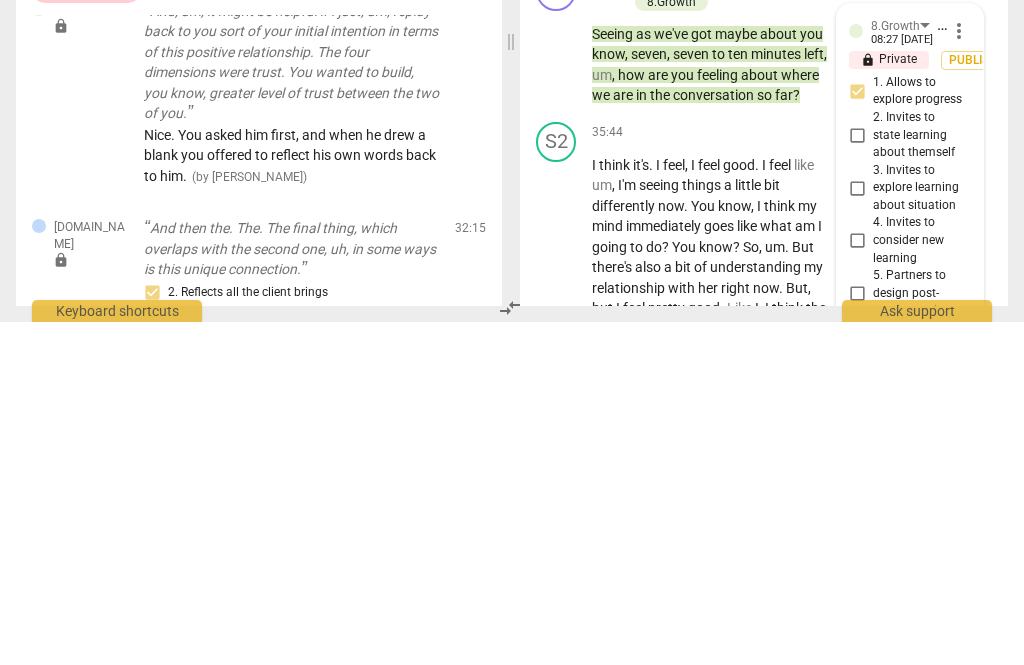 type on "Excellen" 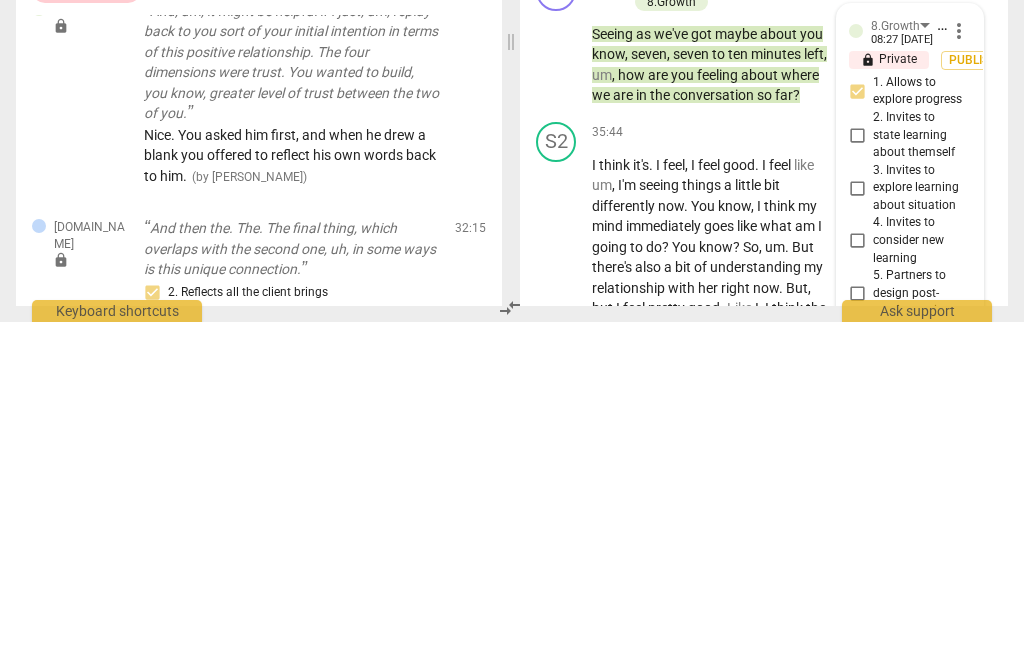 type on "Excellent!" 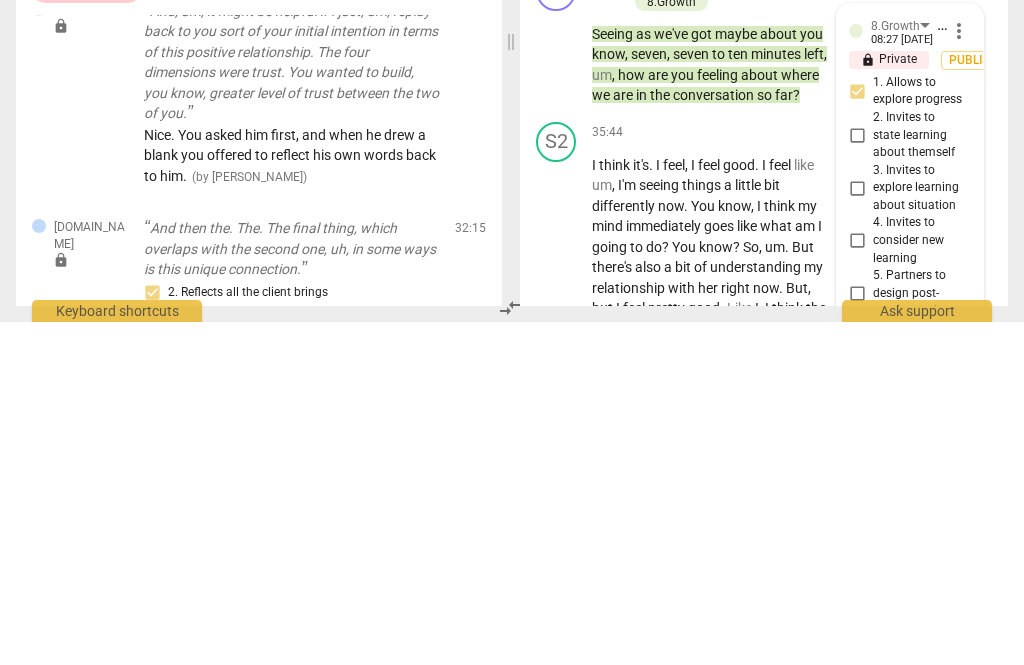 type on "Excellent!" 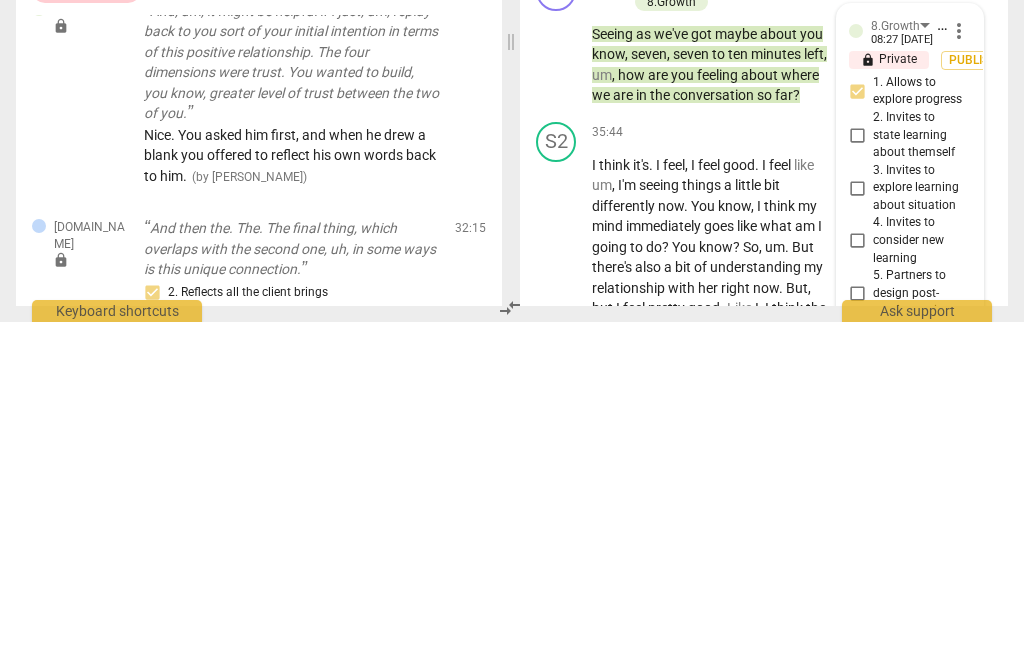 type on "Excellent! Check ins are" 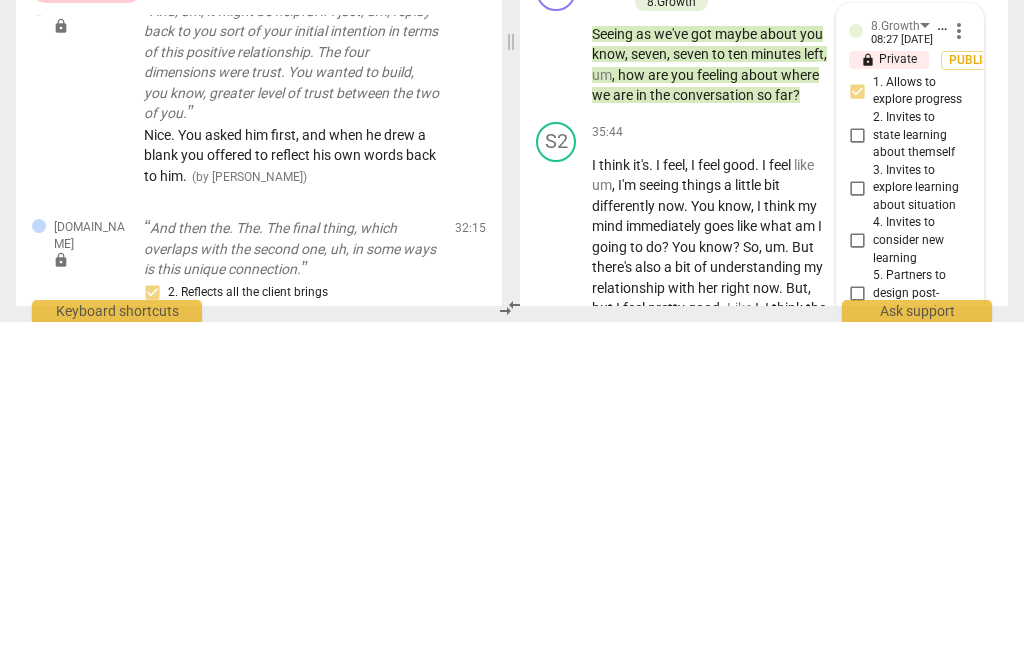 type on "Excellent! Check ins are" 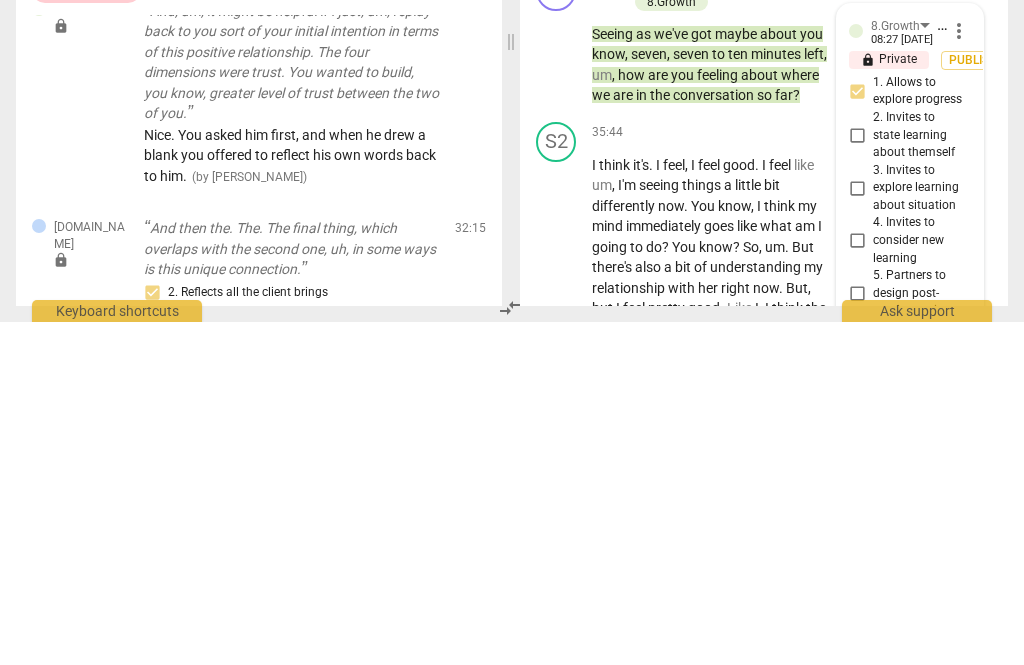 type on "Excellent! Check ins are so important." 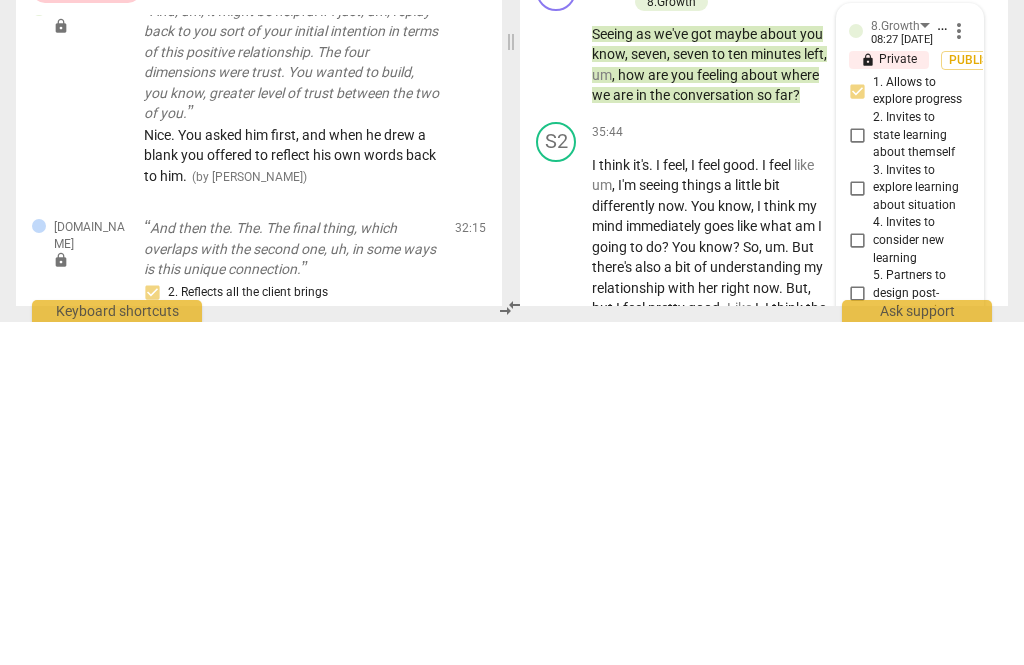 type on "Excellent! Check ins are so important." 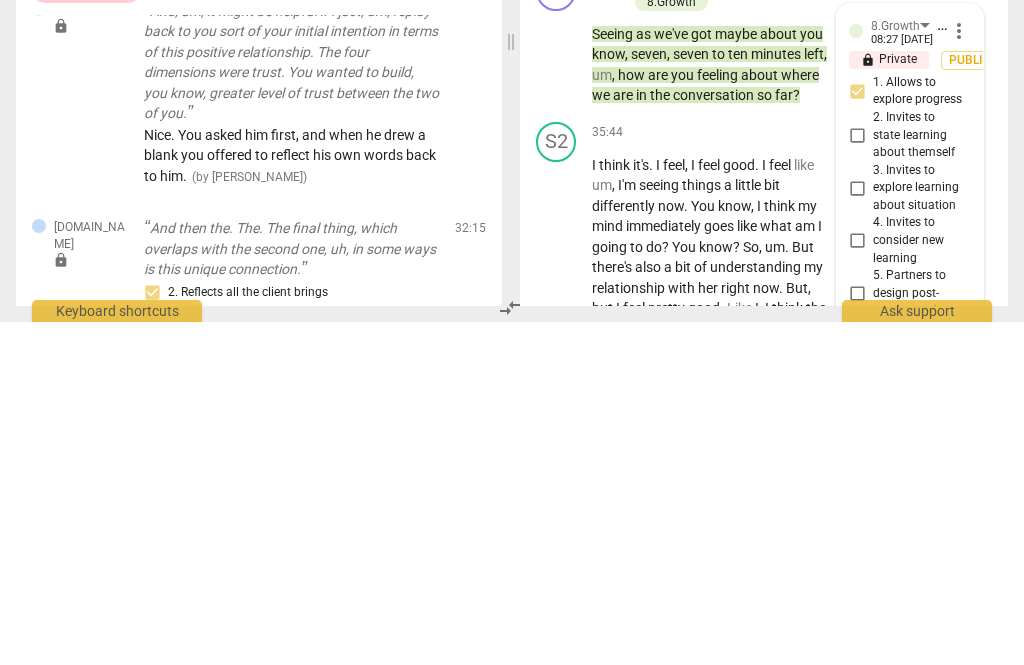 type on "Excellent! Check-ins are so important." 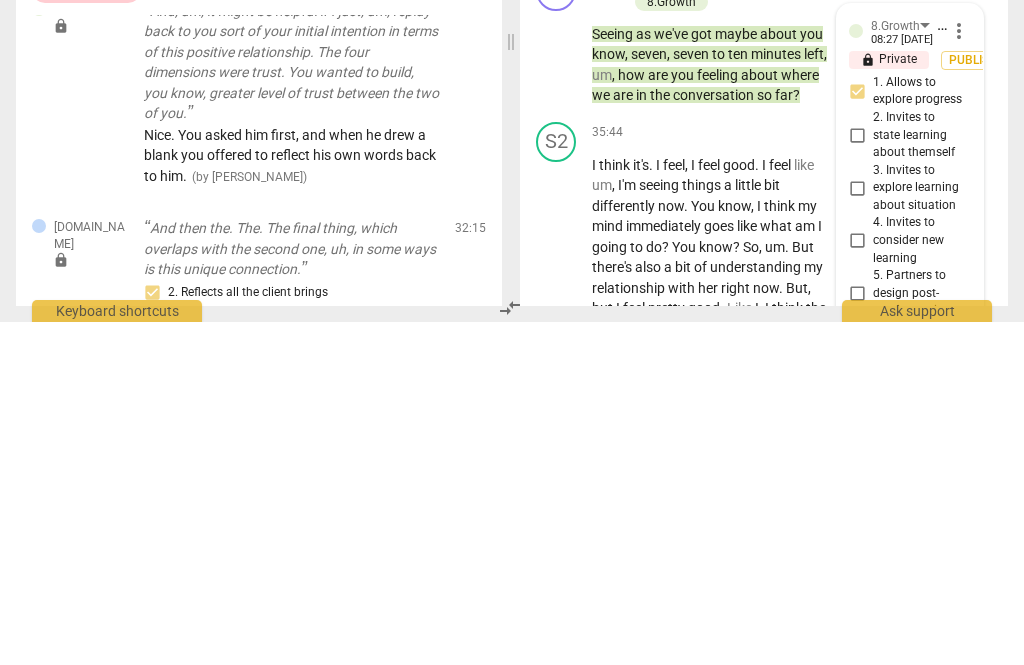 type on "Excellent! Check-ins are so important." 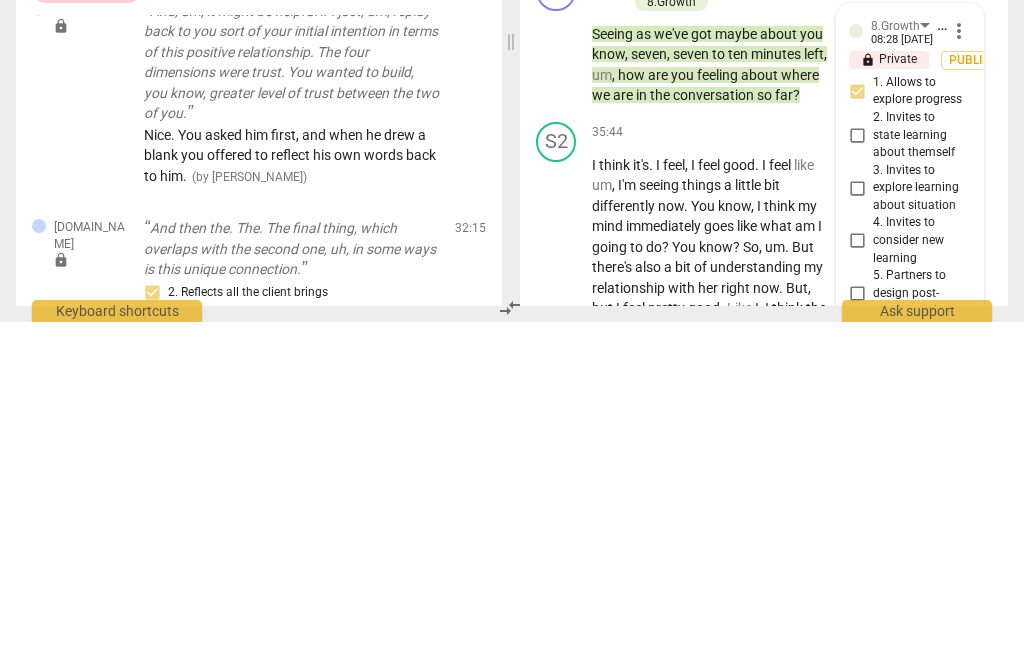type 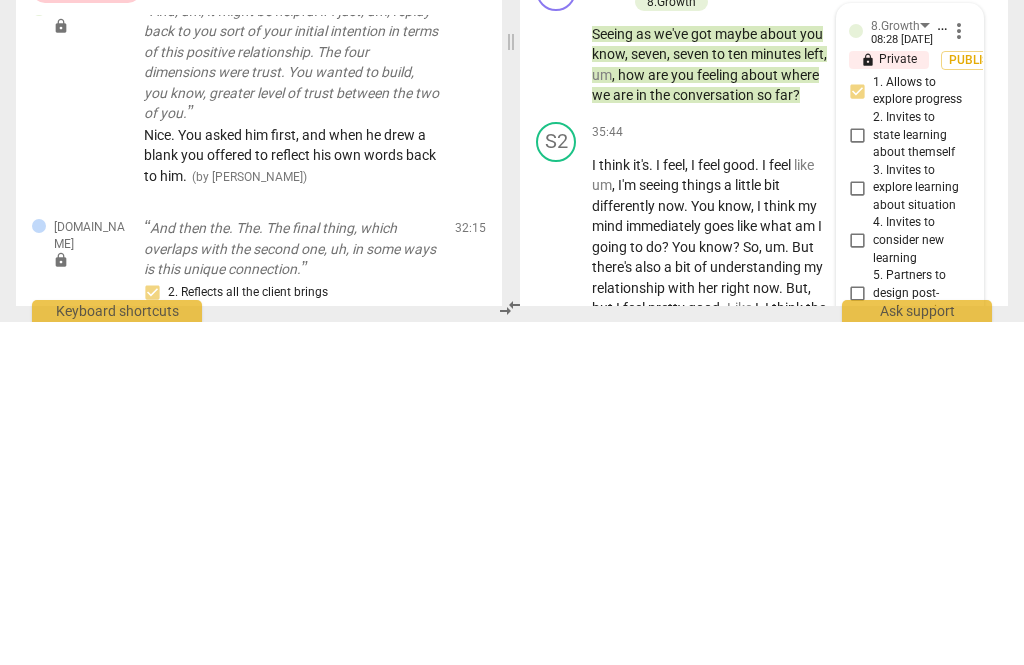 type 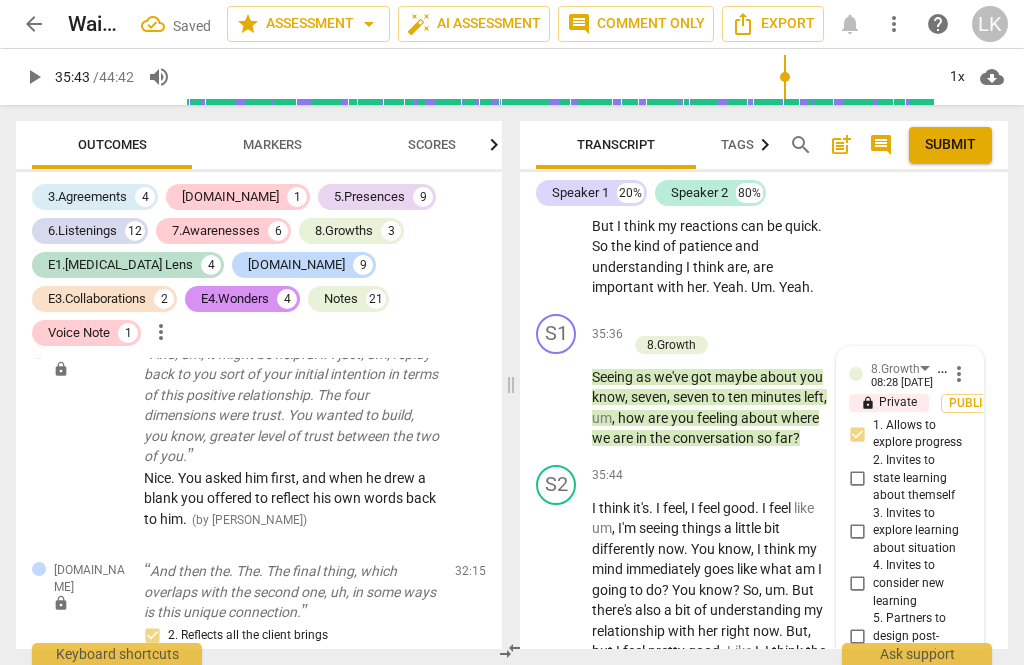 scroll, scrollTop: 0, scrollLeft: 0, axis: both 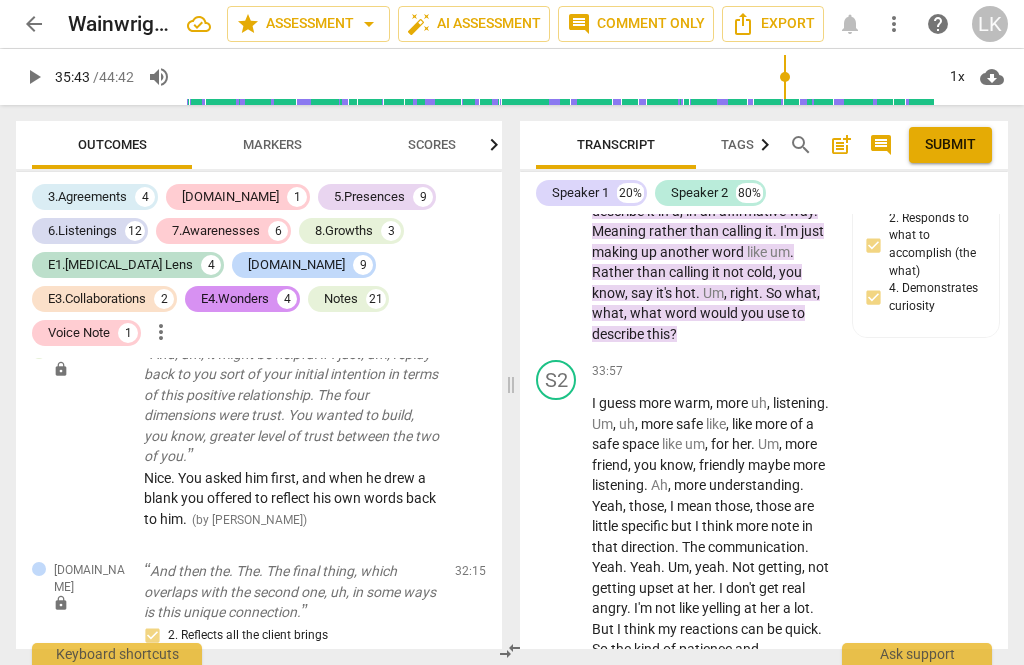 click on "+ Add competency 8.Growth" at bounding box center [722, 738] 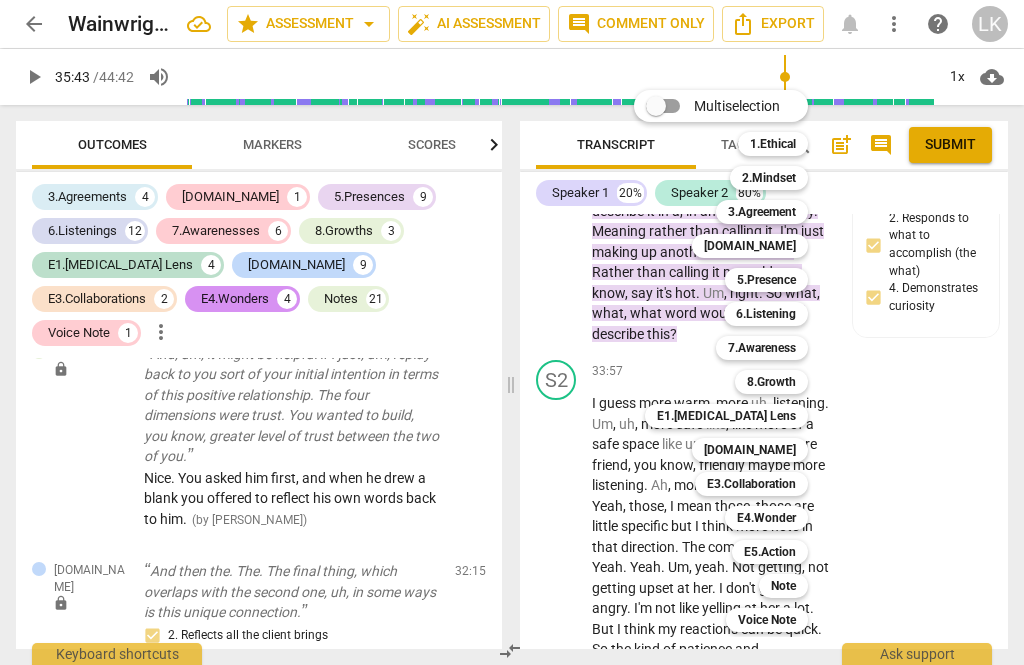 click on "Note" at bounding box center [783, 586] 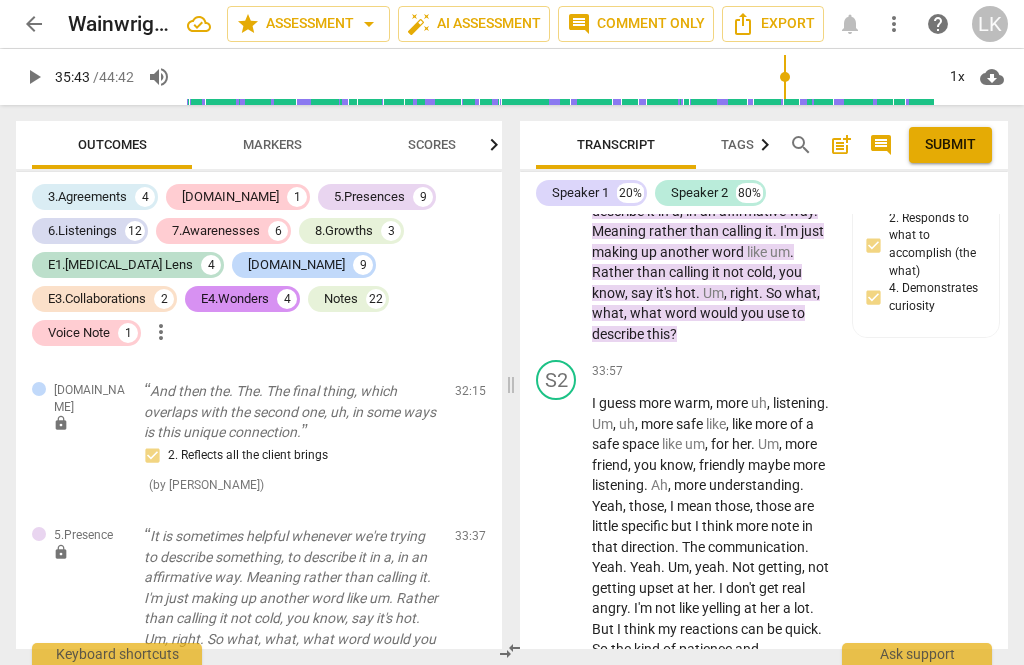 scroll, scrollTop: 22146, scrollLeft: 0, axis: vertical 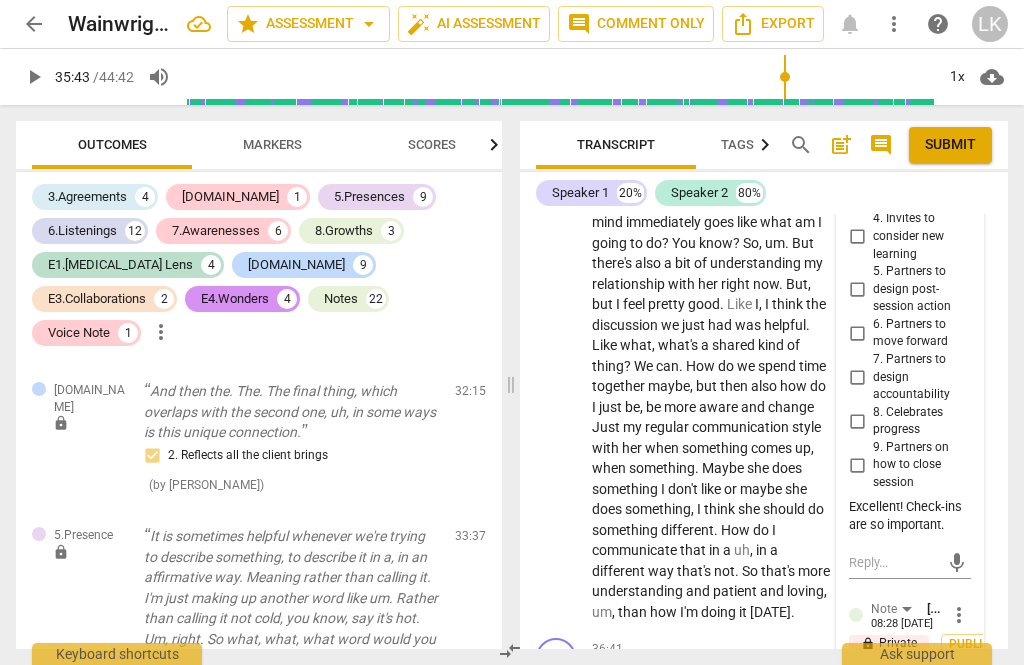 click at bounding box center [894, 684] 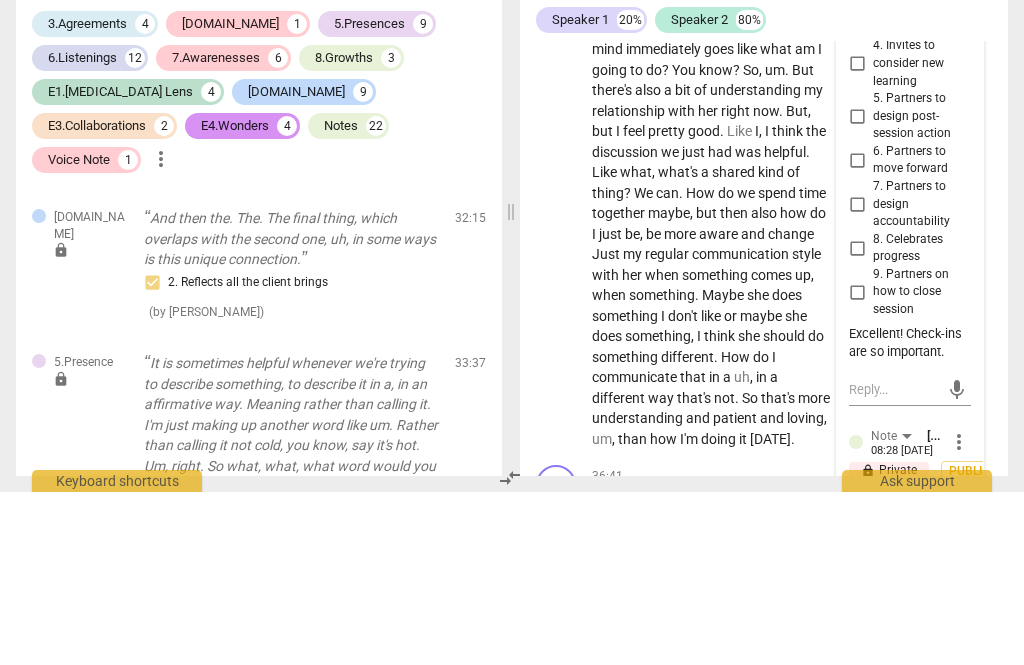 type on "A little" 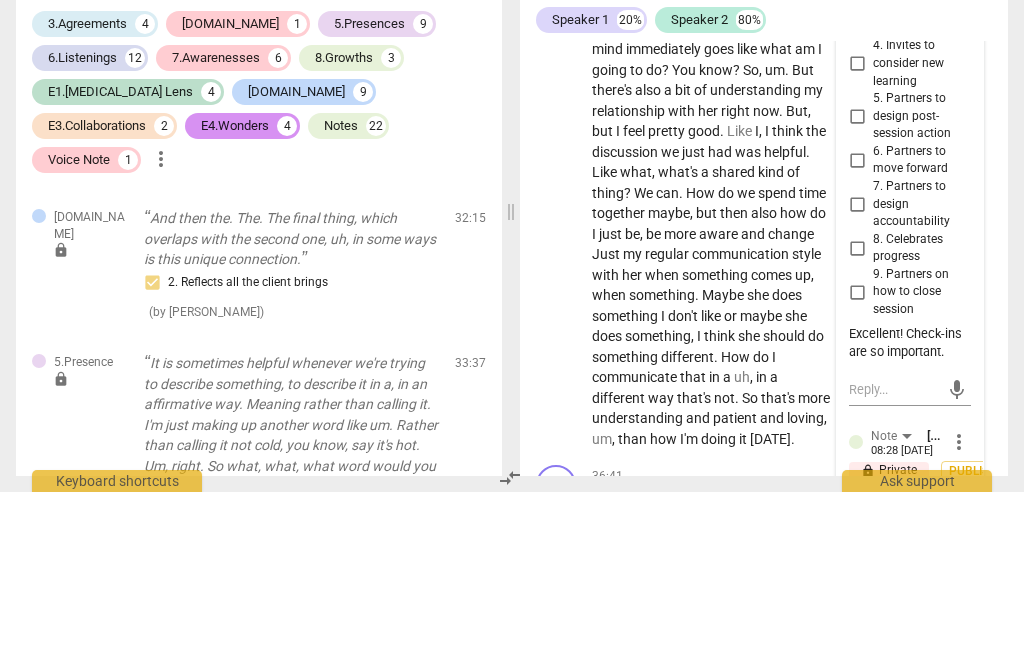type on "A little more neutral way to ask this would be, “where are we with regard to what you wanted to discuss" 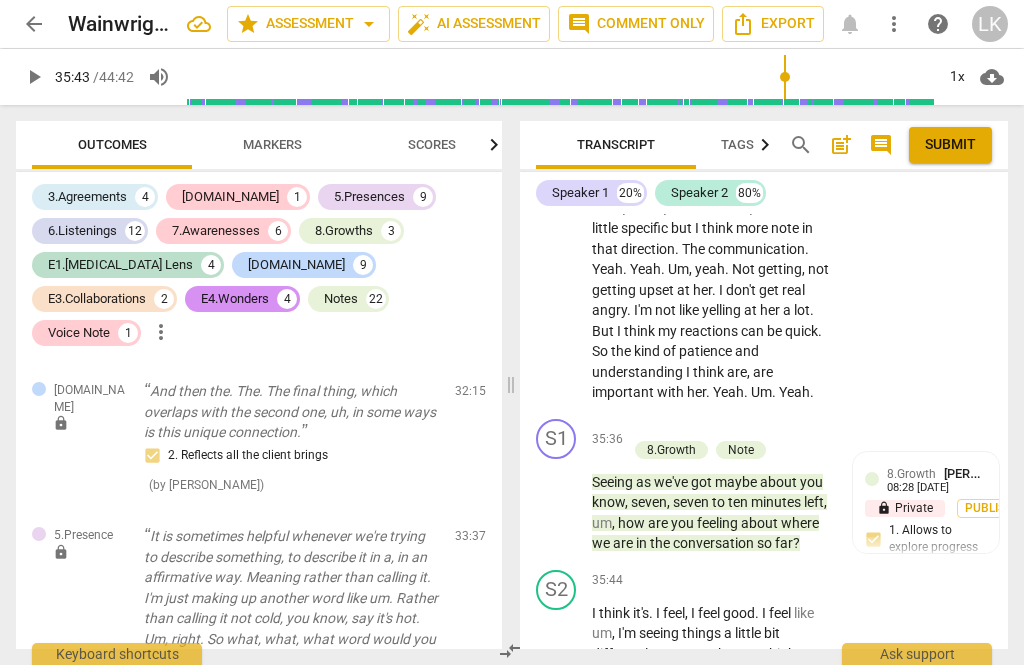 scroll, scrollTop: 20599, scrollLeft: 0, axis: vertical 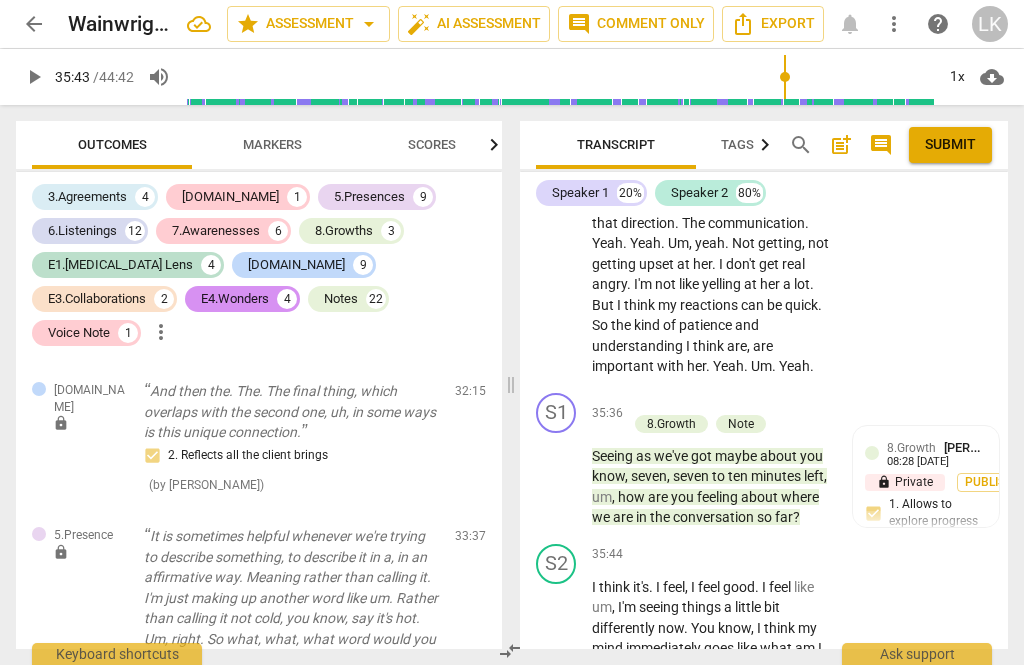 click on "play_arrow" at bounding box center (557, 813) 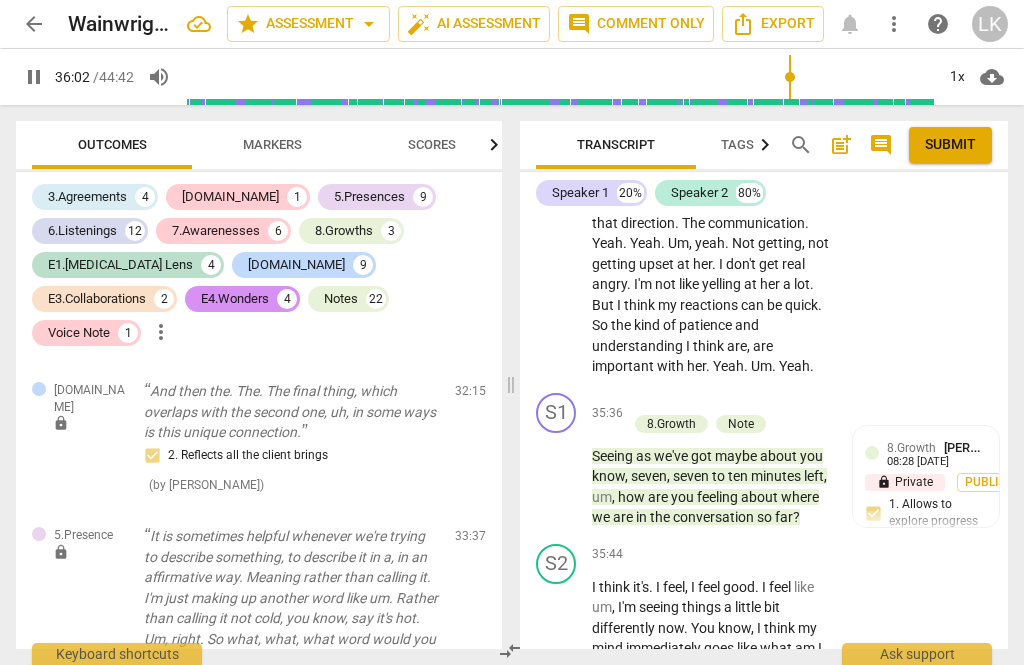 click on "pause" at bounding box center (557, 813) 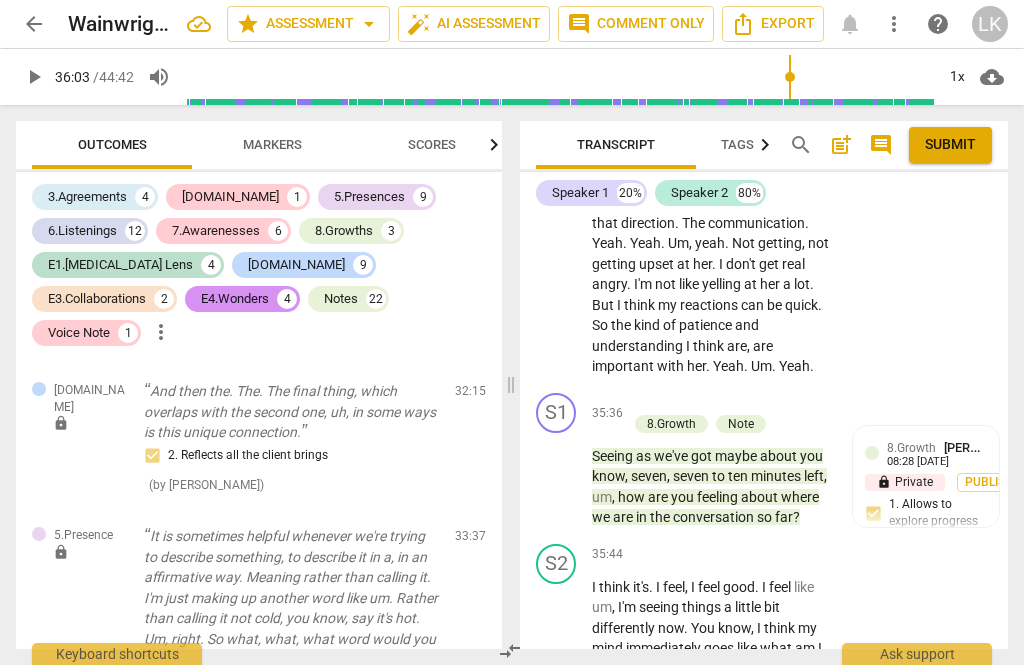 click on "play_arrow" at bounding box center [557, 813] 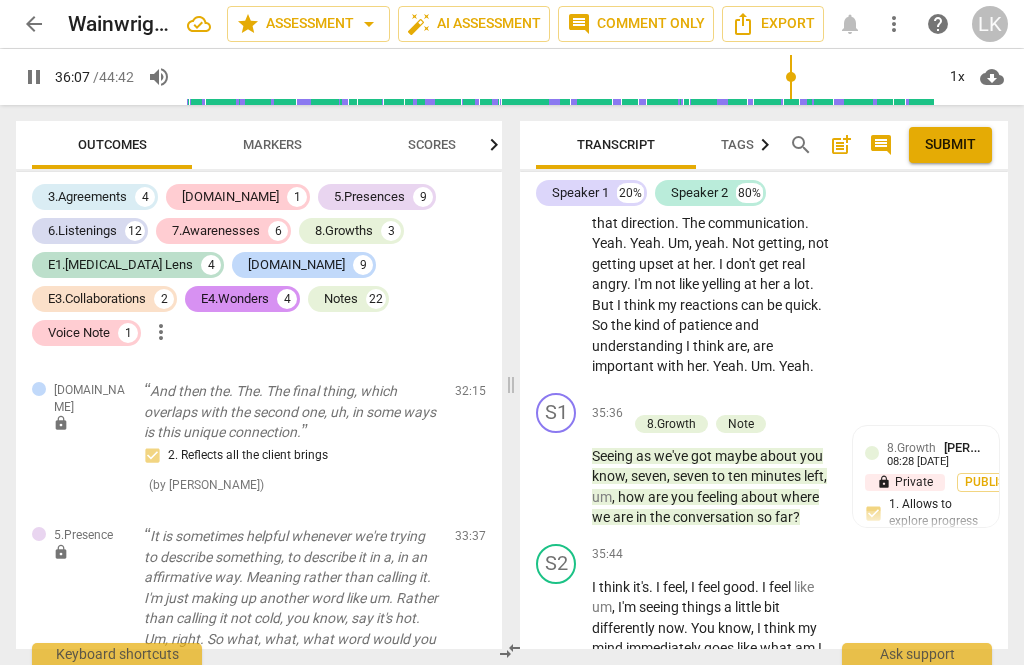 click on "pause" at bounding box center [557, 813] 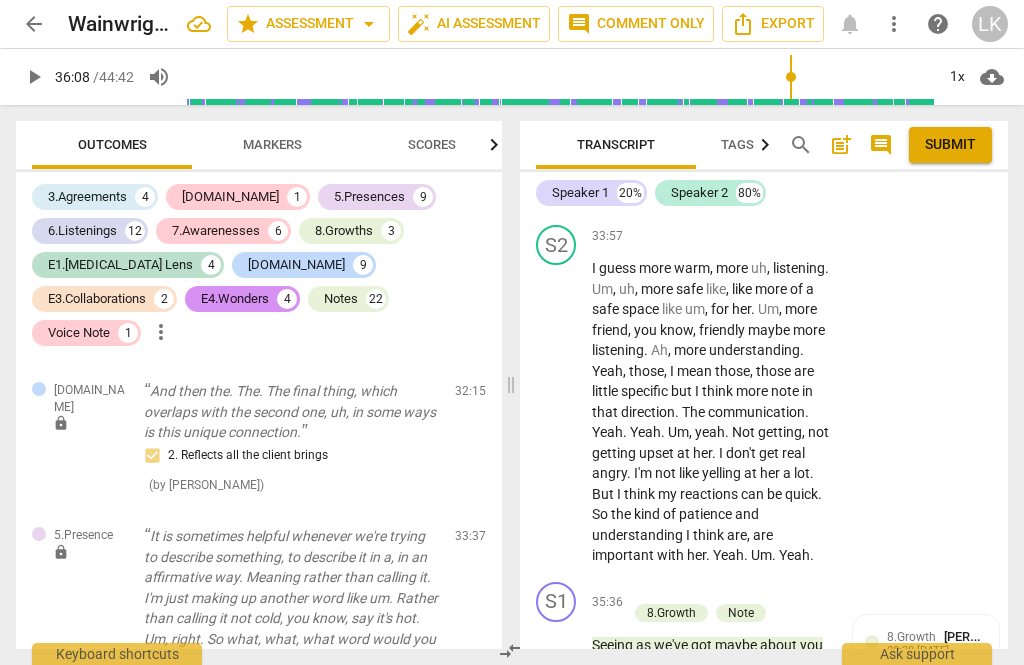 scroll, scrollTop: 20386, scrollLeft: 0, axis: vertical 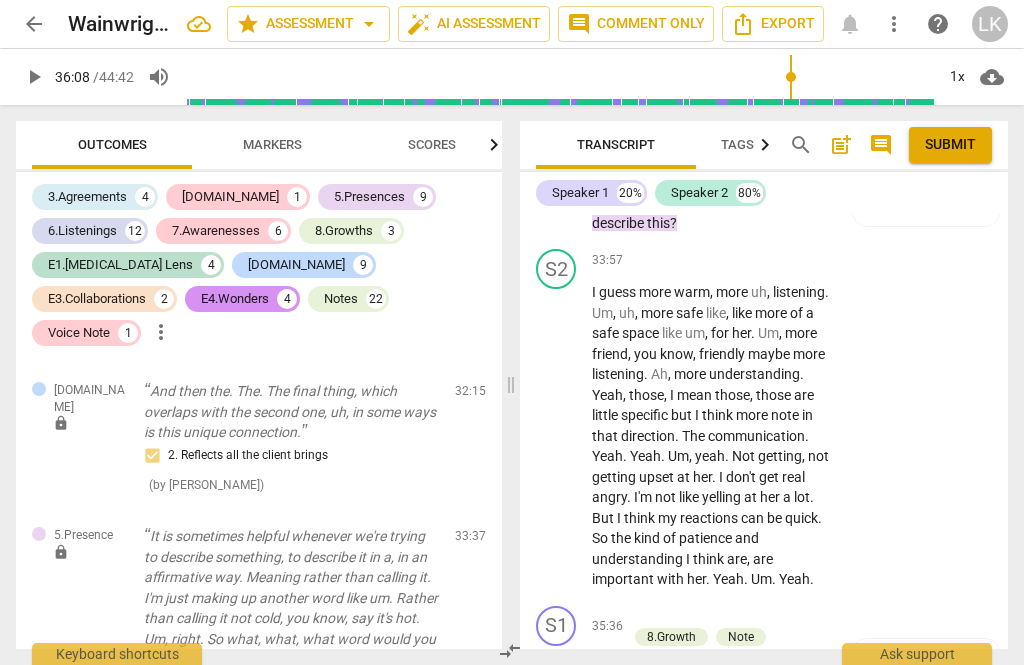 click on "play_arrow" at bounding box center (557, 690) 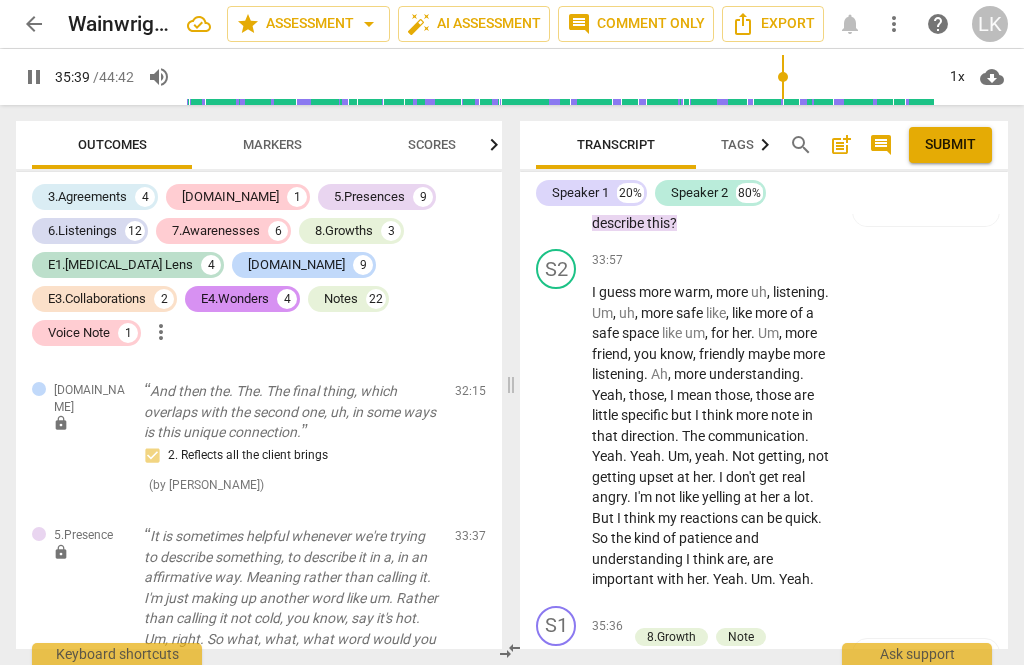 click on "pause" at bounding box center (557, 690) 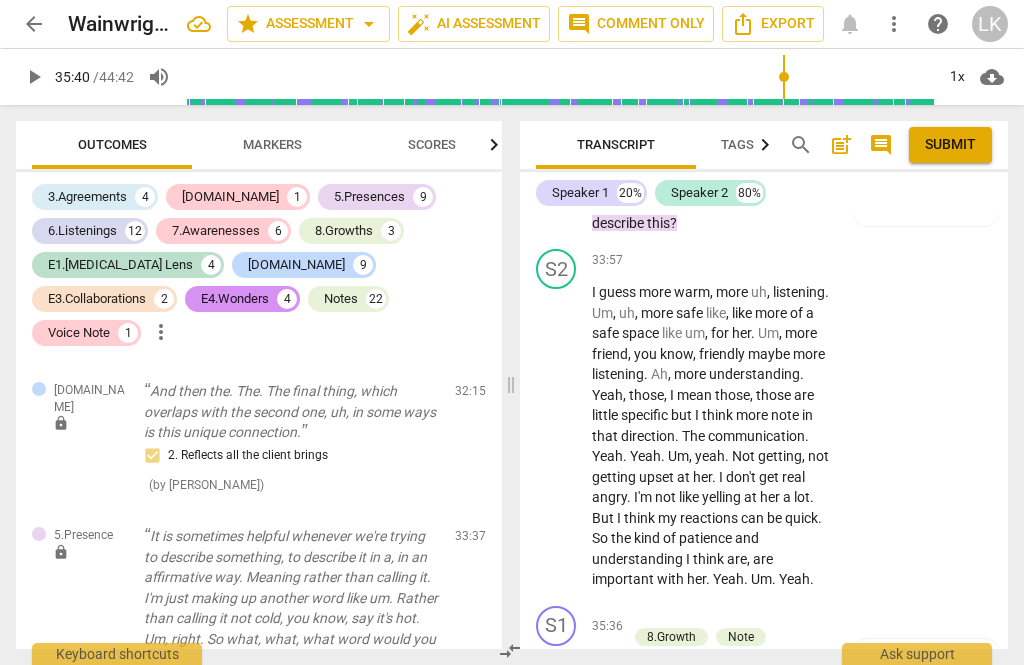 type on "2140" 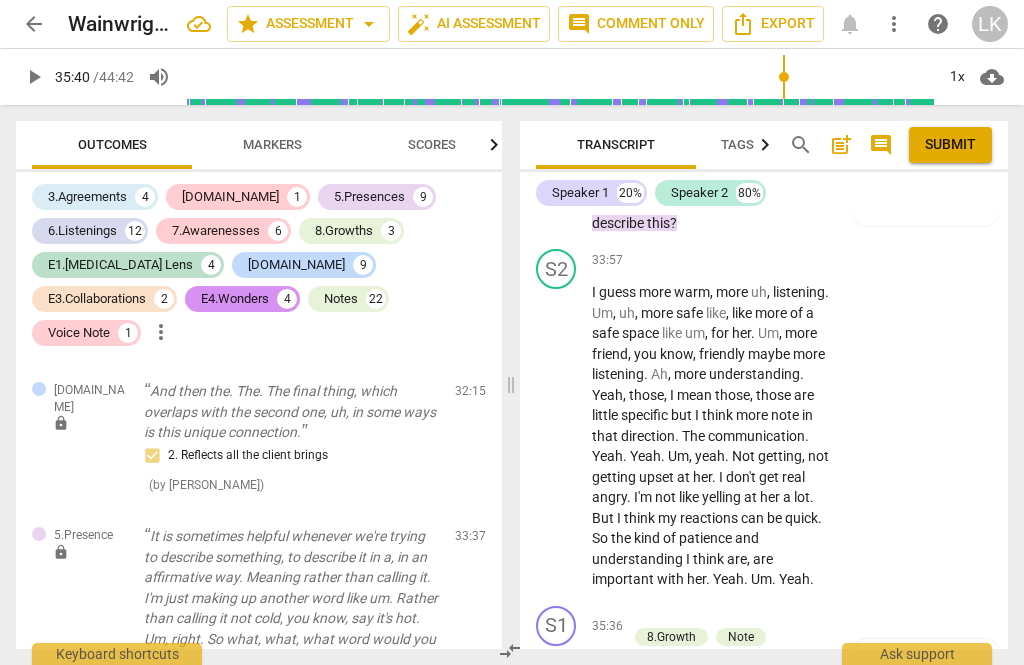 click on "Add competency" at bounding box center [698, 616] 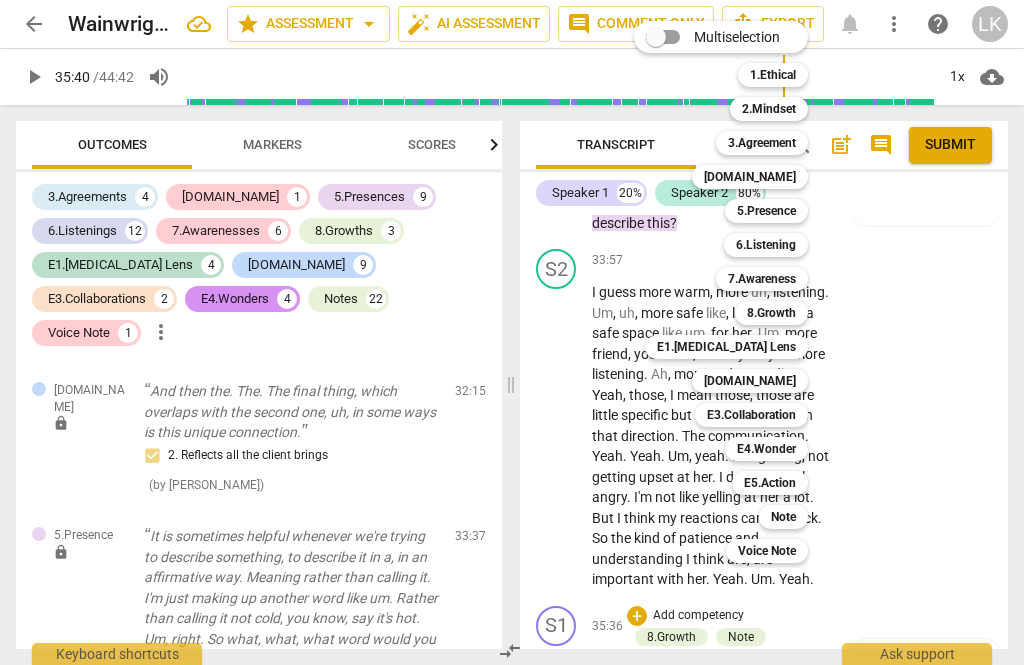 click on "Note" at bounding box center [783, 517] 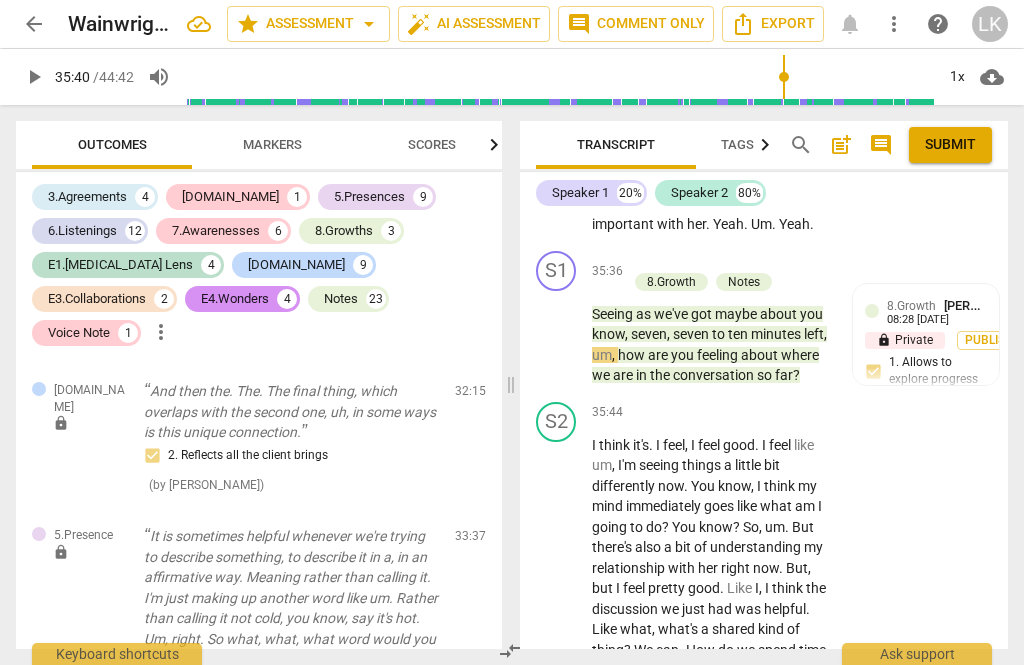 scroll, scrollTop: 20721, scrollLeft: 0, axis: vertical 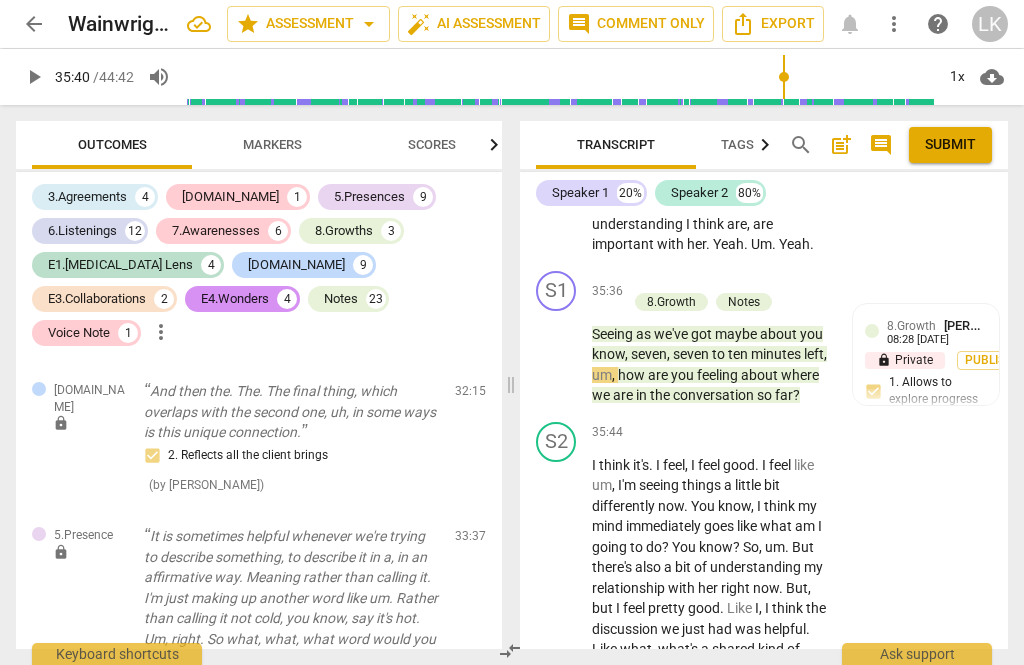 click on "Note [PERSON_NAME]" at bounding box center [937, 656] 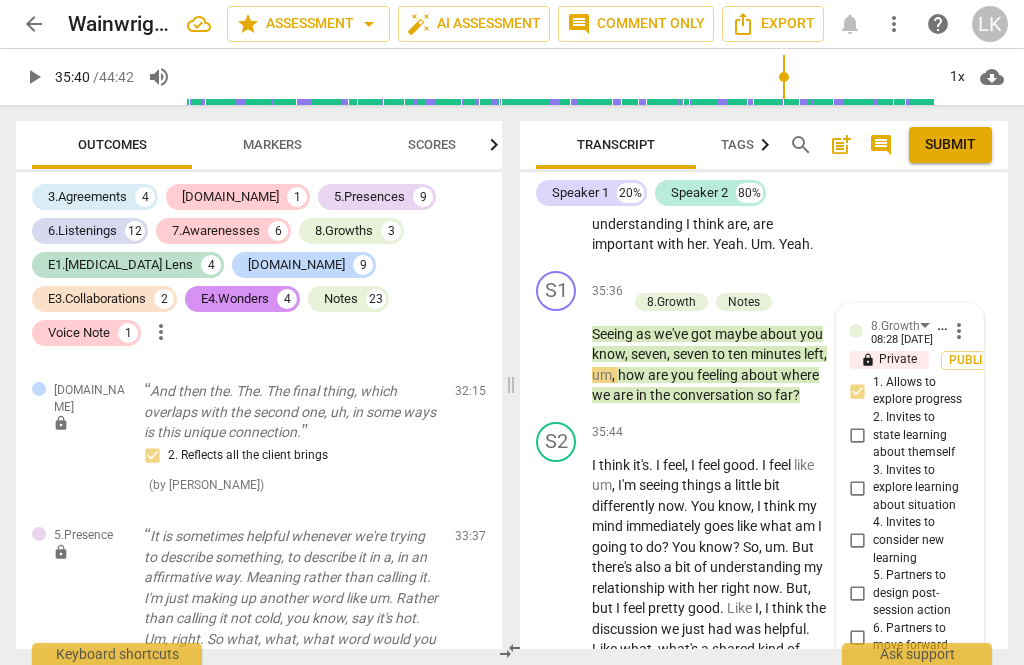 click on "7. Partners to design accountability" at bounding box center [918, 681] 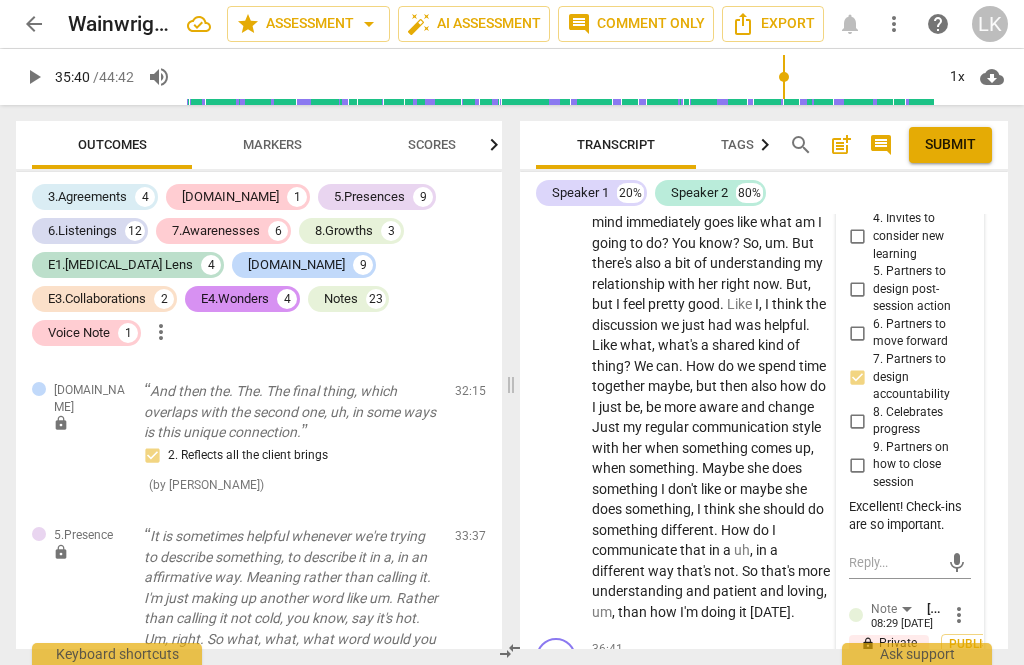 scroll, scrollTop: 21088, scrollLeft: 0, axis: vertical 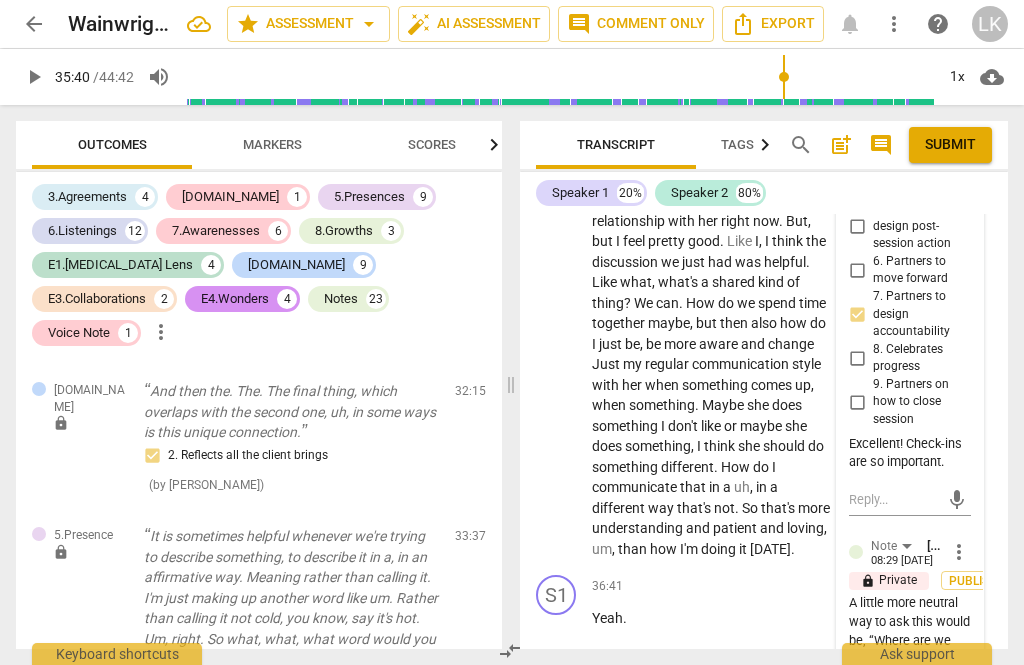 click at bounding box center [894, 856] 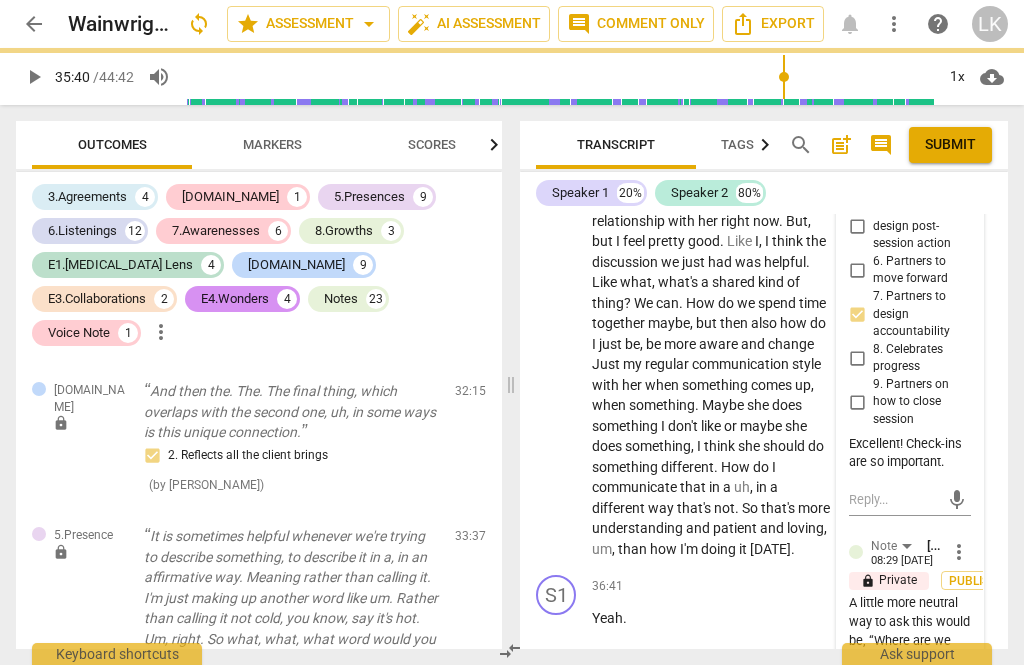 click at bounding box center [894, 856] 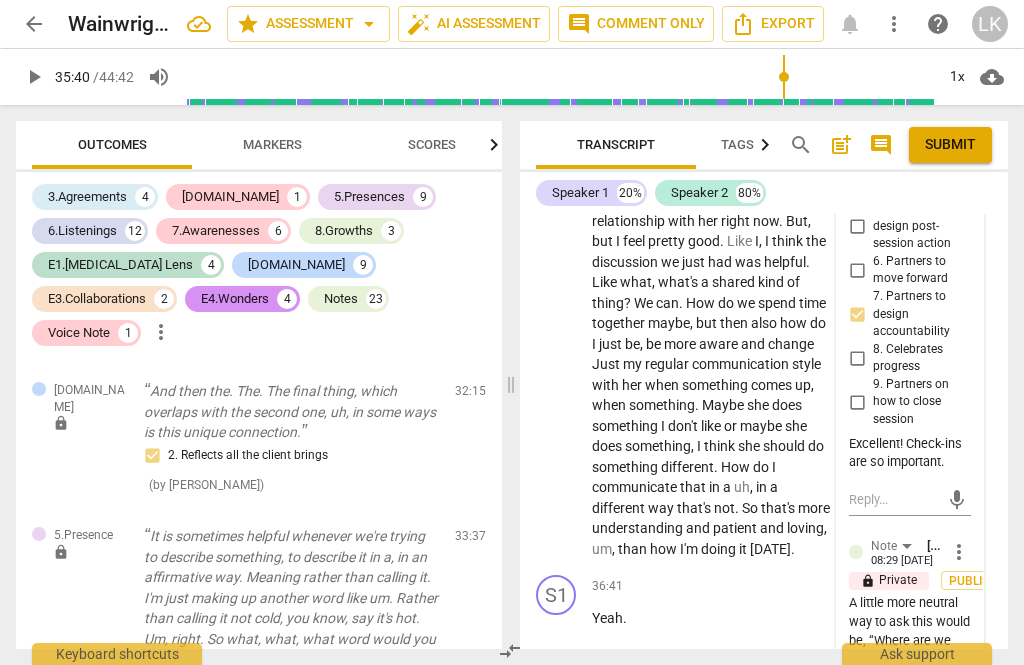 scroll, scrollTop: 21121, scrollLeft: 0, axis: vertical 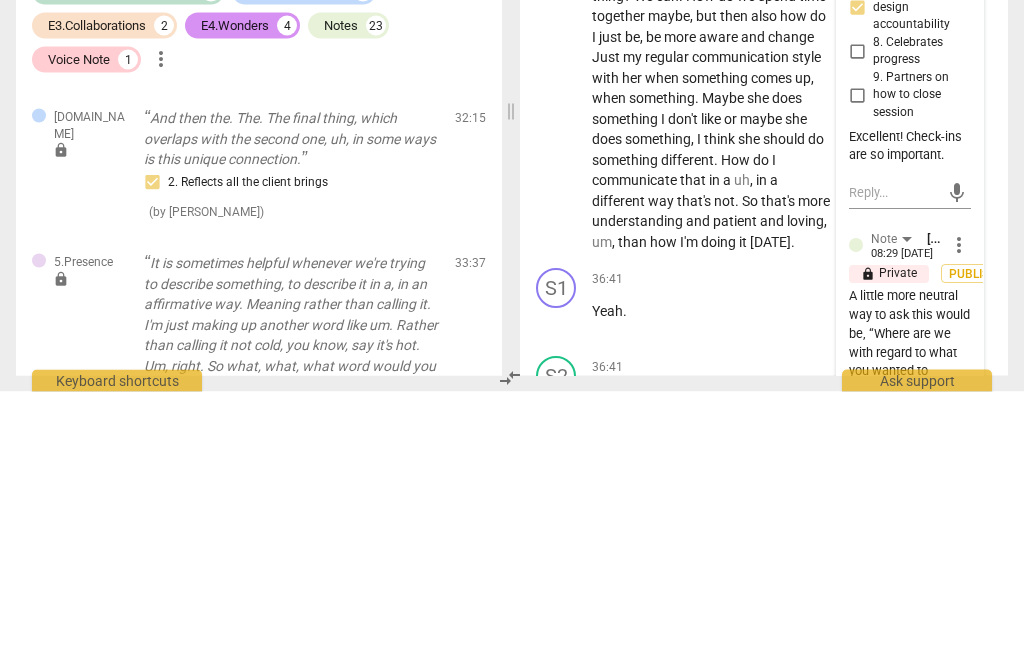type on "Also" 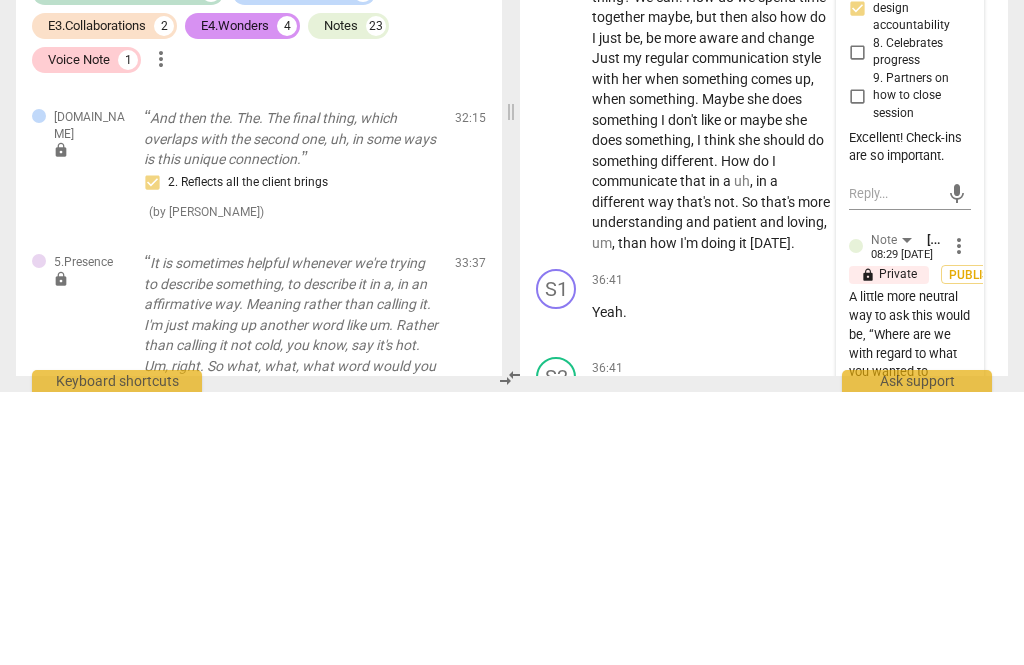 type on "Also shows" 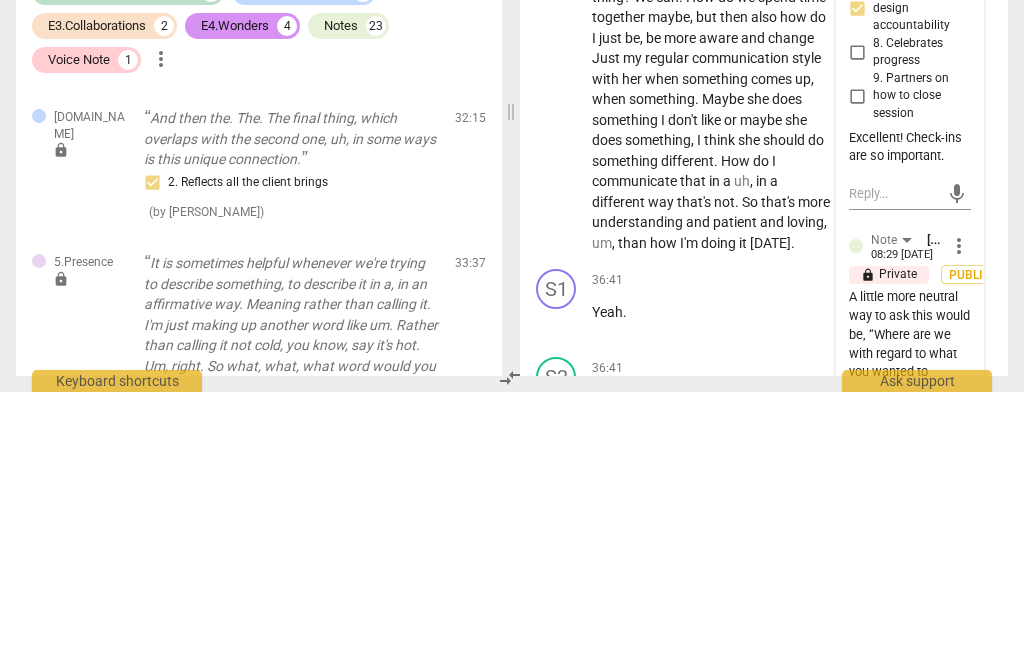 type on "Also shows good time" 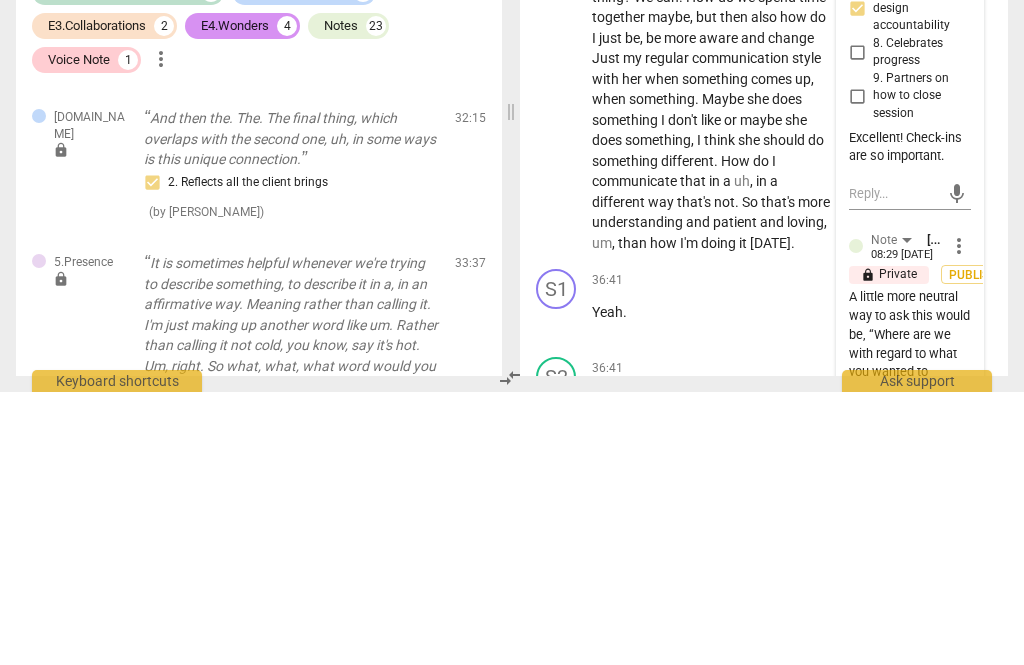 type on "Also shows good time" 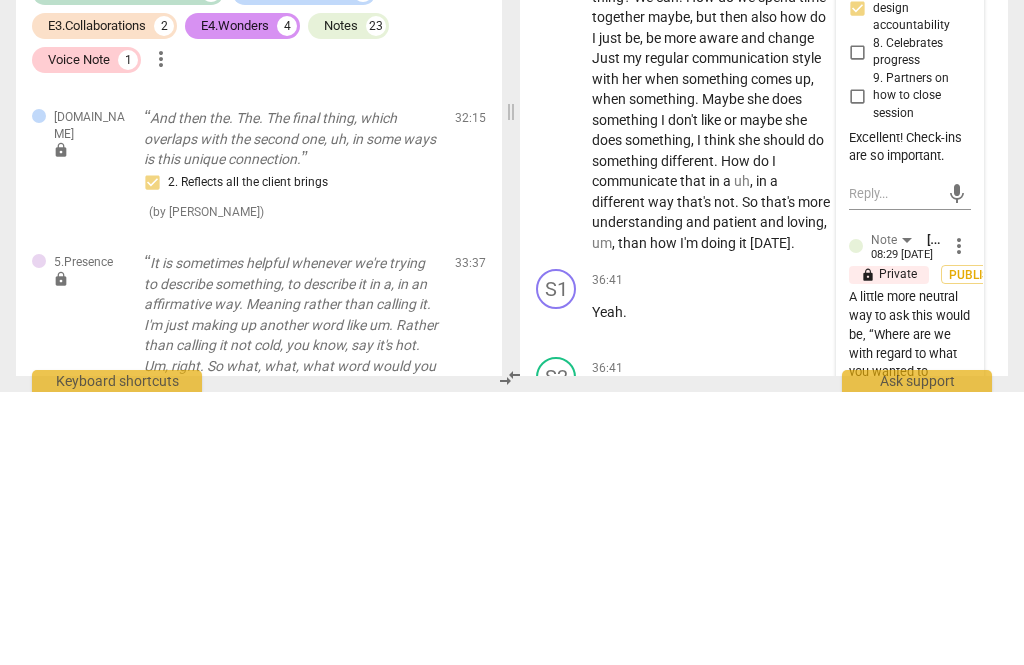 type on "Also shows good time management of the session." 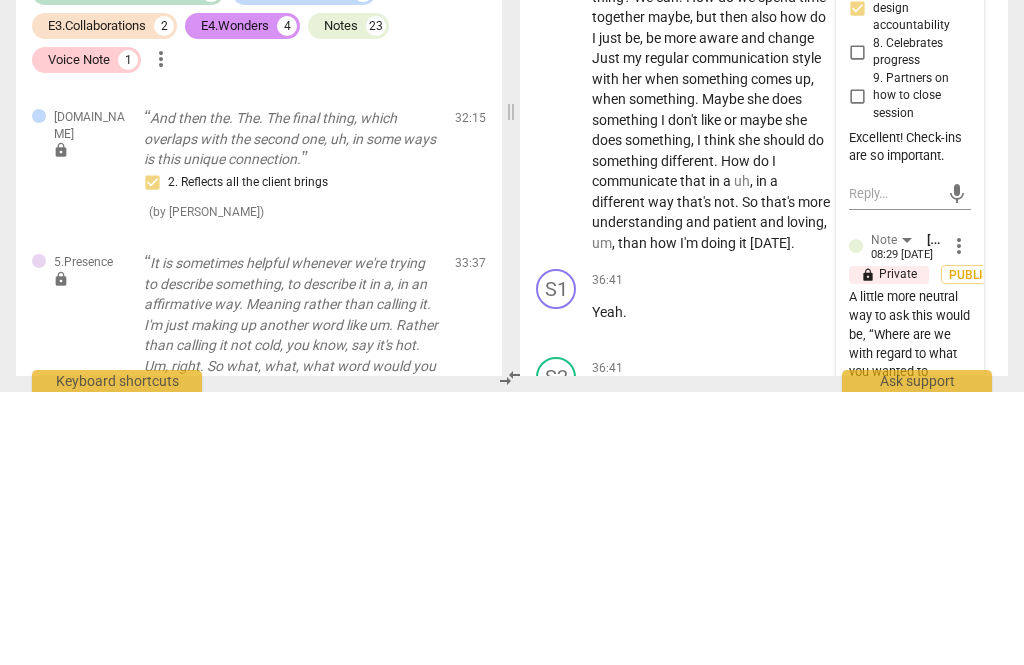 type on "Also shows good time management of the session." 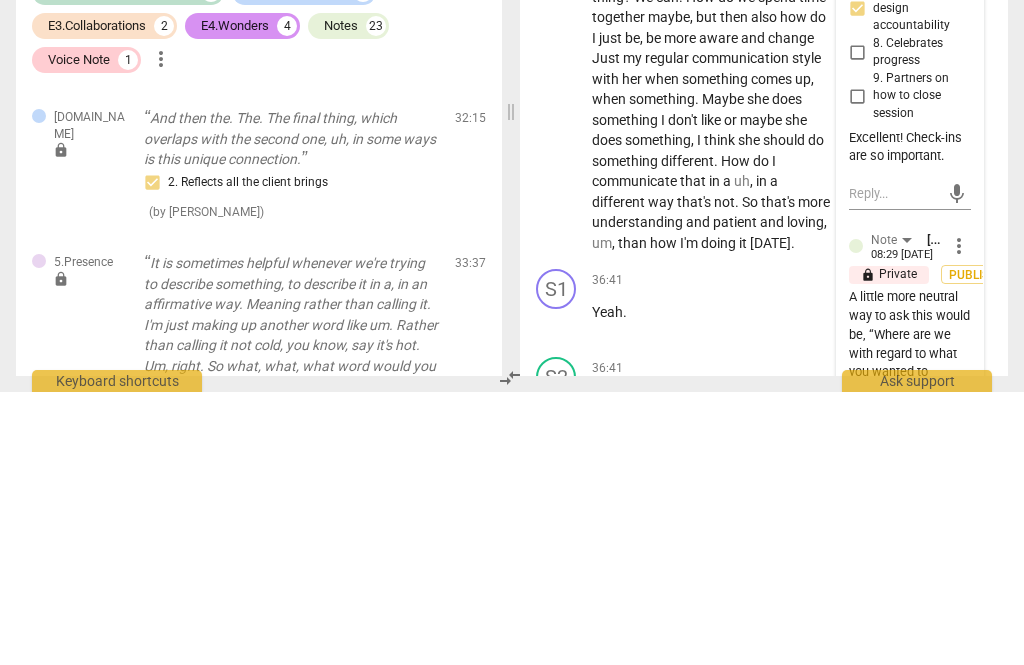 type 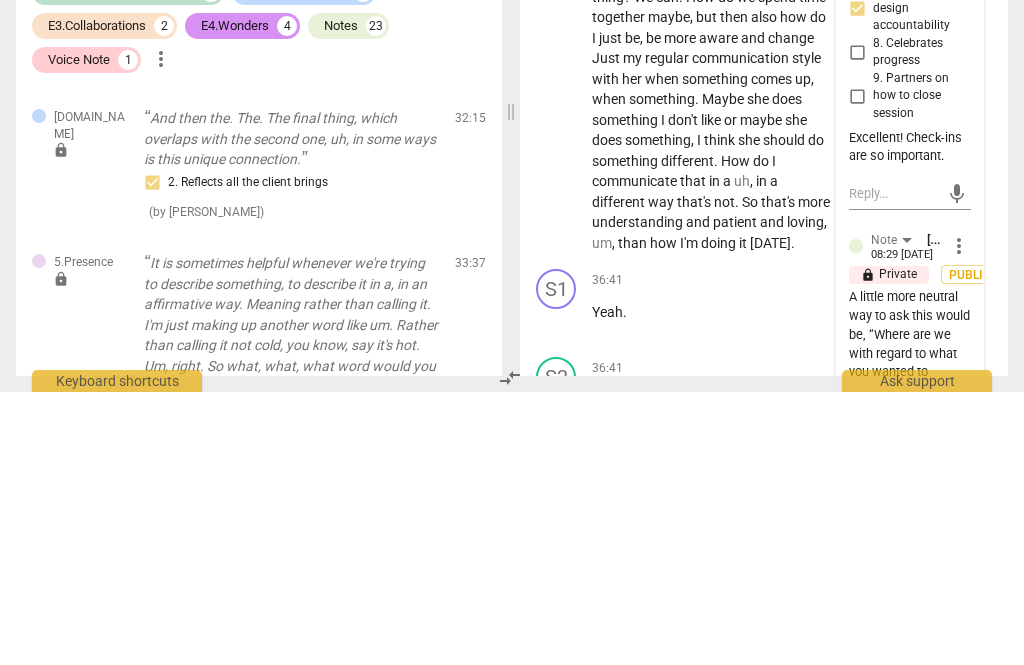 type 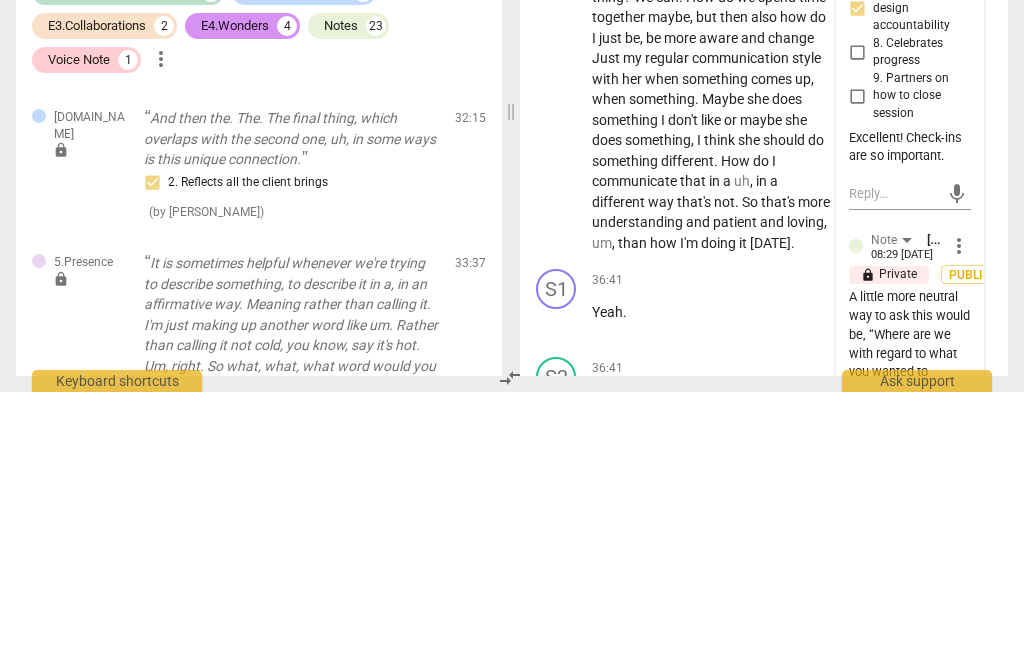 type on "also shows good time management of the session.  👍" 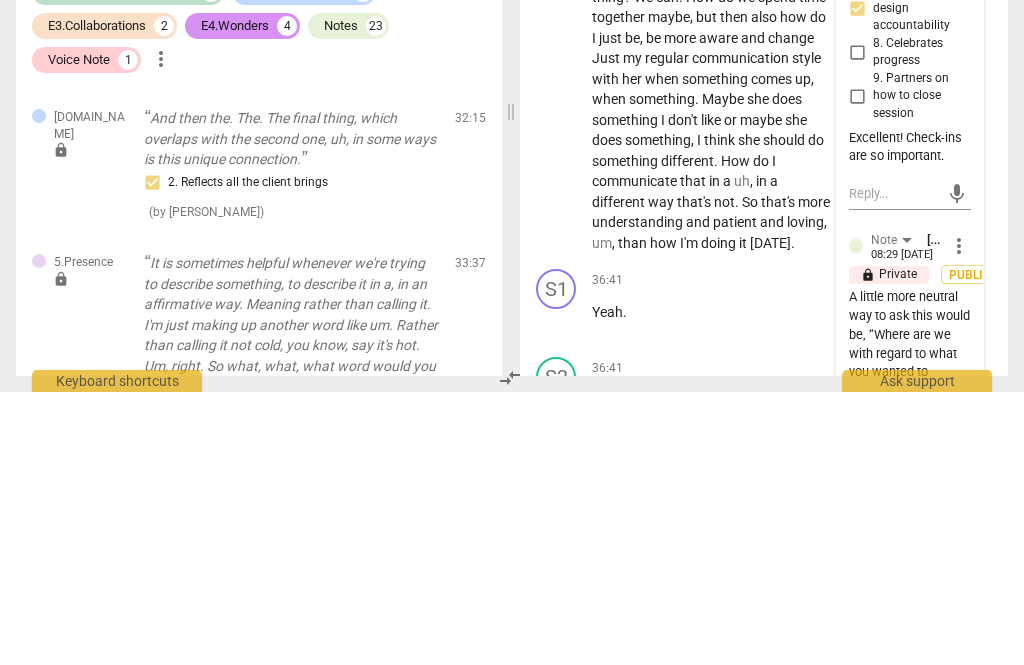 type on "also shows good time management of the session.  👍" 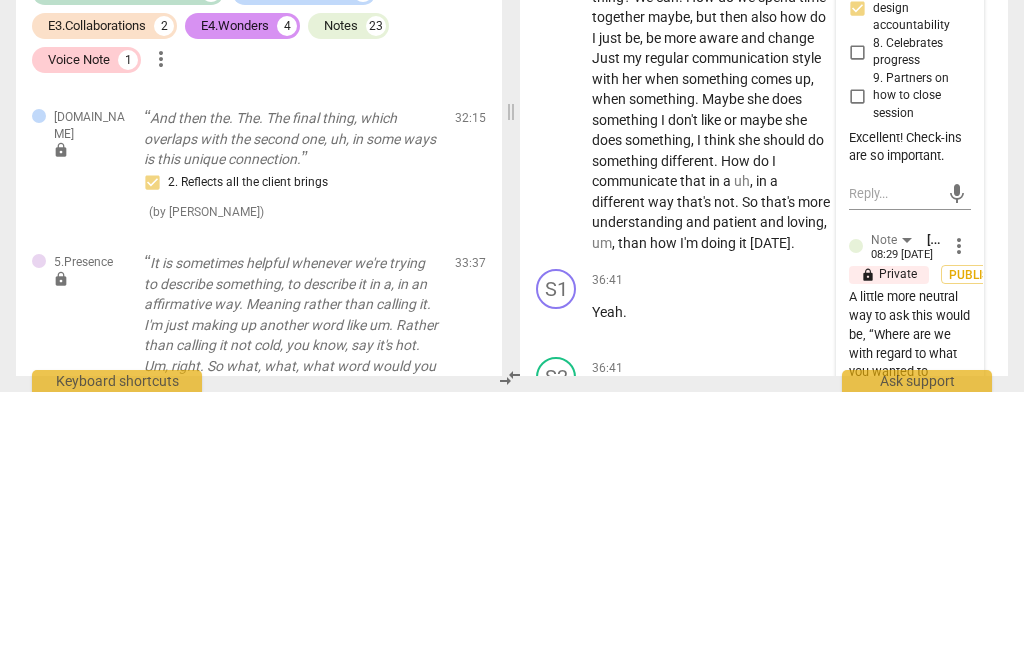 type 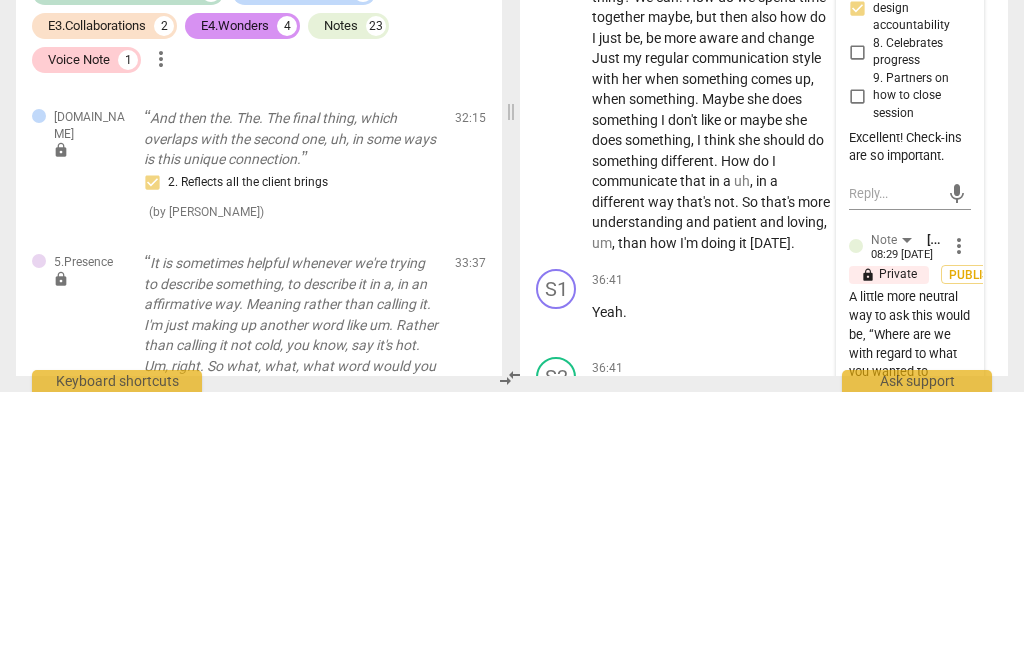 type 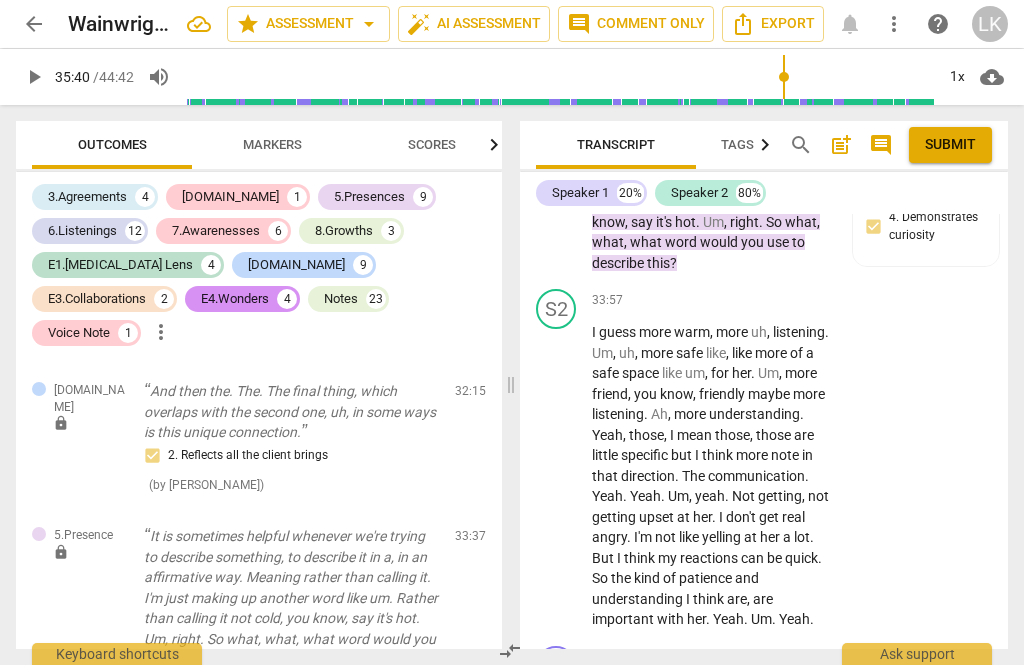scroll, scrollTop: 20361, scrollLeft: 0, axis: vertical 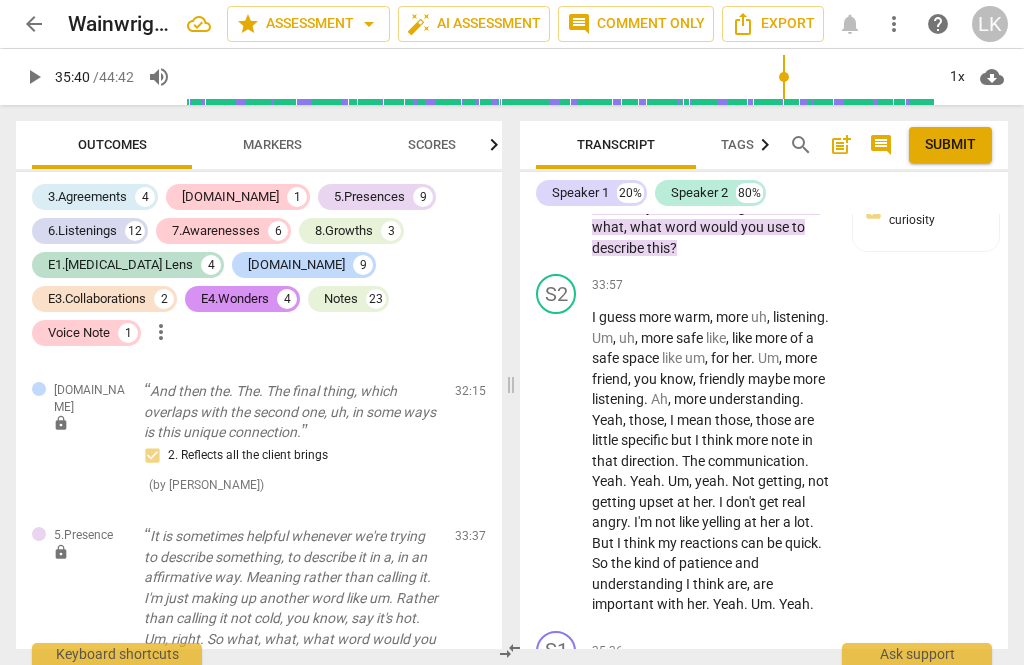 click on "play_arrow" at bounding box center [557, 715] 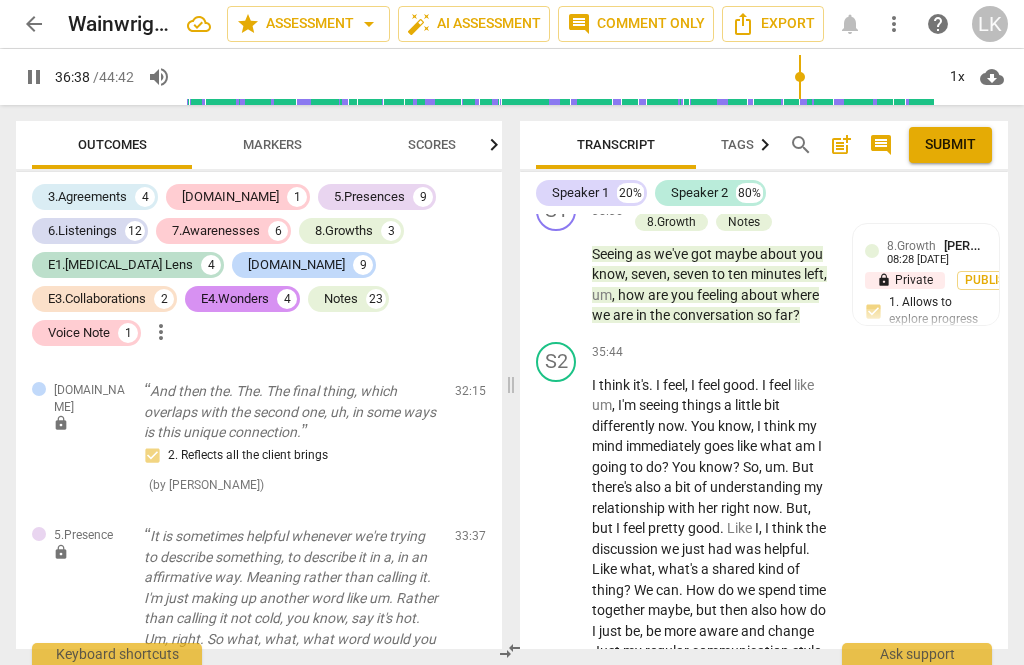 scroll, scrollTop: 21130, scrollLeft: 0, axis: vertical 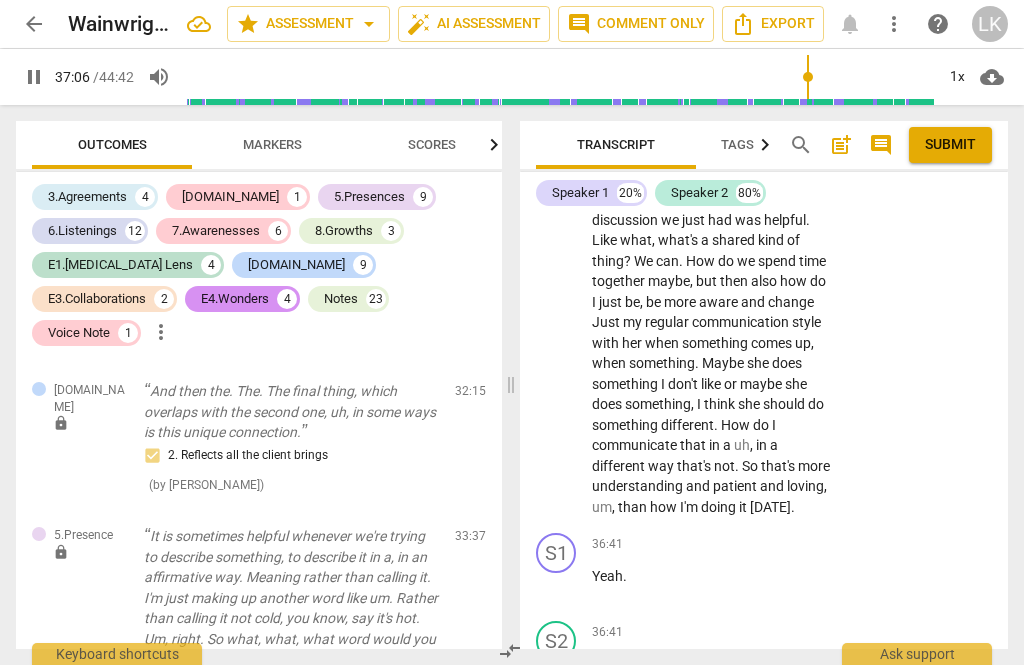 click on "pause" at bounding box center (557, 845) 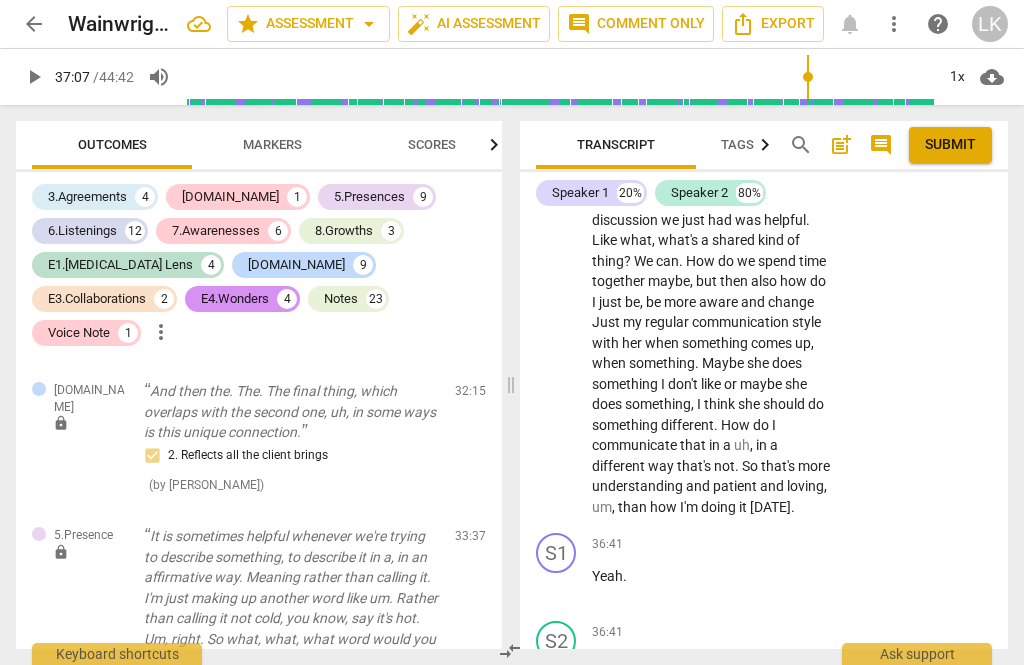 click on "+ Add competency" at bounding box center [757, 720] 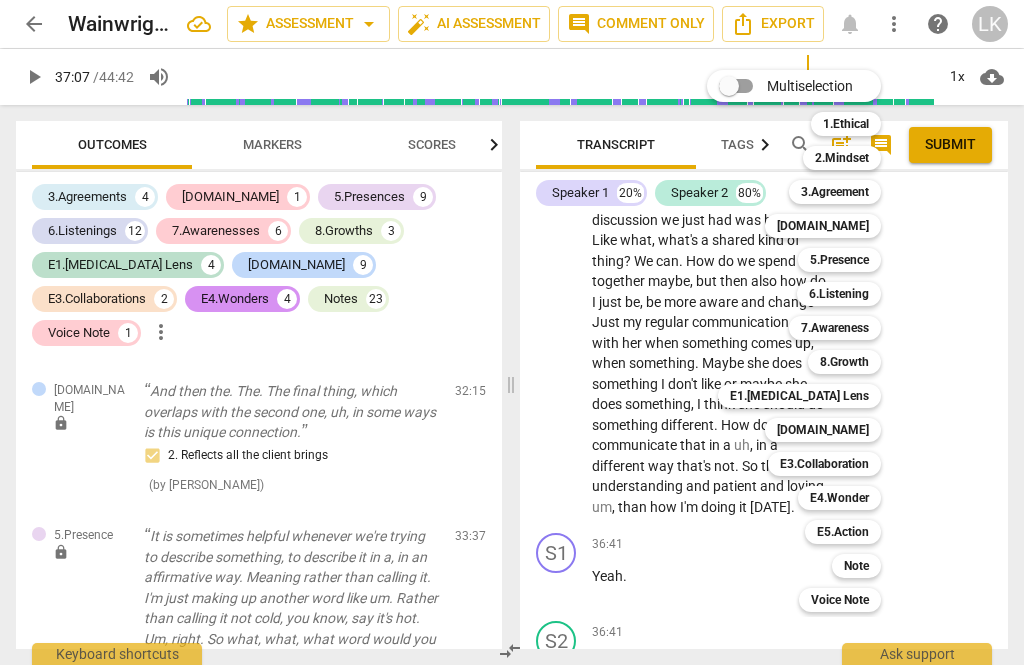 click on "[DOMAIN_NAME]" at bounding box center (823, 430) 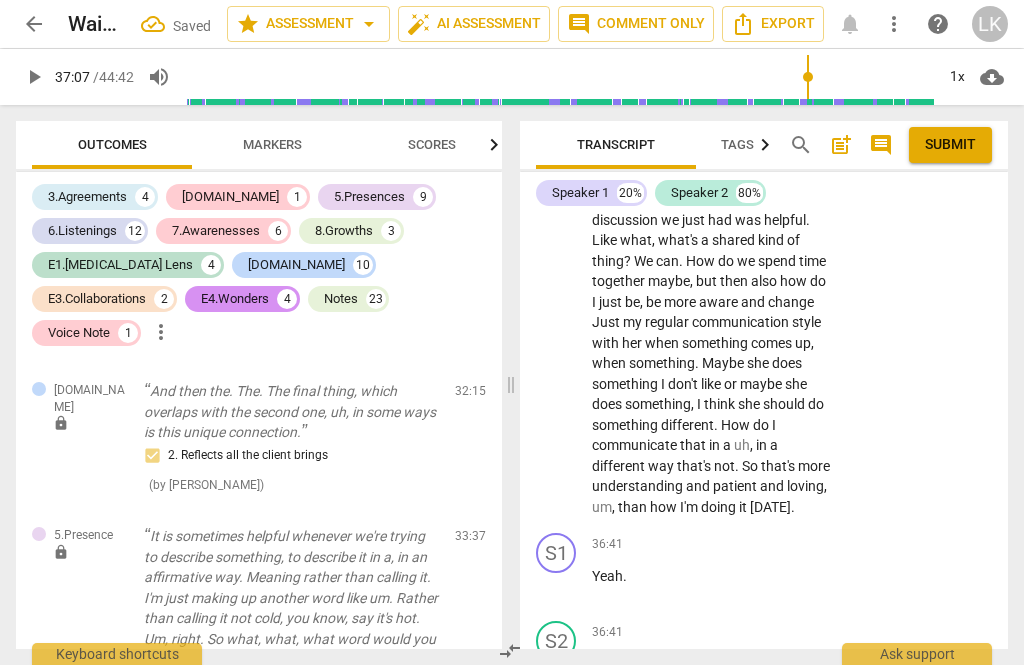 scroll, scrollTop: 22539, scrollLeft: 0, axis: vertical 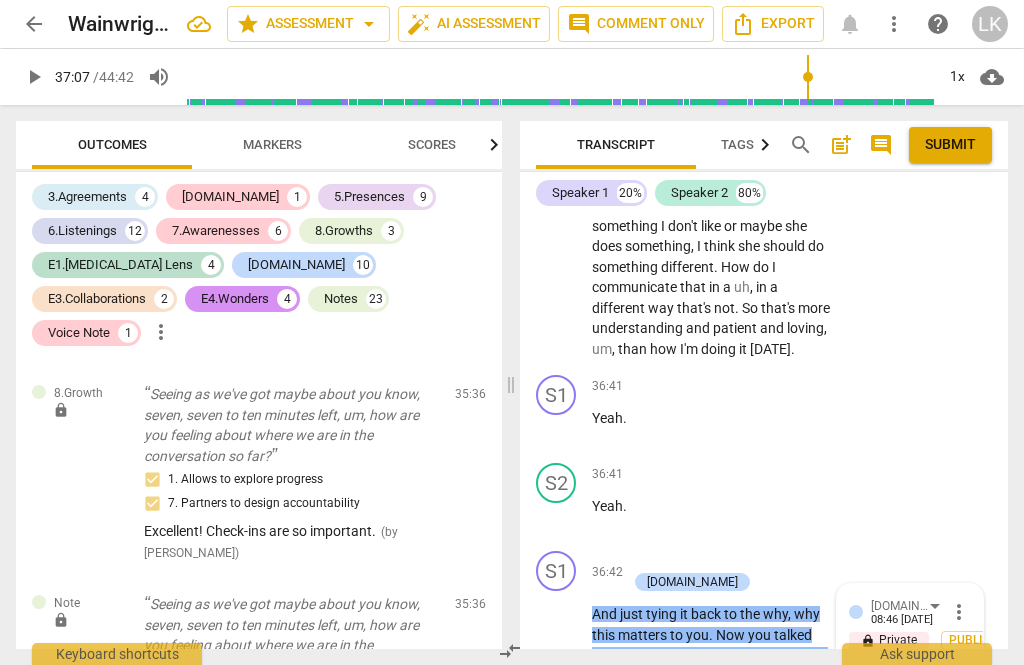 click on "2. Reflects all the client brings" at bounding box center [857, 725] 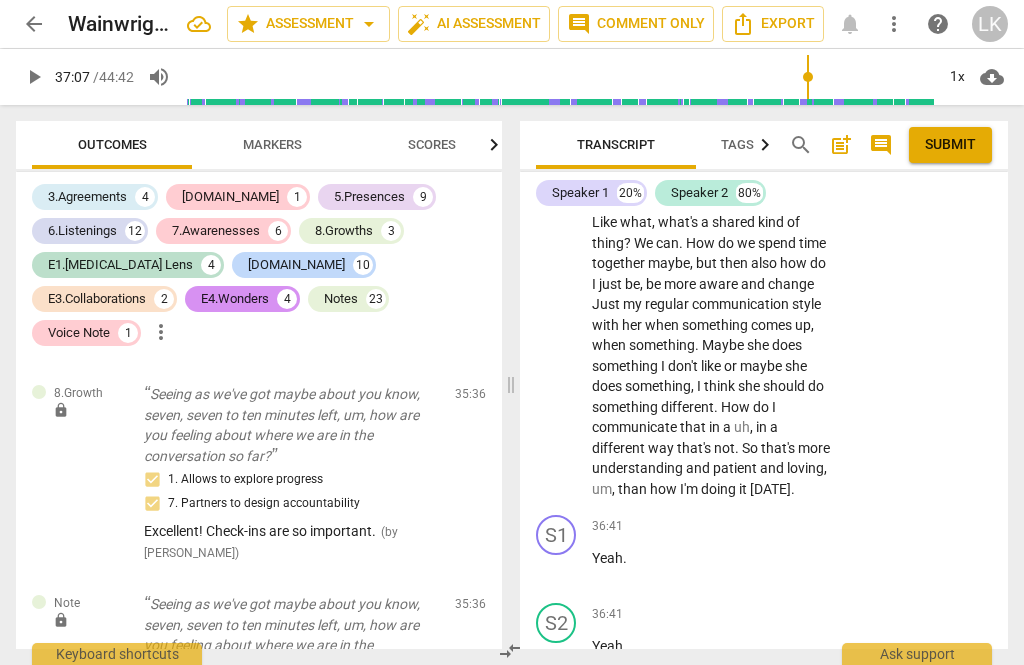 scroll, scrollTop: 21145, scrollLeft: 0, axis: vertical 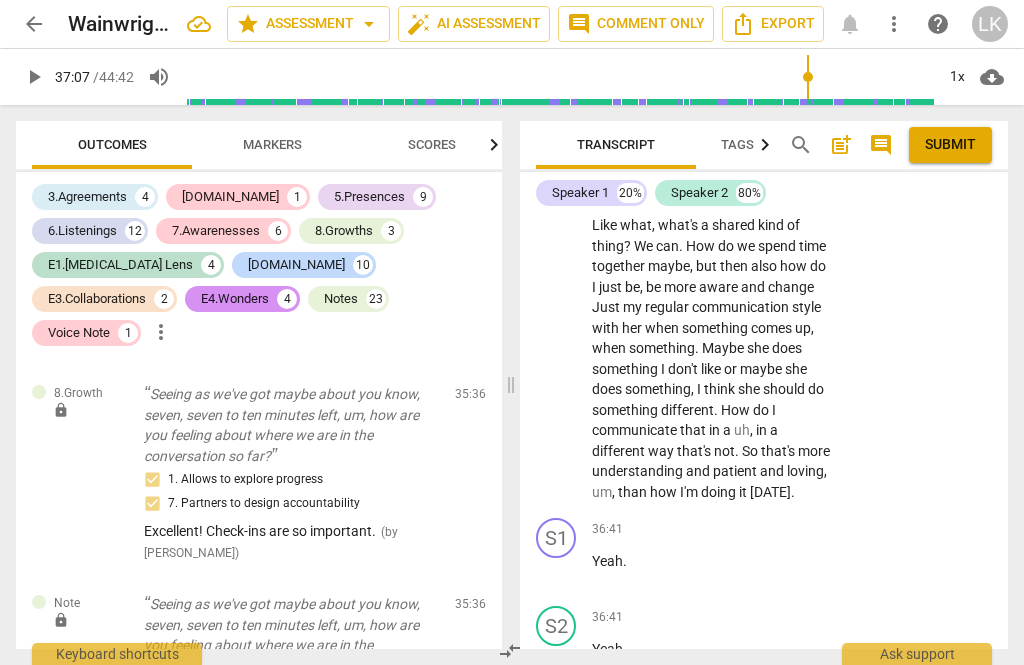 click on "+ Add competency [DOMAIN_NAME]" at bounding box center (722, 715) 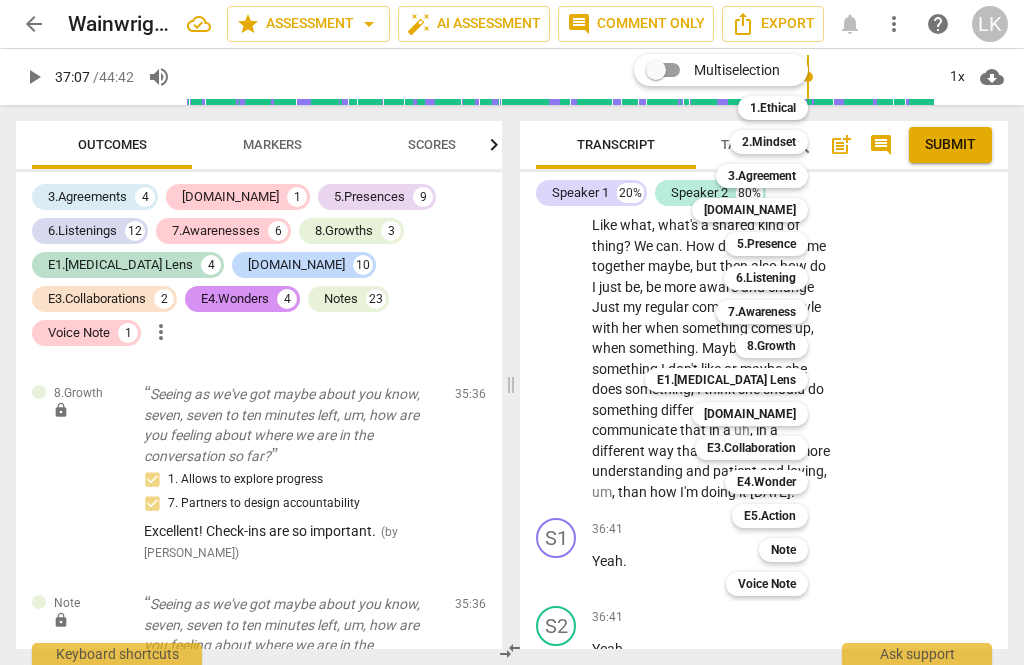 click on "E3.Collaboration" at bounding box center (751, 448) 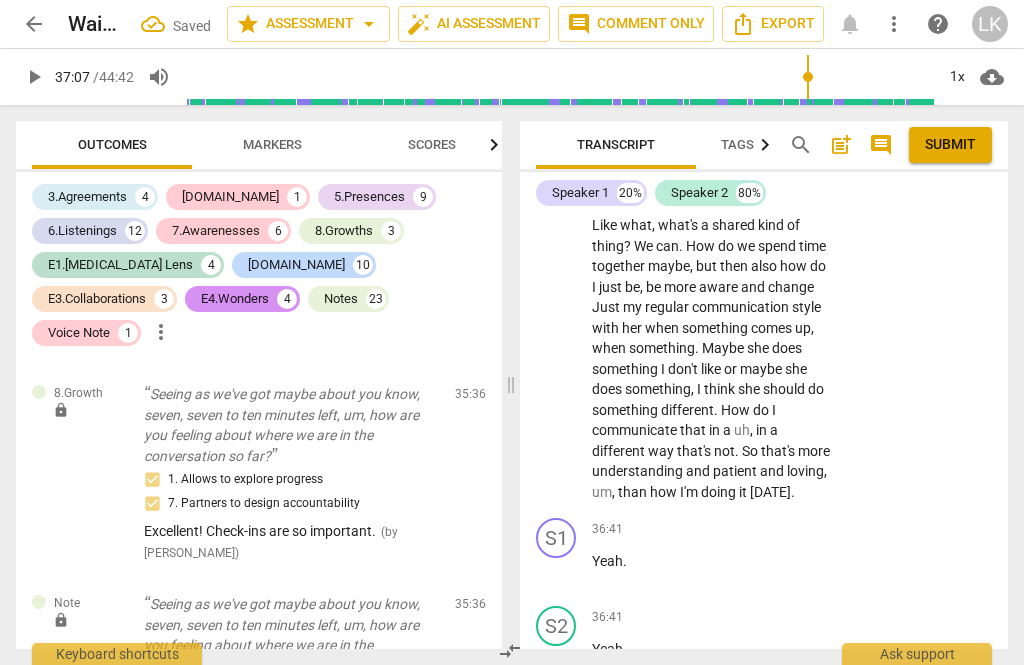 scroll, scrollTop: 21793, scrollLeft: 0, axis: vertical 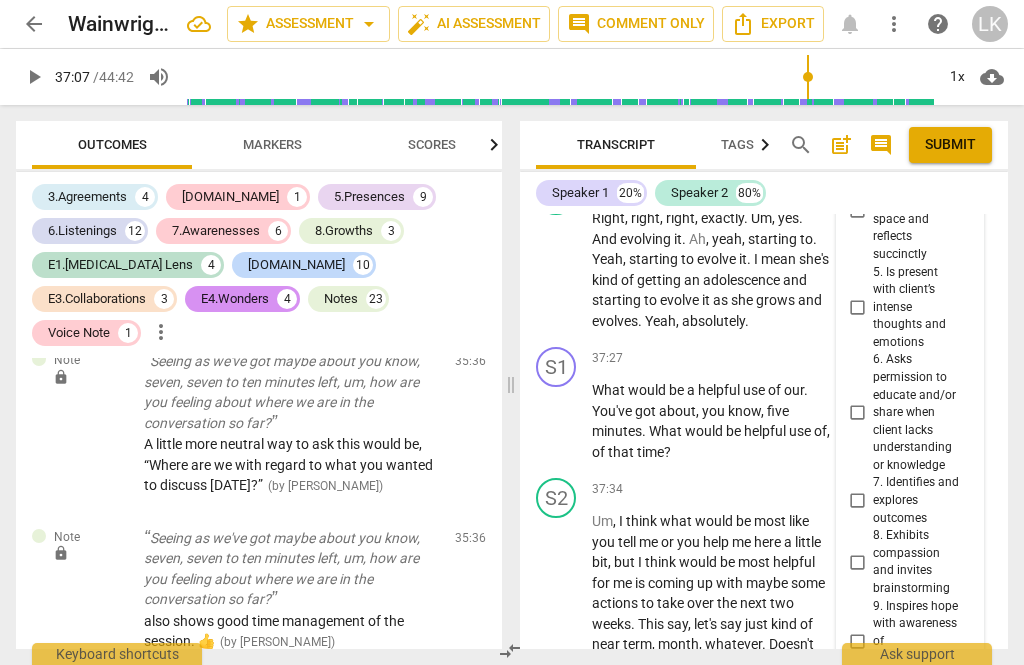 click on "5. Explores optimal client support for self-awareness" at bounding box center [857, 1007] 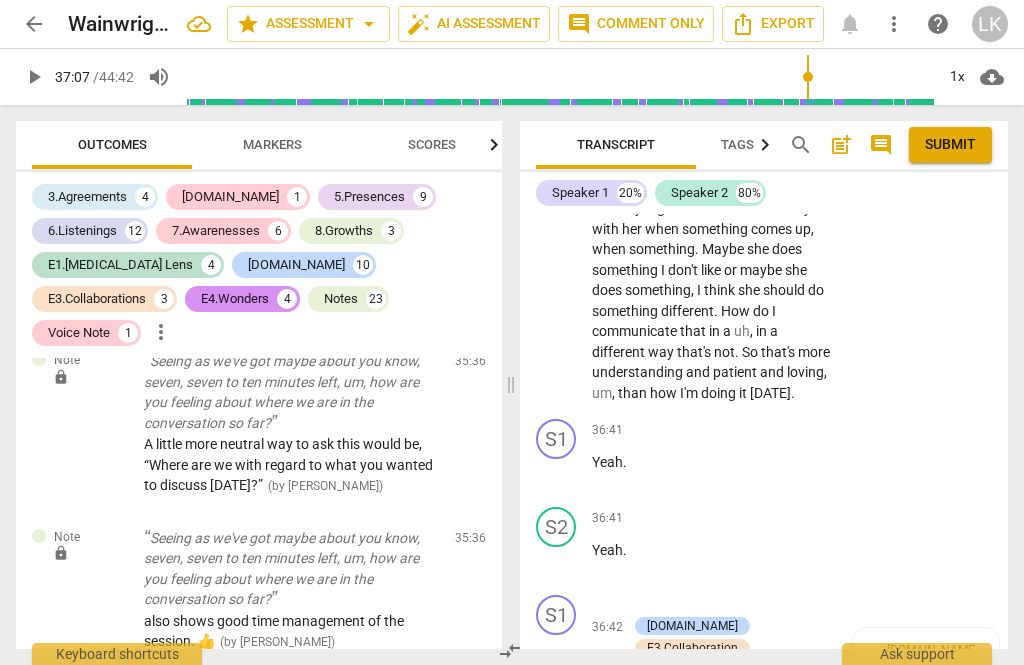 scroll, scrollTop: 21197, scrollLeft: 0, axis: vertical 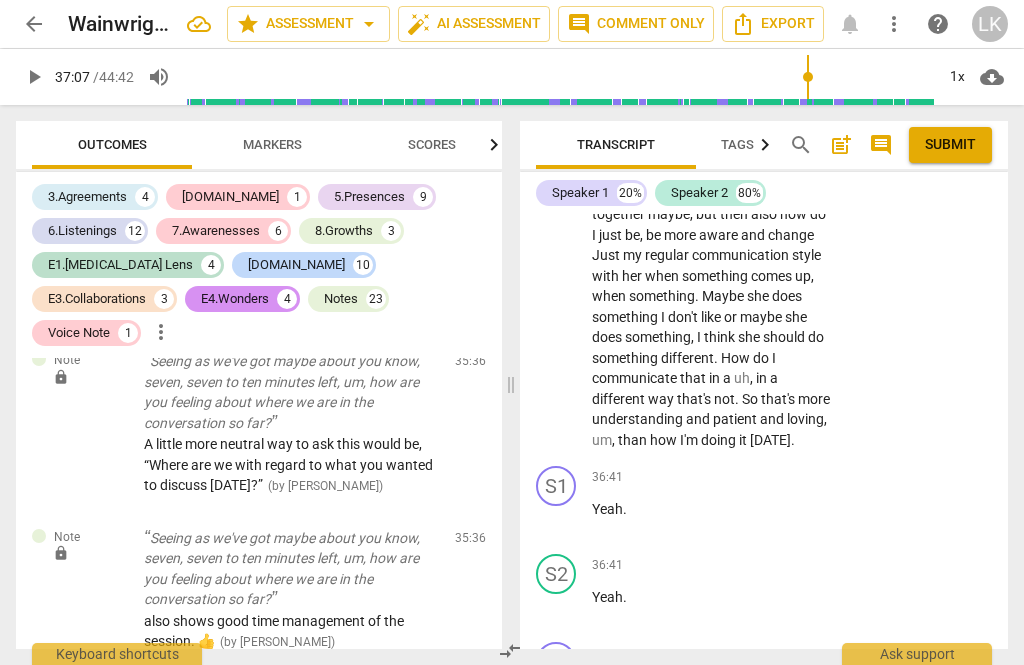 click on "+ Add competency [DOMAIN_NAME] E3.Collaboration" at bounding box center [722, 674] 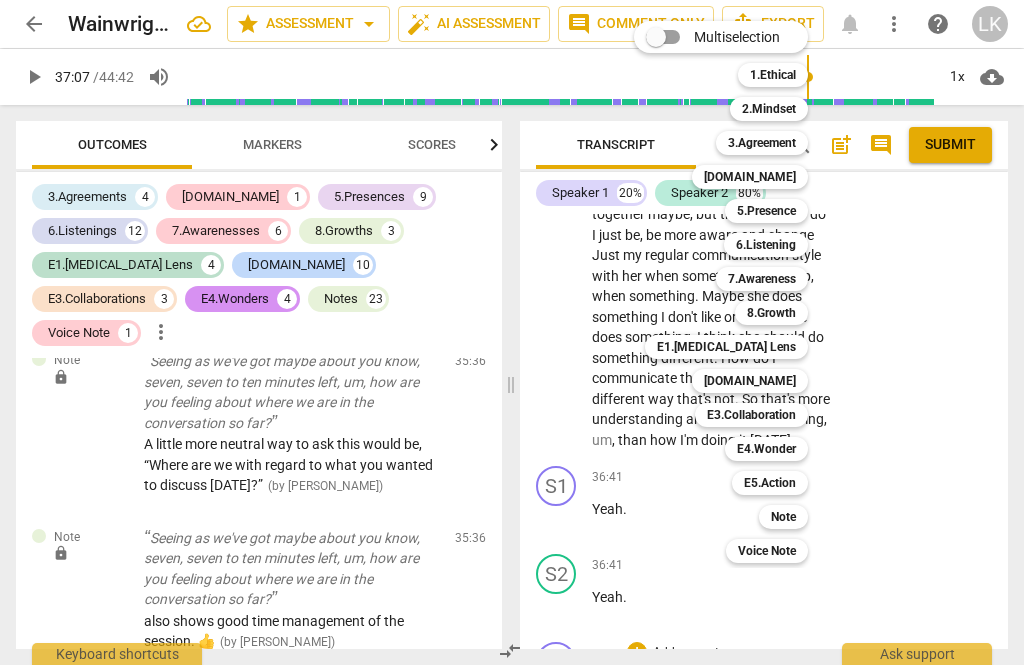 click on "5.Presence" at bounding box center (766, 211) 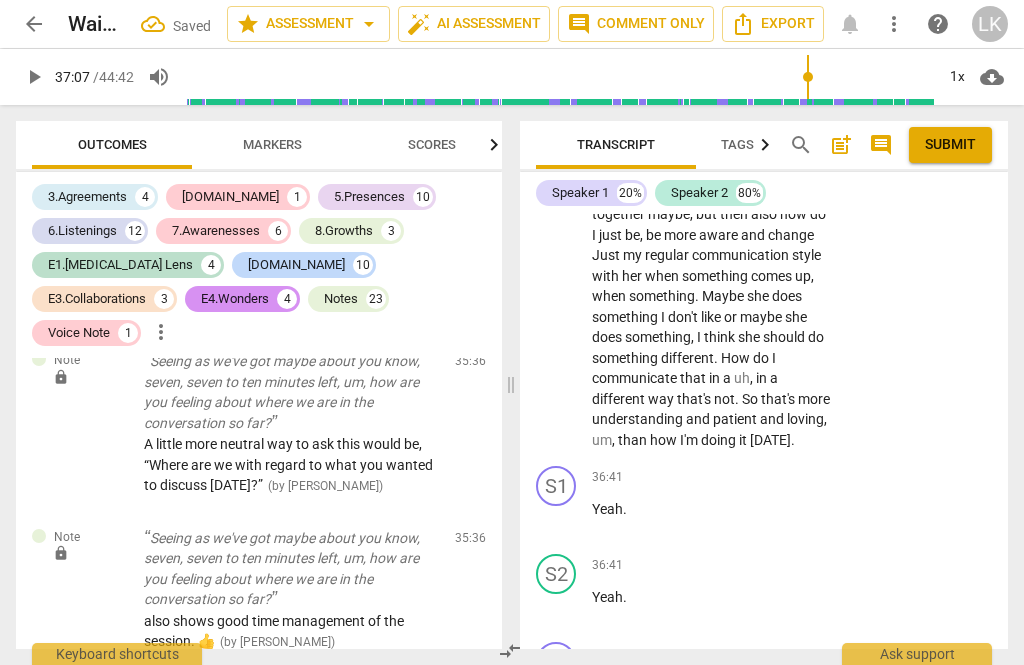 scroll, scrollTop: 23035, scrollLeft: 0, axis: vertical 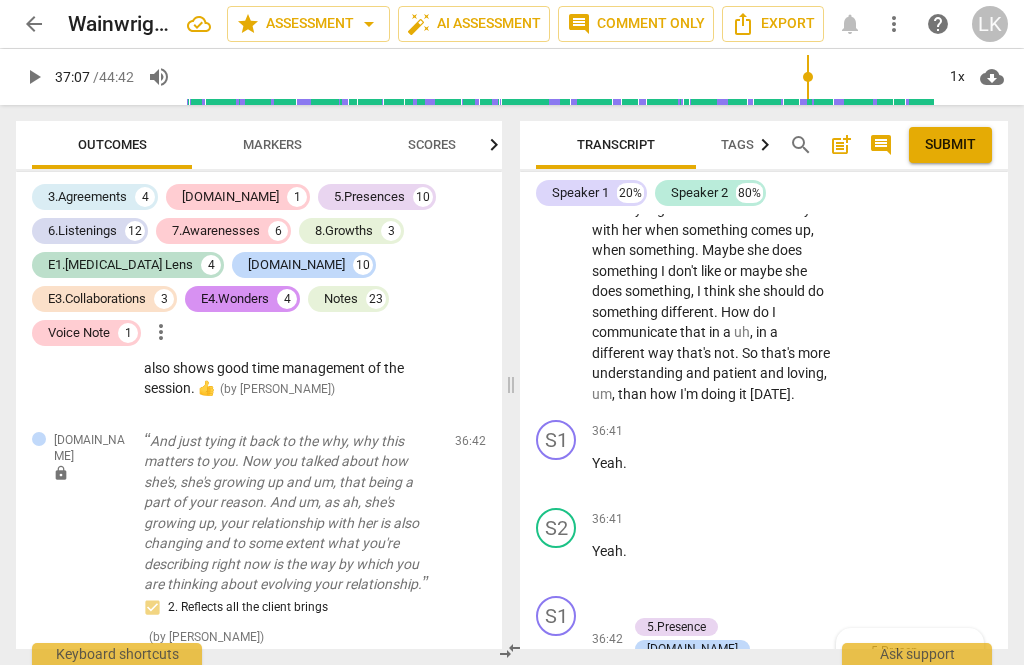 click on "1. Responds to the whole person (the who)" at bounding box center [857, 734] 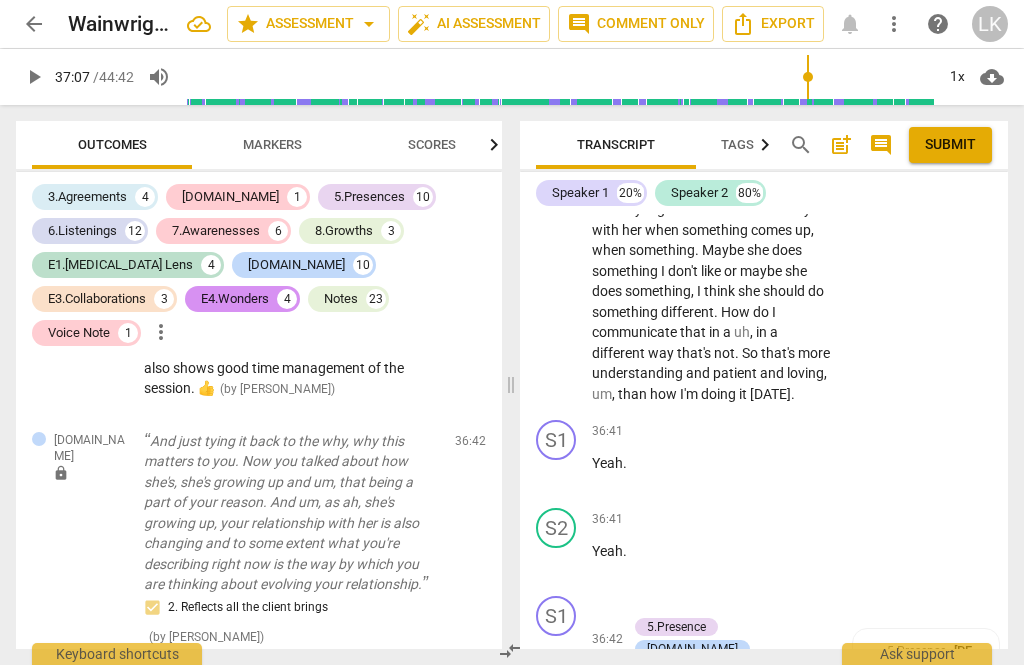 click on "+" at bounding box center [637, 606] 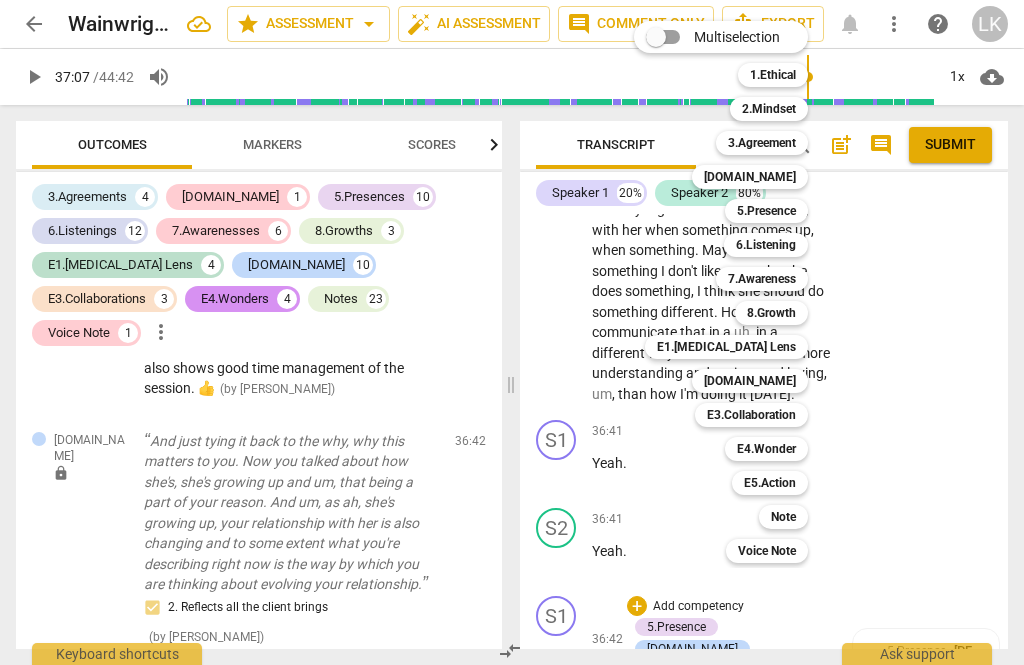 click on "Note" at bounding box center [783, 517] 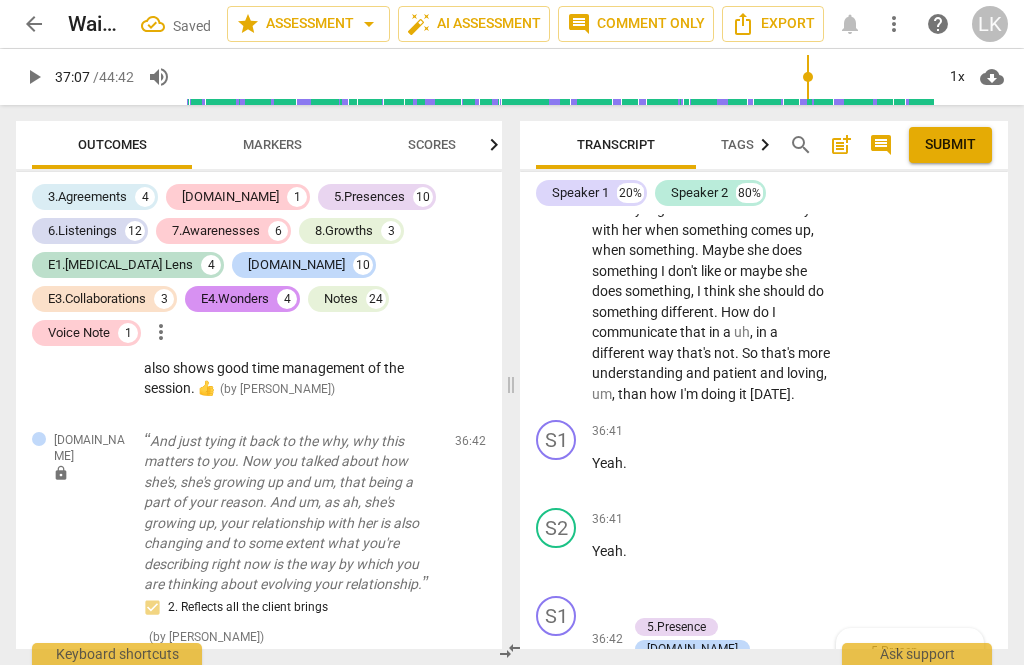 scroll, scrollTop: 23299, scrollLeft: 0, axis: vertical 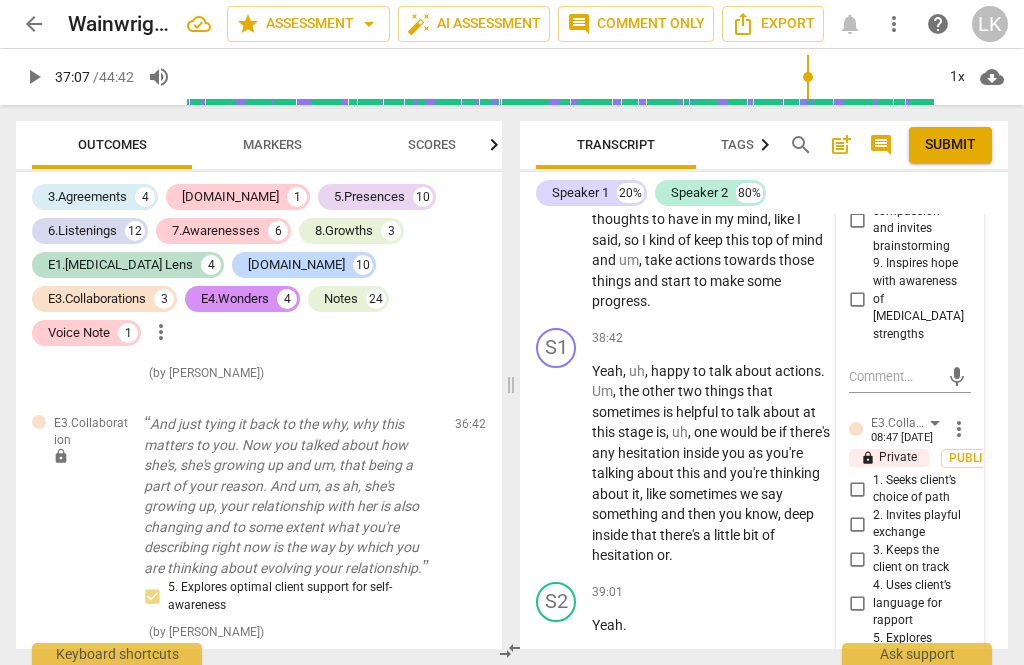click at bounding box center (894, 961) 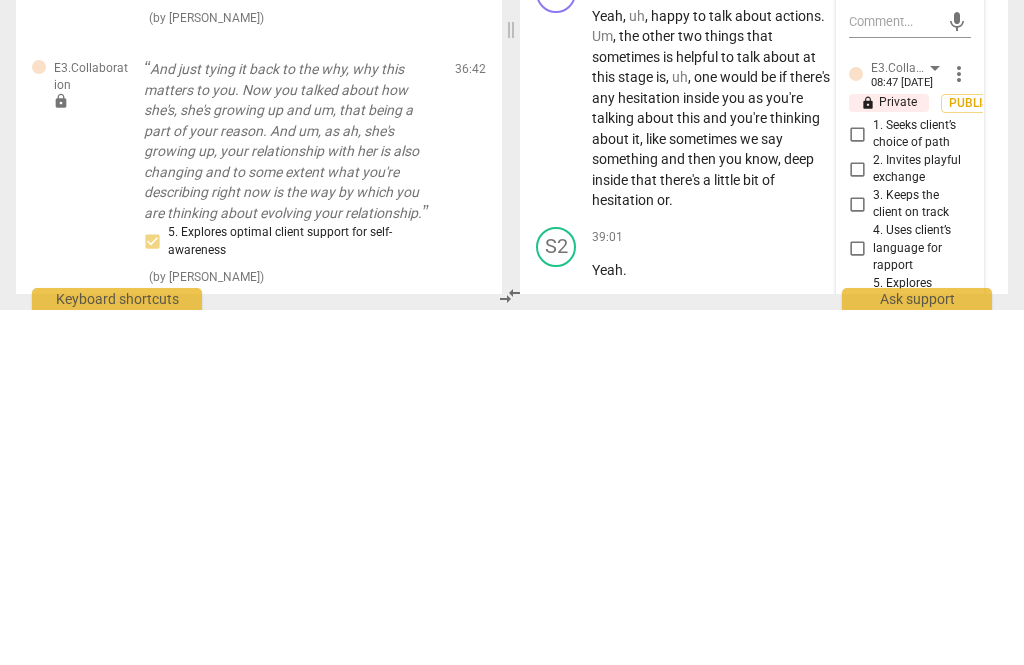 type on "N" 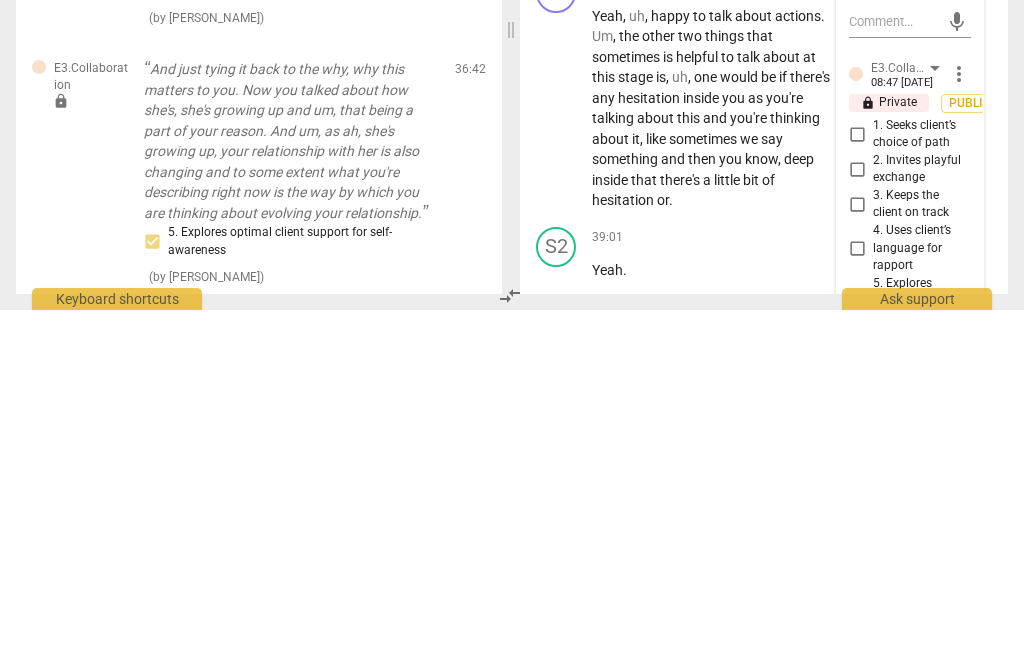 type on "N" 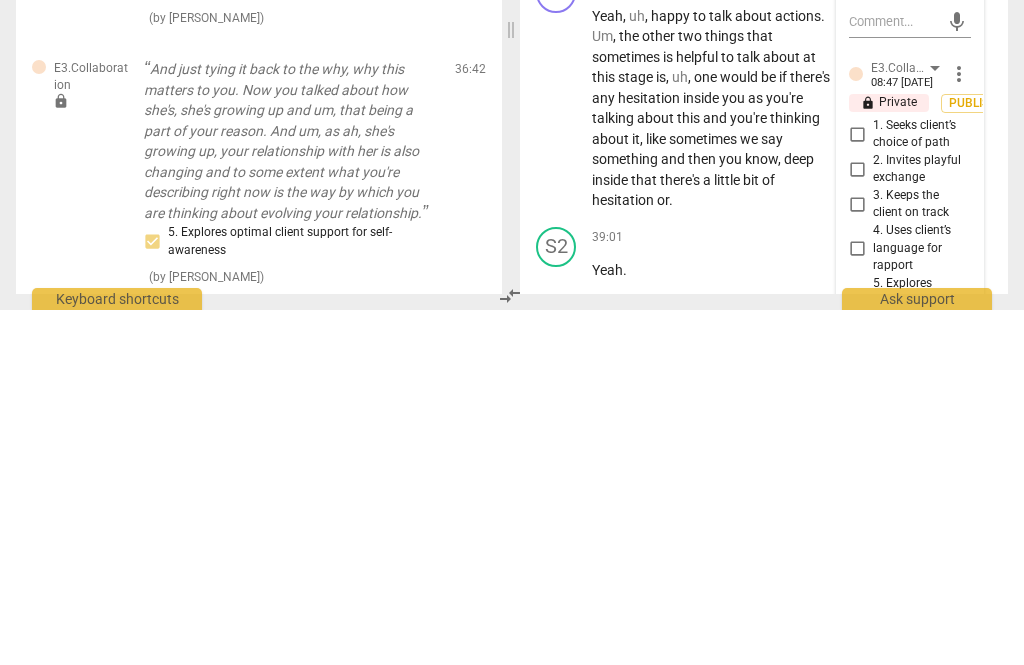 type on "Nice!" 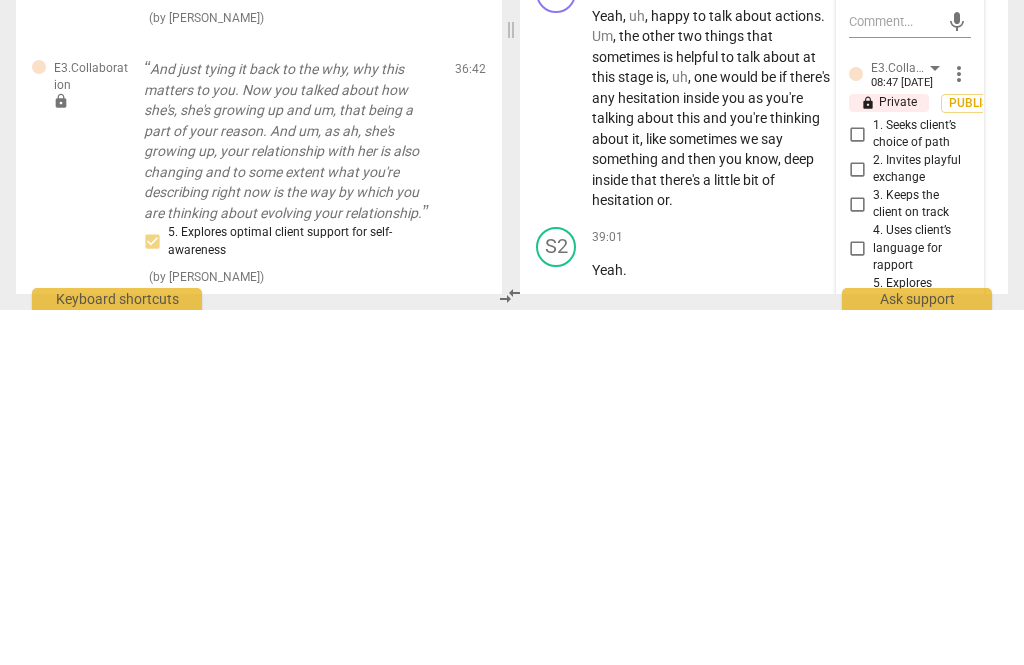 type on "Nice!" 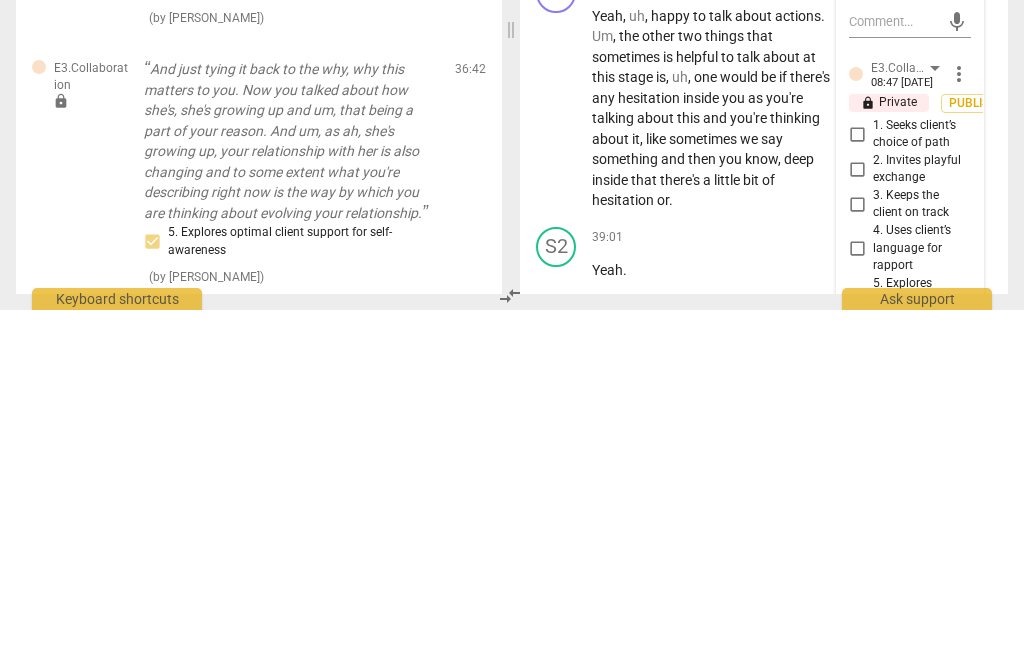 type 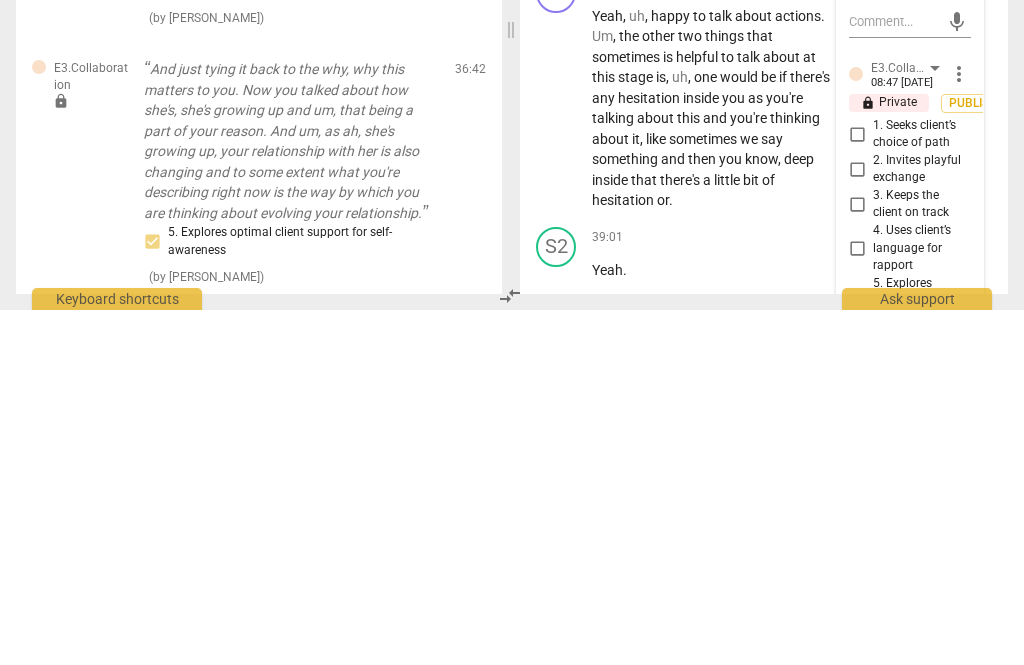 type 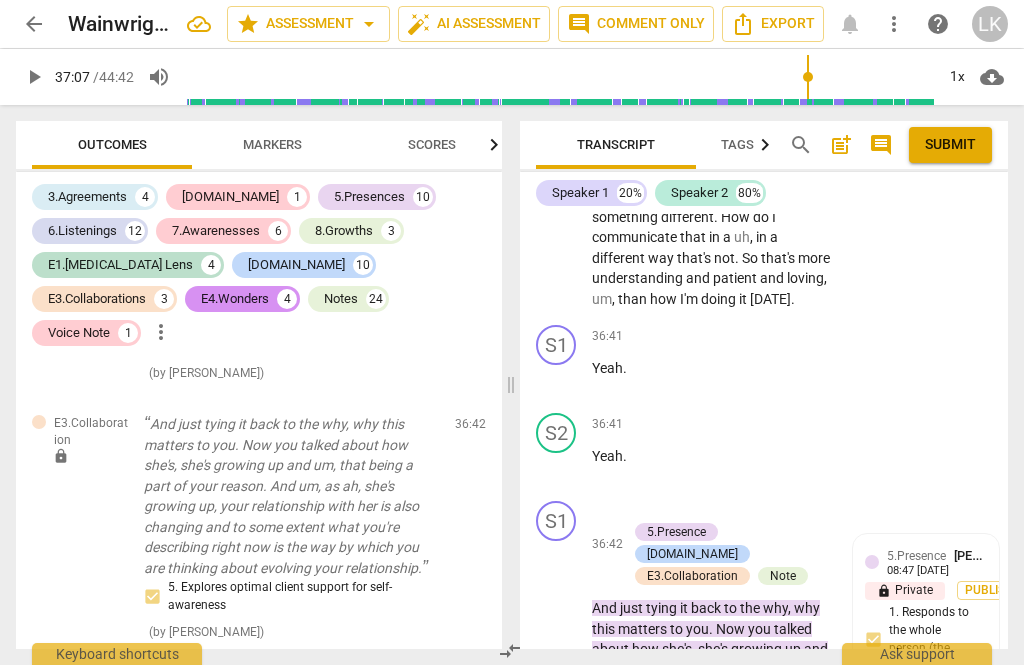 scroll, scrollTop: 21361, scrollLeft: 0, axis: vertical 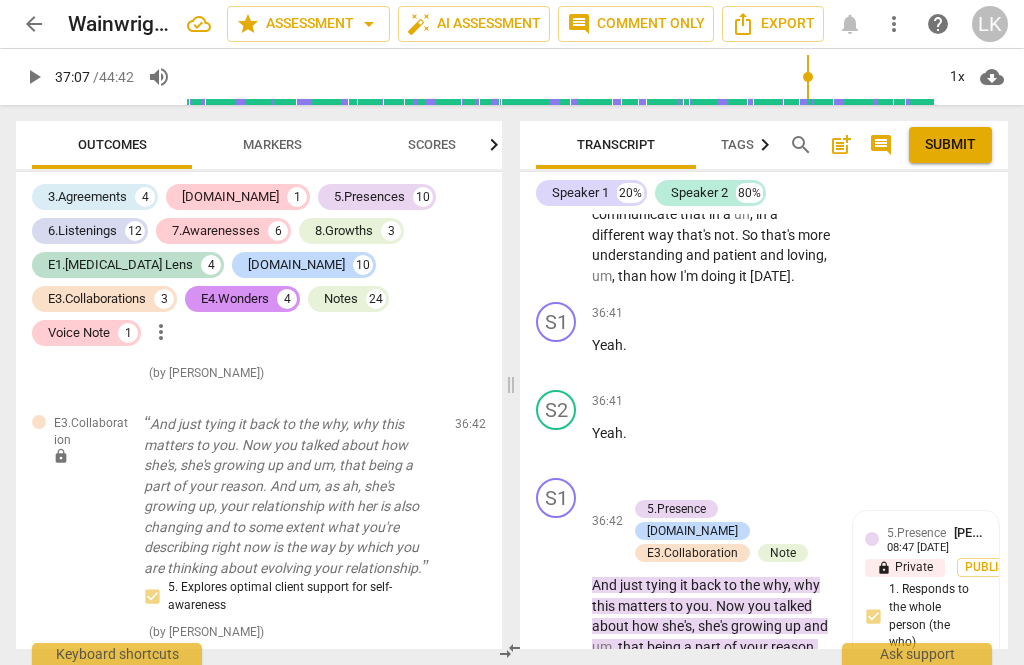click on "play_arrow" at bounding box center (557, 891) 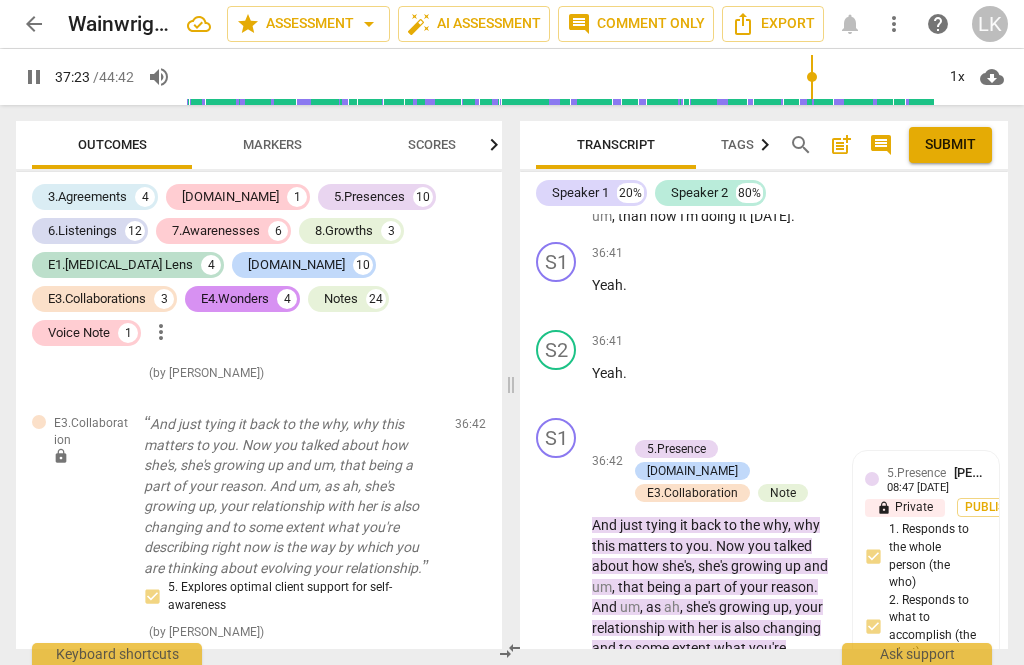 scroll, scrollTop: 21513, scrollLeft: 0, axis: vertical 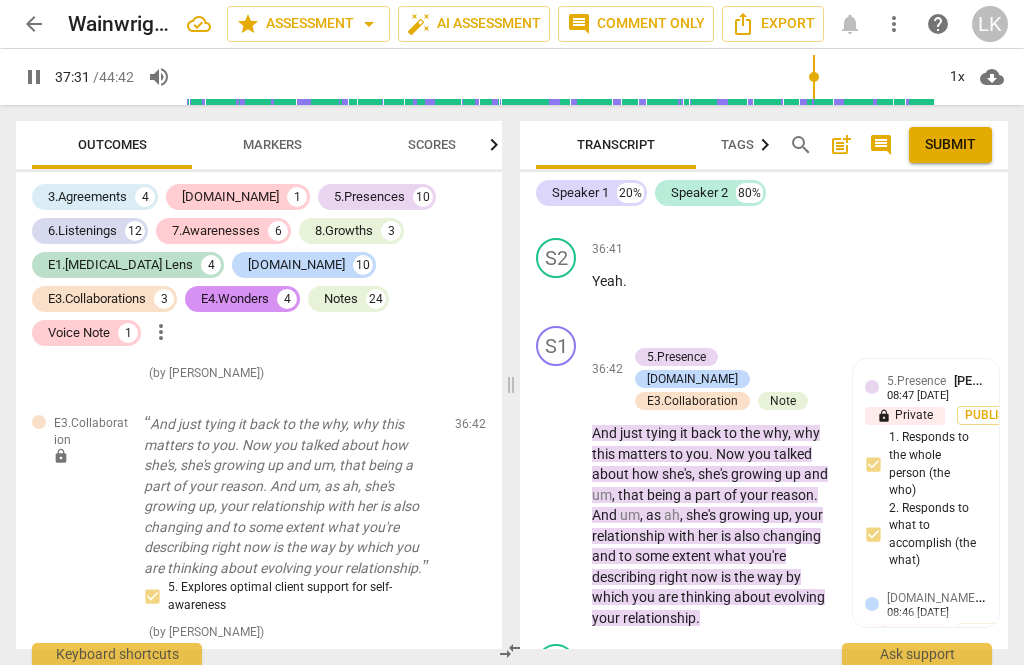 click on "pause" at bounding box center (557, 891) 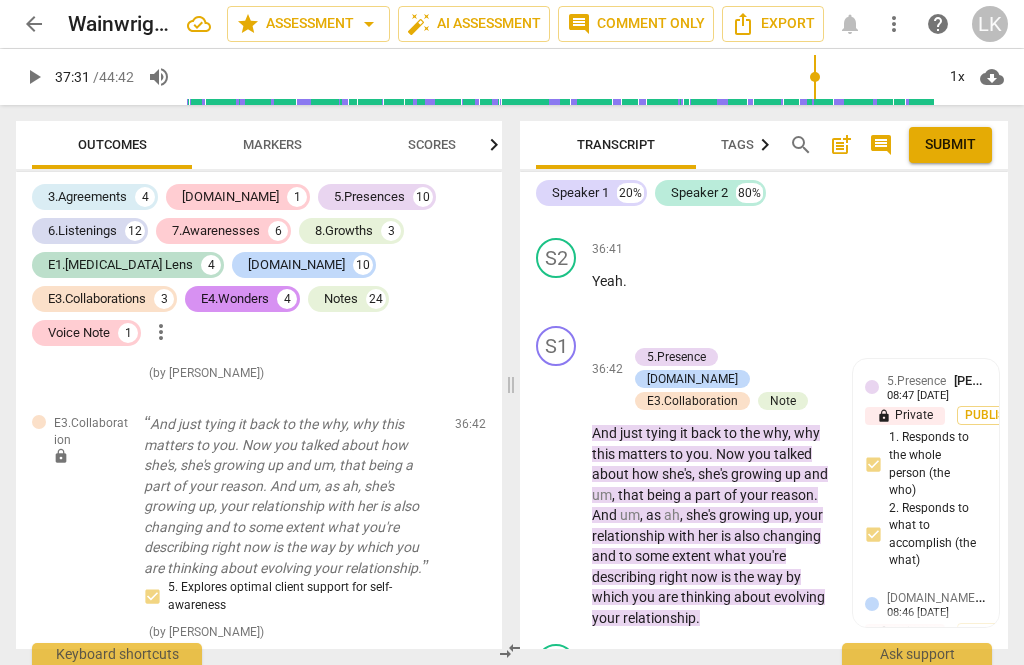 click on "+" at bounding box center [708, 827] 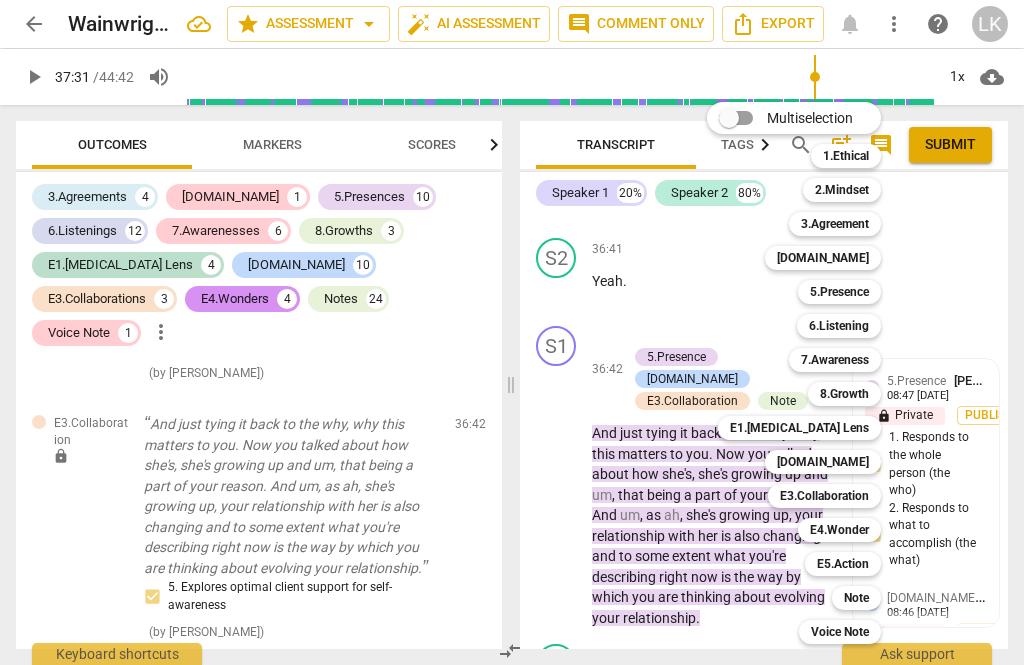 click on "5.Presence" at bounding box center (839, 292) 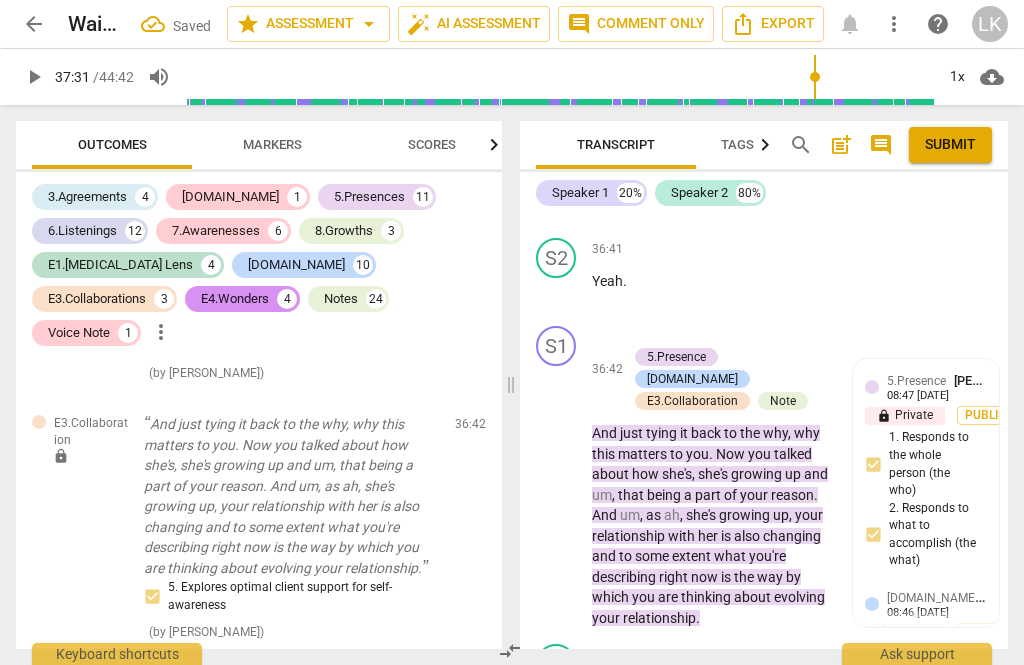 scroll, scrollTop: 23461, scrollLeft: 0, axis: vertical 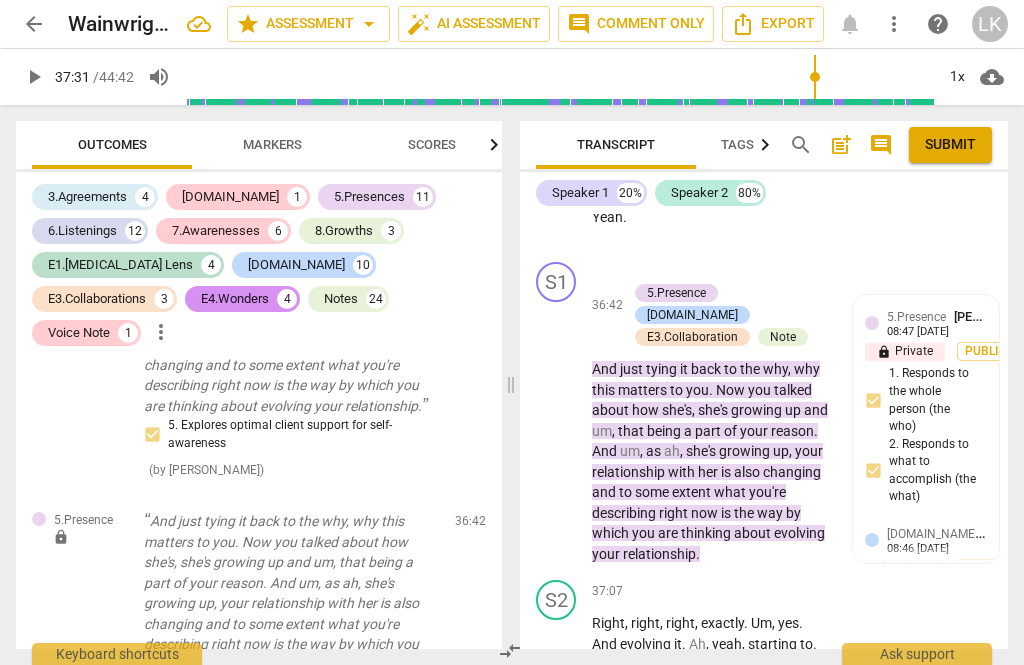 click on "5.Presence [PERSON_NAME] 08:51 [DATE] lock Private Publish" at bounding box center (926, 829) 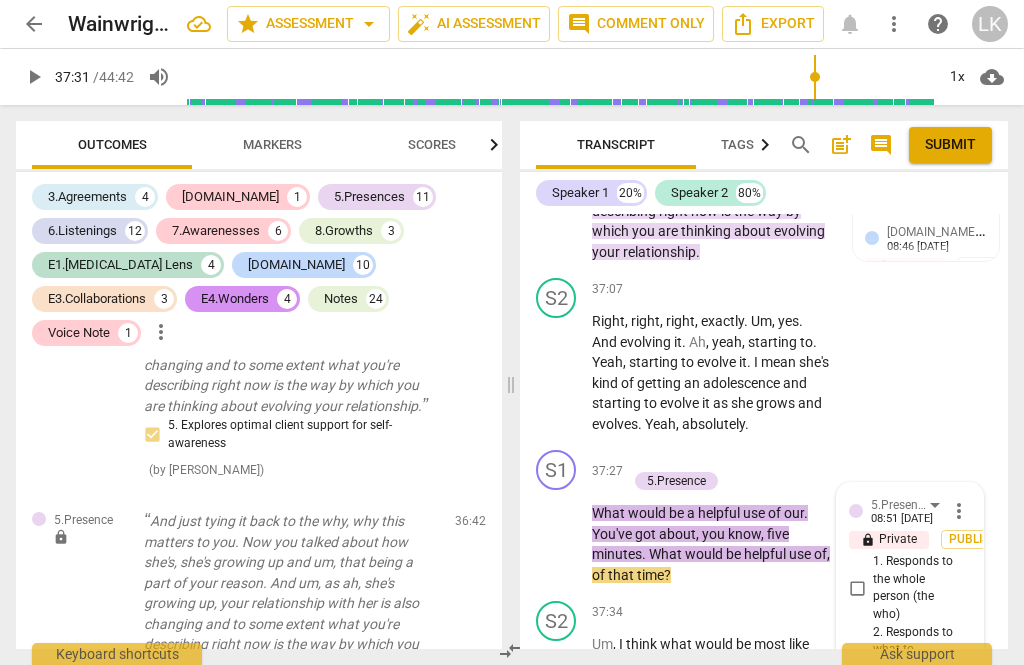 click at bounding box center [894, 850] 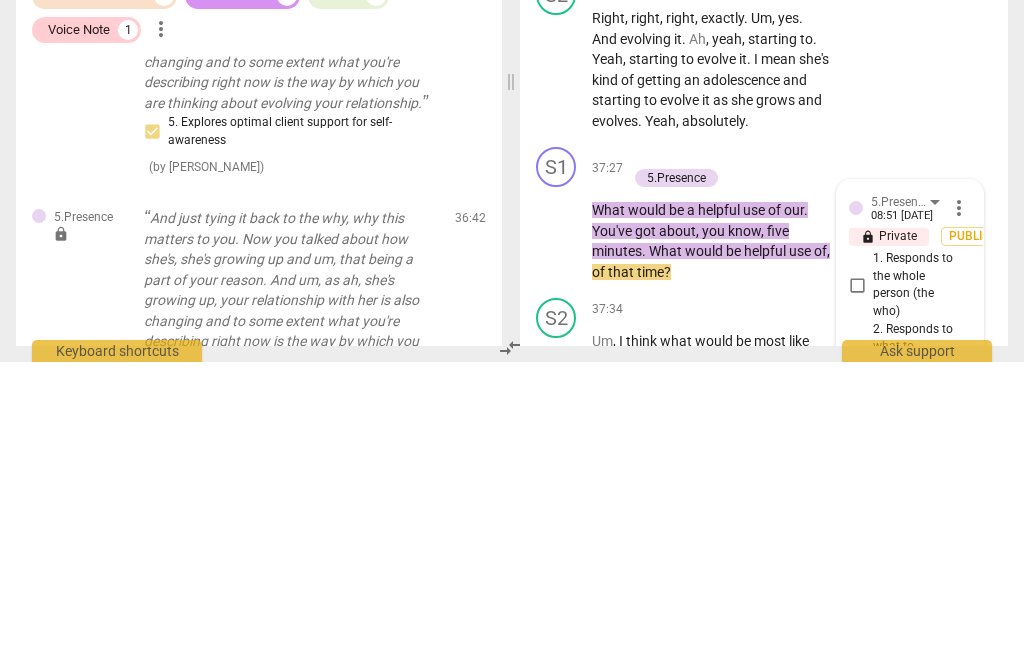 type on "E" 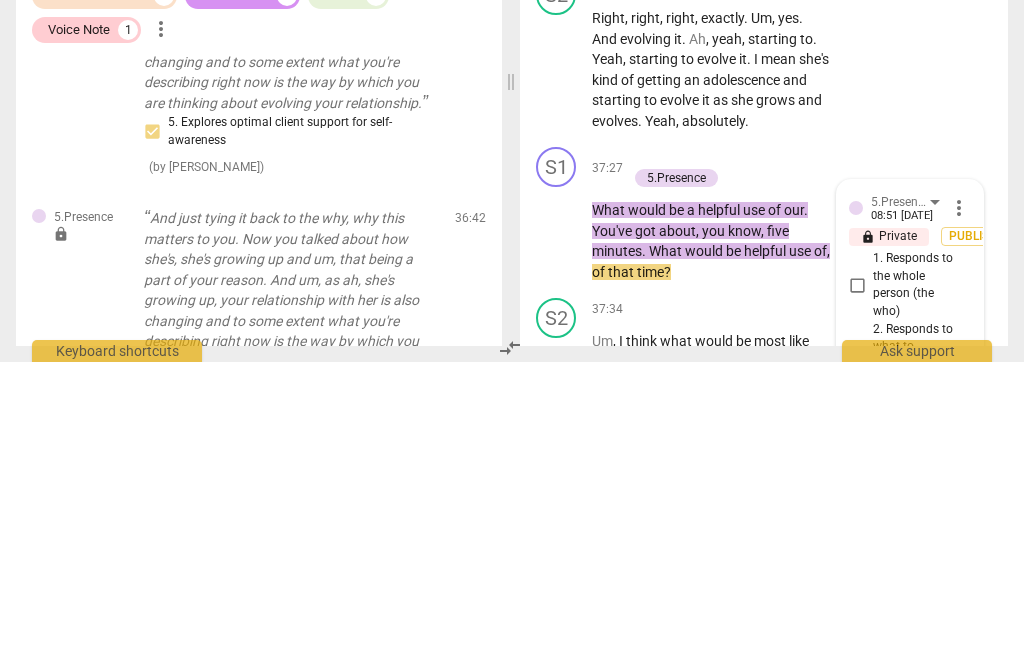 type on "E" 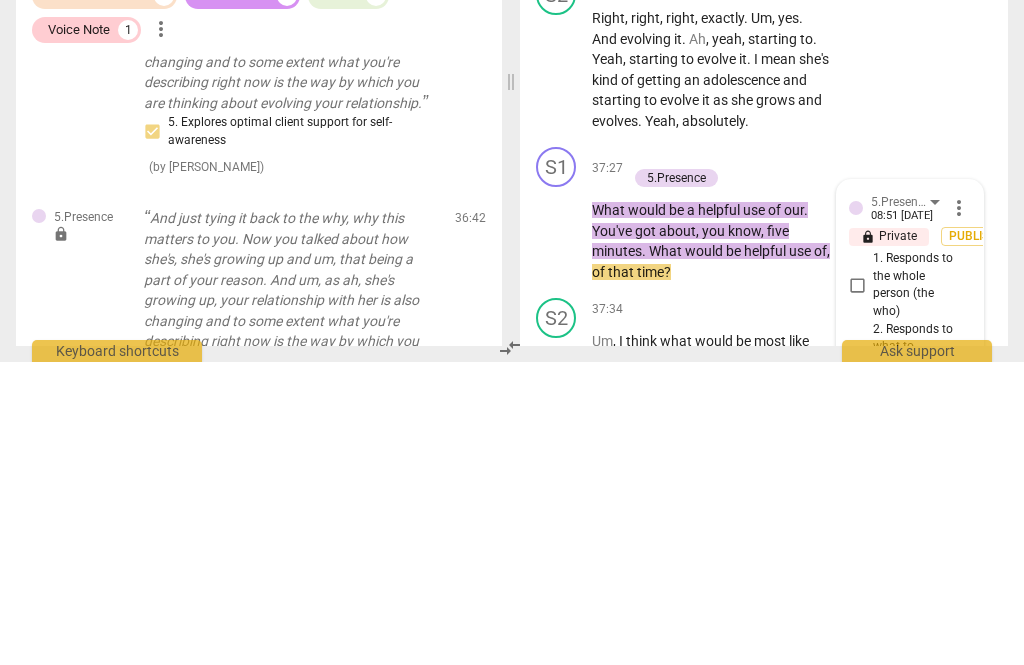 type on "Excellent" 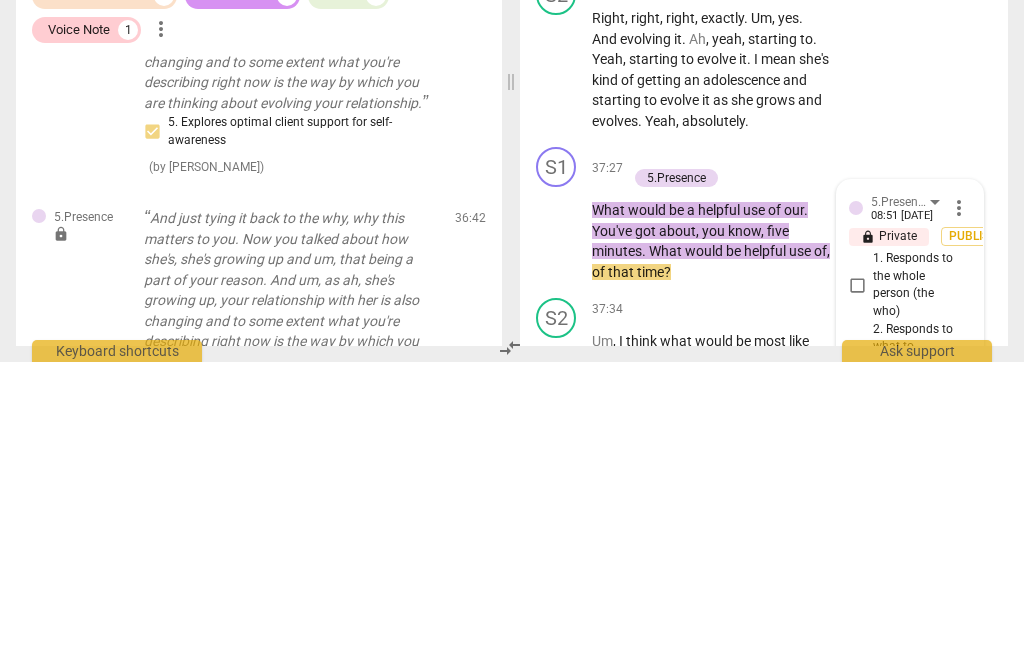 type on "Excellent" 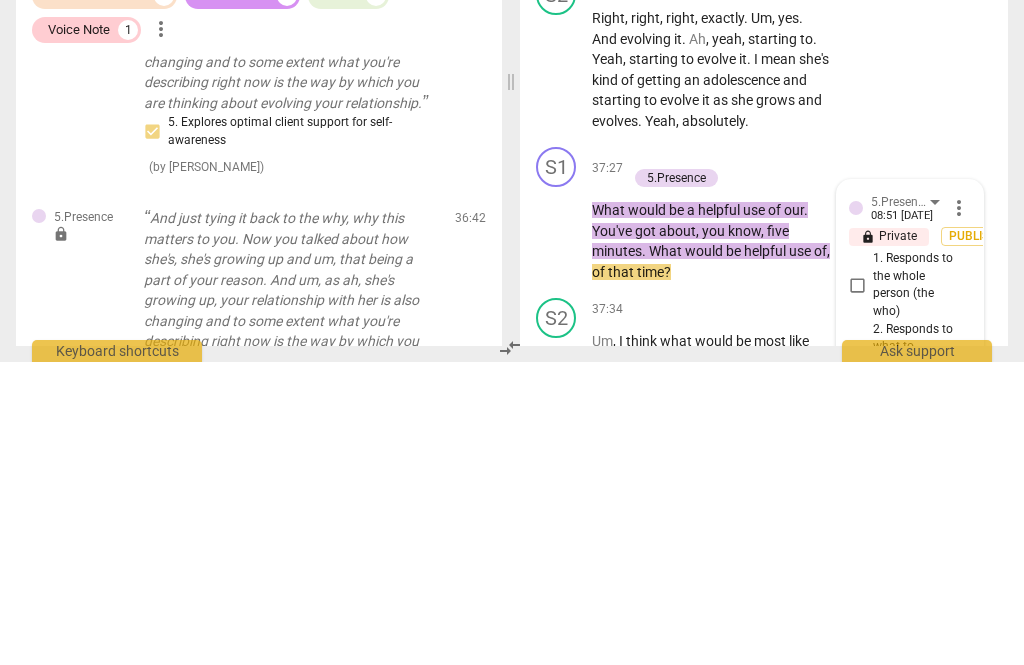 type on "Excellent" 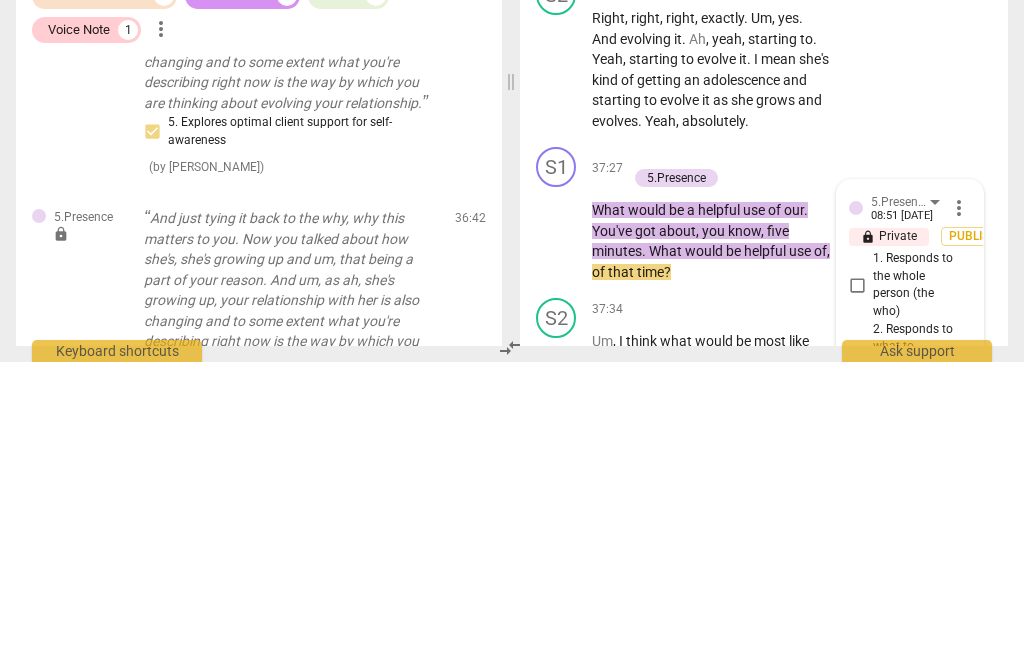 type on "Excellent!" 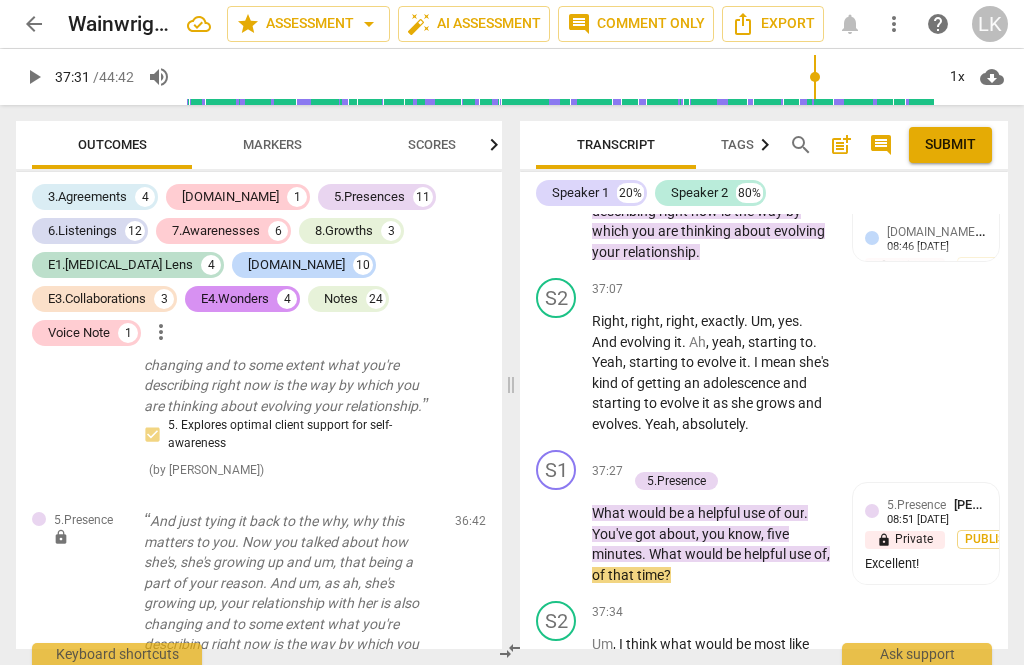scroll, scrollTop: 21812, scrollLeft: 0, axis: vertical 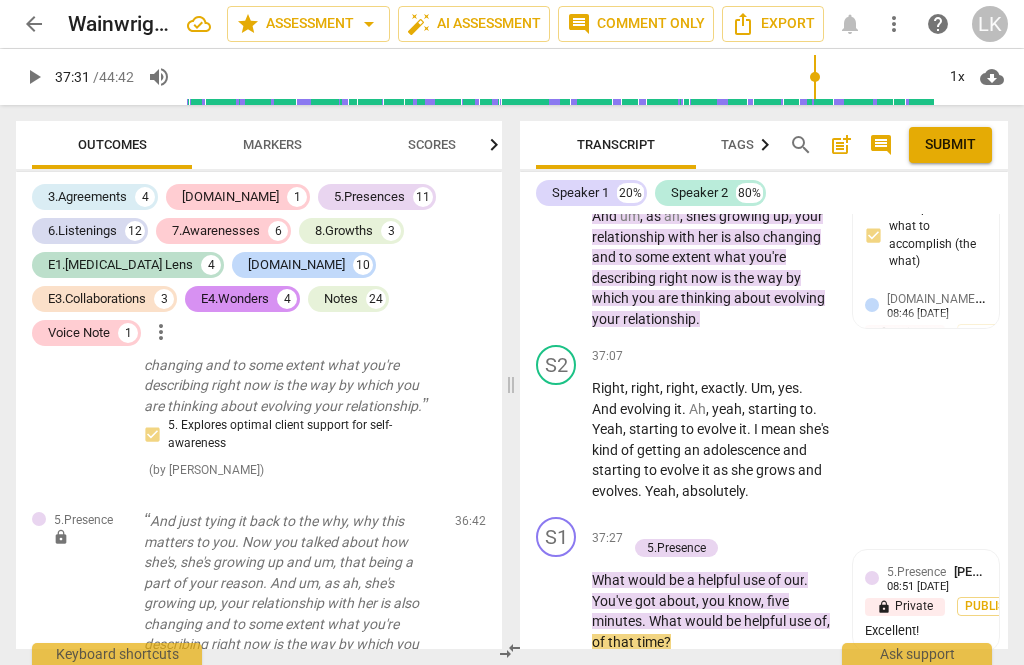 click on "play_arrow" at bounding box center [557, 958] 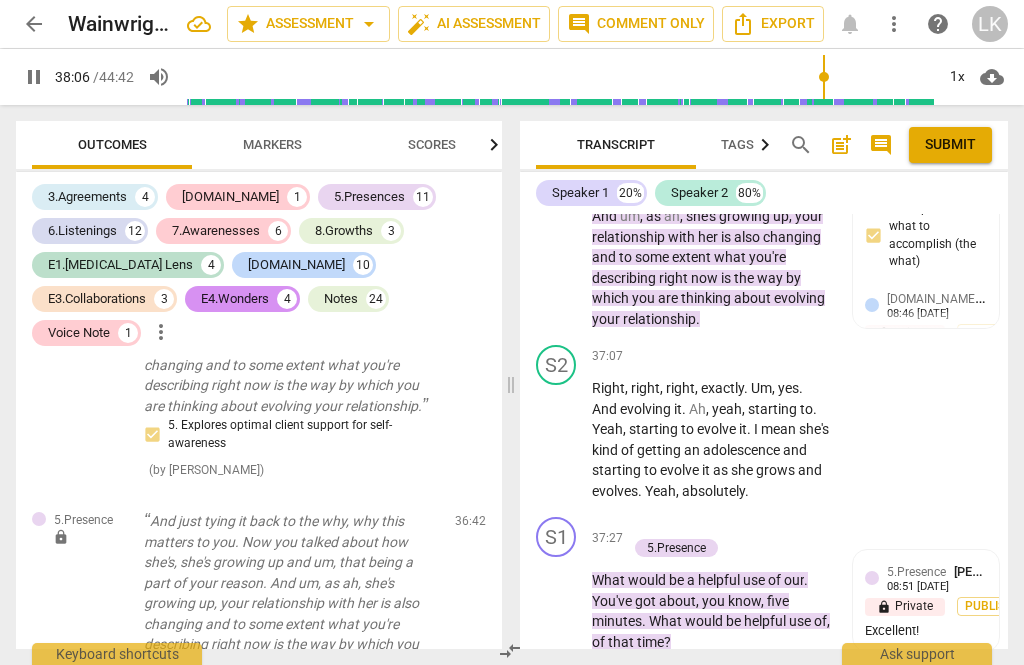click on "pause" at bounding box center (557, 958) 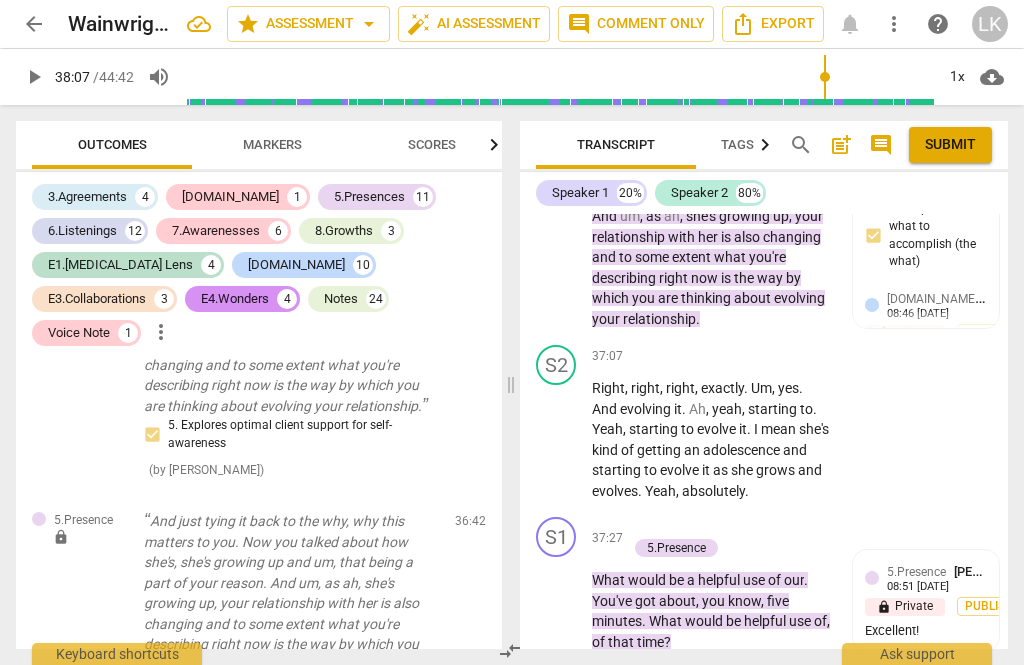 scroll, scrollTop: 21696, scrollLeft: 0, axis: vertical 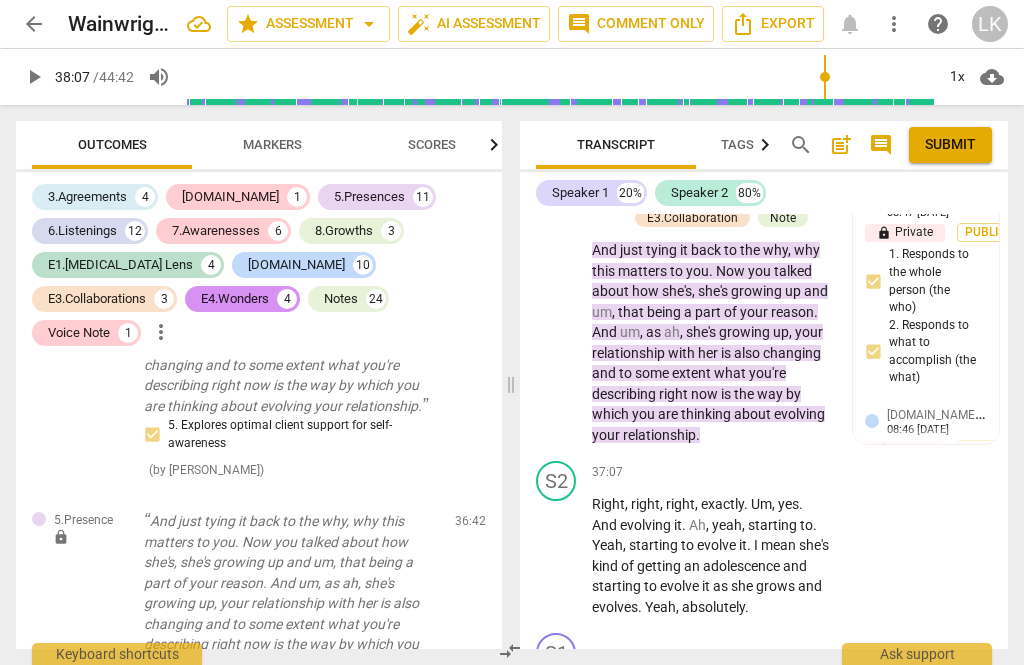 click on "play_arrow" at bounding box center (557, 718) 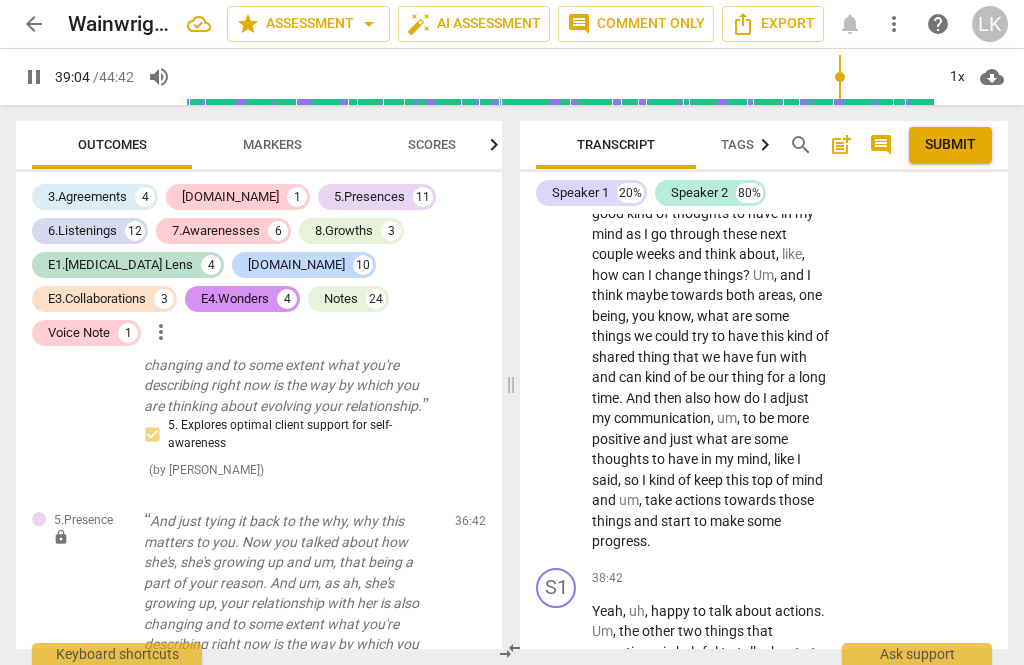 scroll, scrollTop: 22600, scrollLeft: 0, axis: vertical 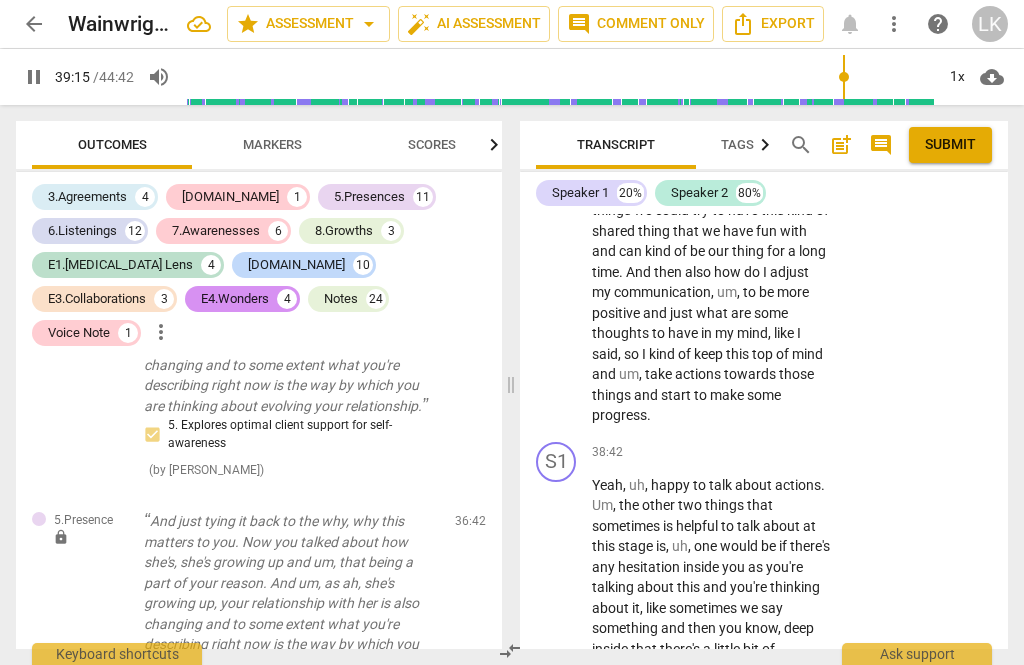 click on "pause" at bounding box center [557, 920] 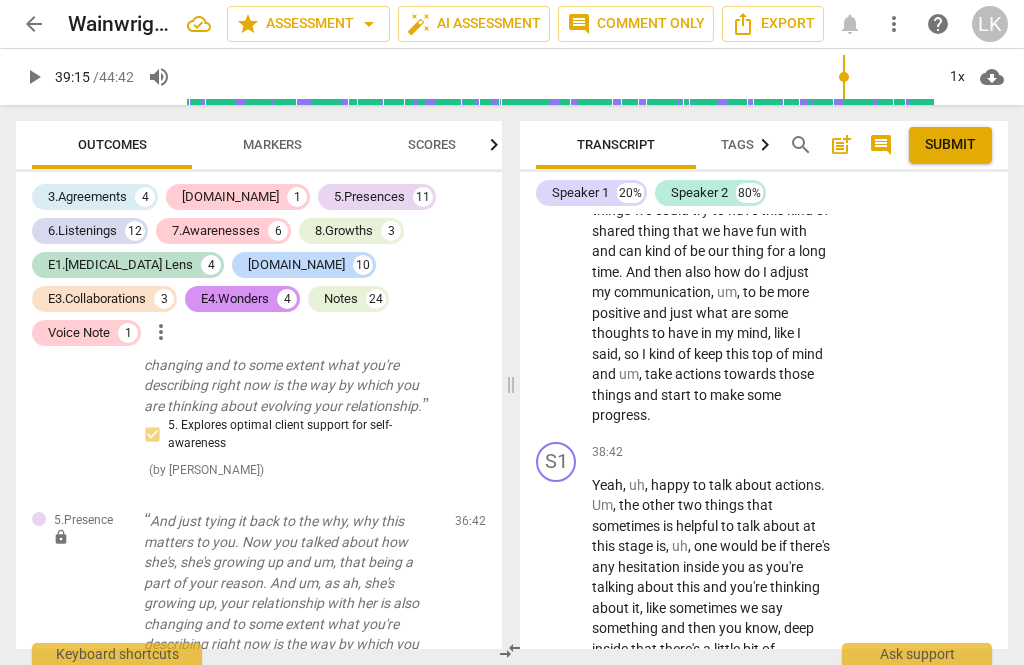 click on "+" at bounding box center [708, 795] 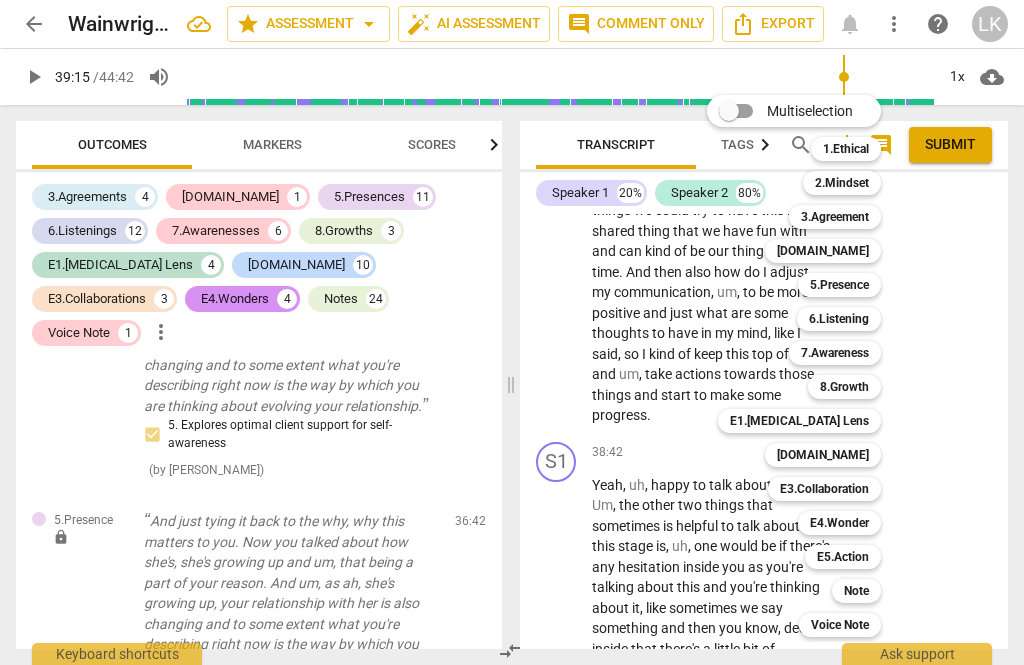 click on "E5.Action" at bounding box center [843, 557] 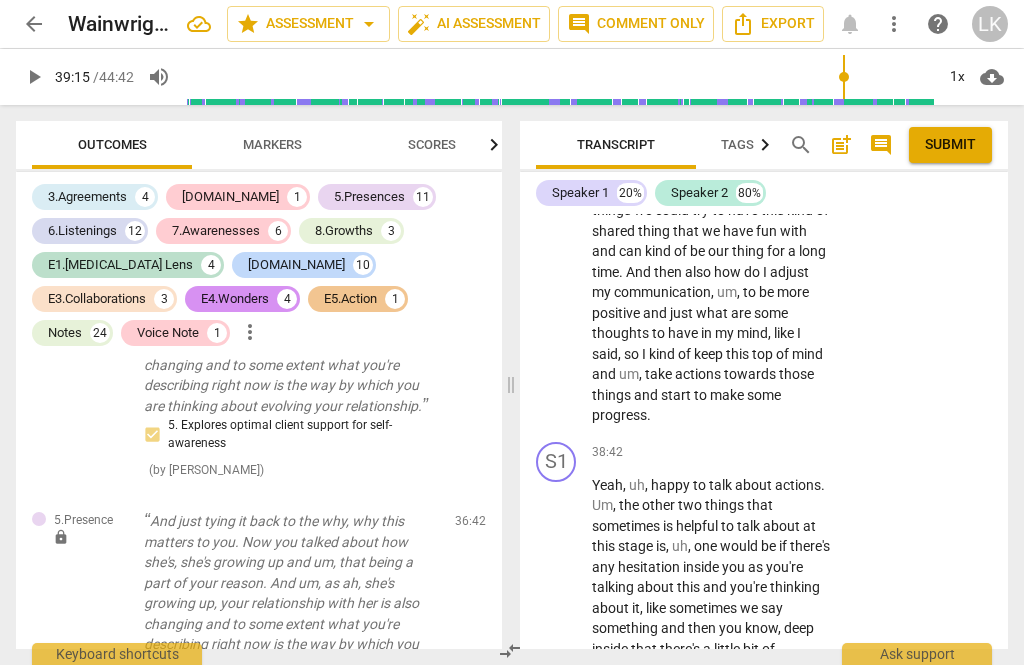 scroll, scrollTop: 23649, scrollLeft: 0, axis: vertical 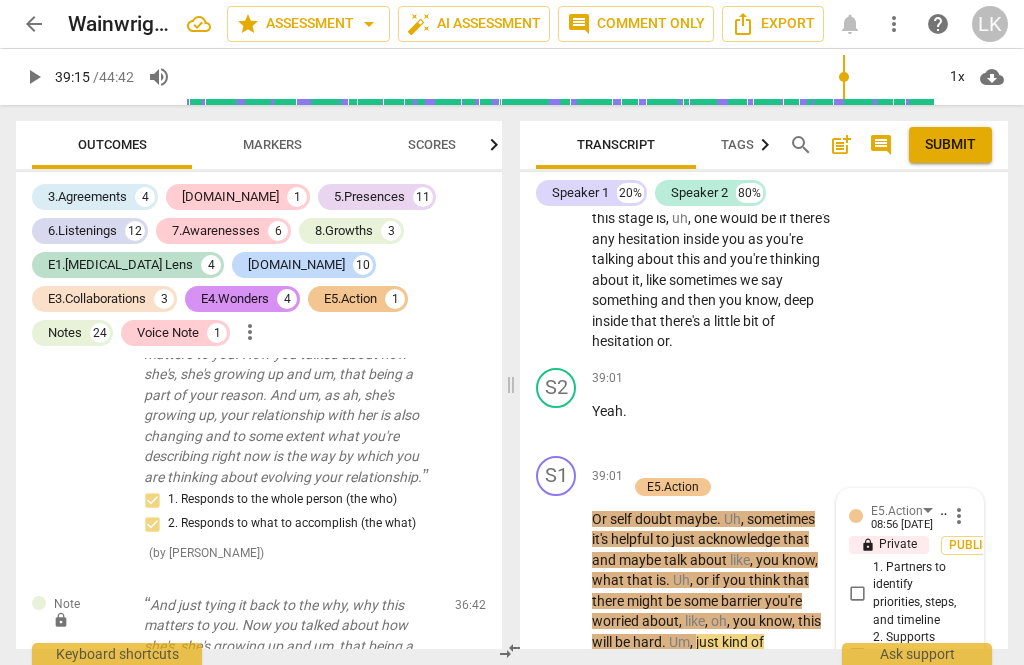click on "7. Explores obstacles and accountability" at bounding box center (857, 954) 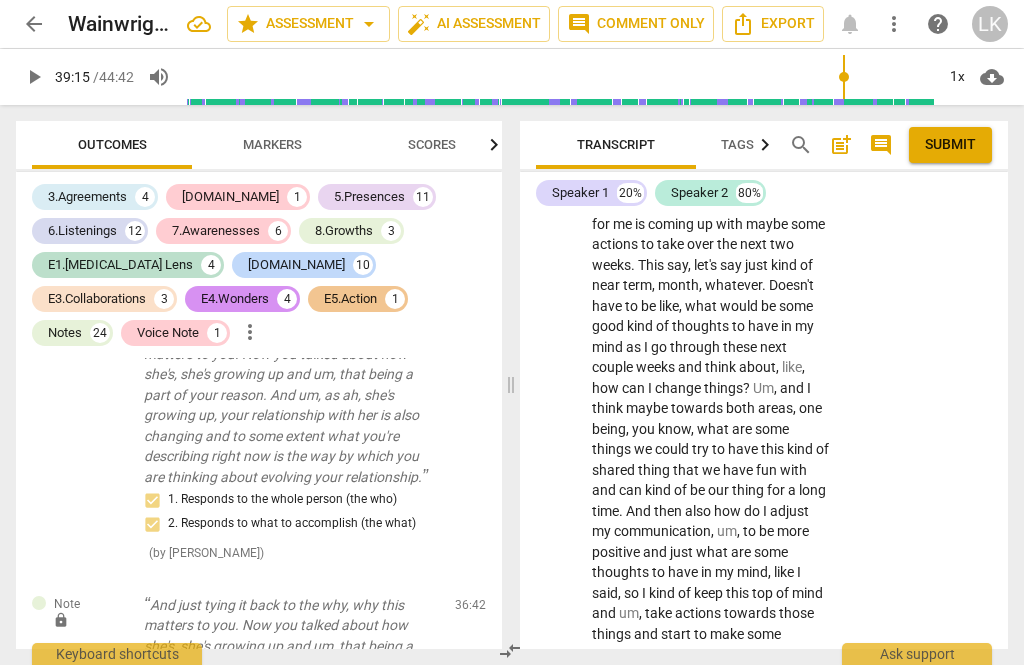 scroll, scrollTop: 22328, scrollLeft: 0, axis: vertical 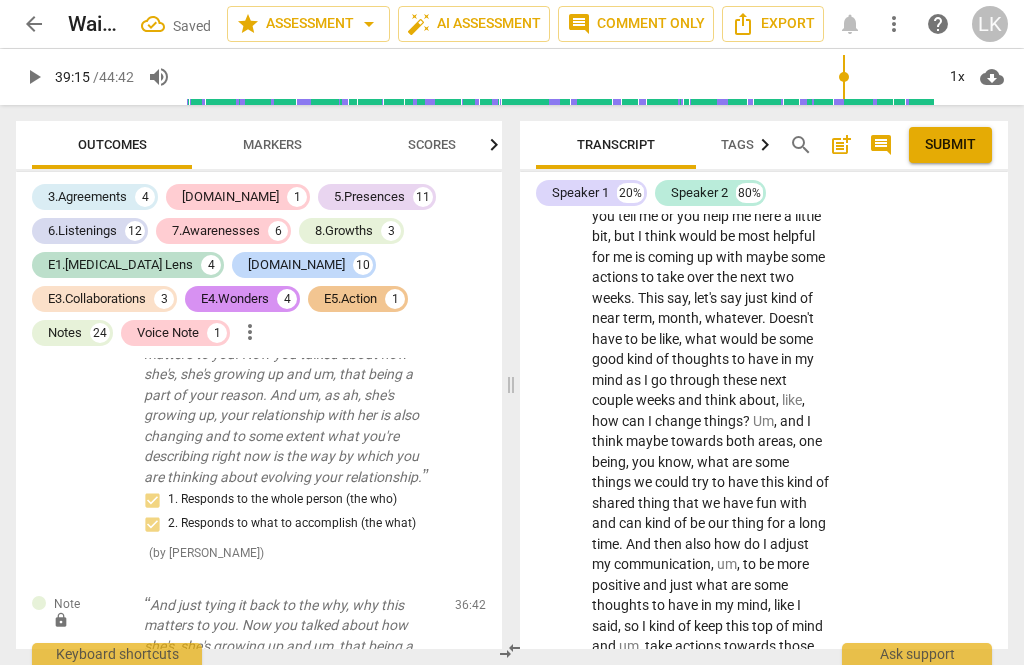 click on "+" at bounding box center [708, 725] 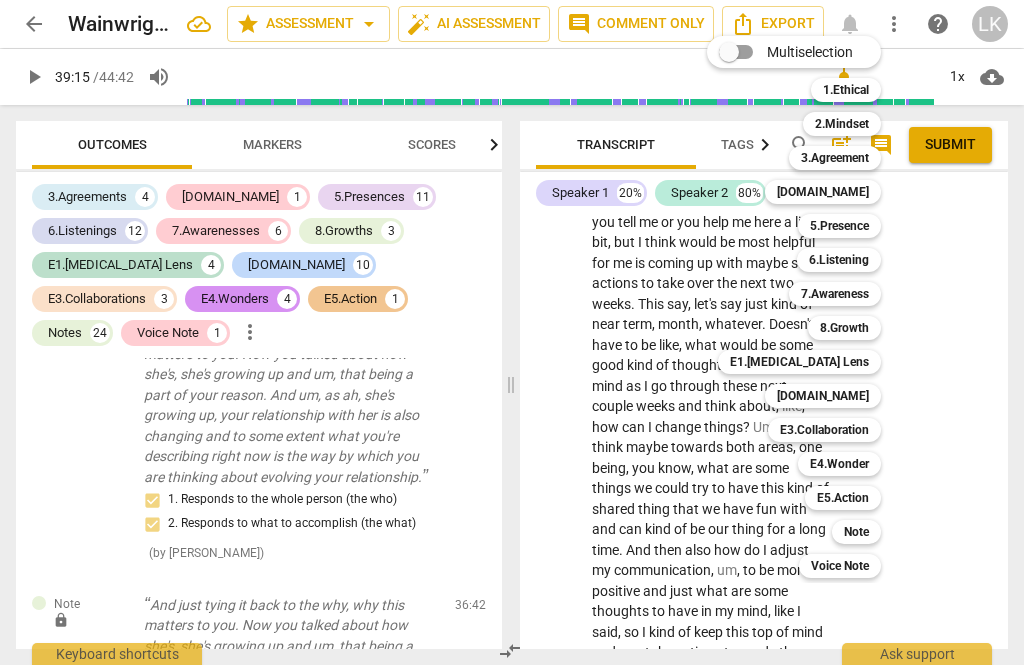 click on "E5.Action" at bounding box center [843, 498] 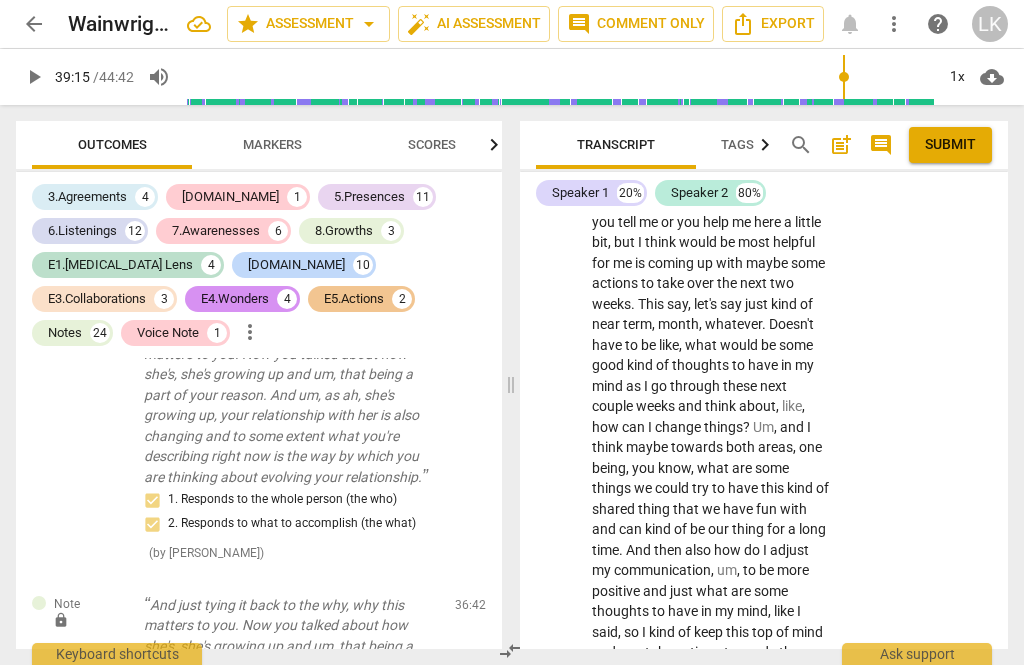 scroll, scrollTop: 23648, scrollLeft: 0, axis: vertical 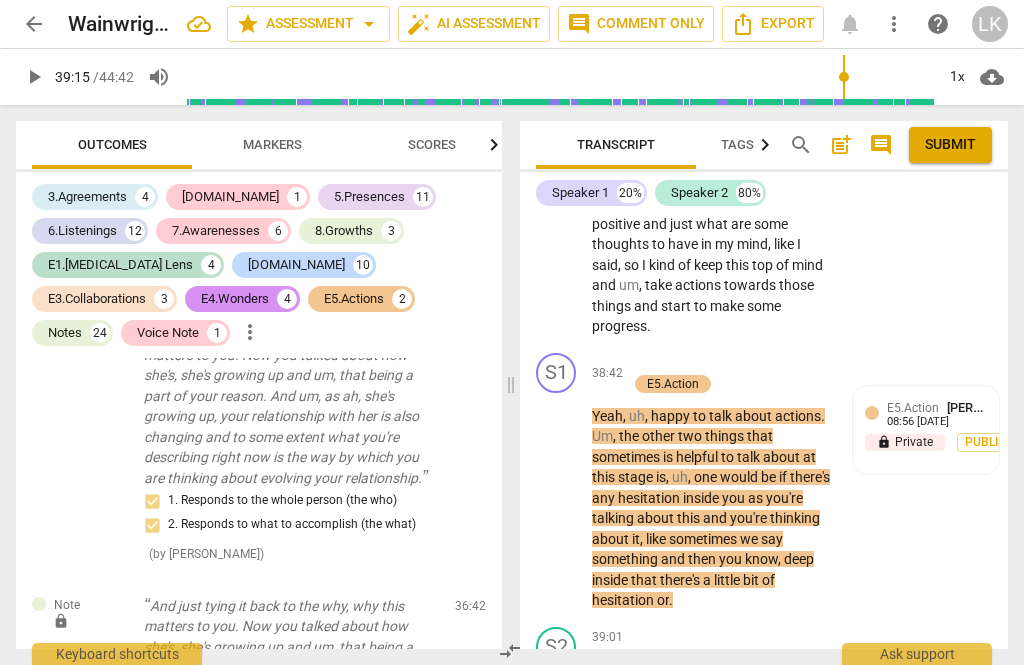 click on "E5.Action [PERSON_NAME] 08:56 [DATE] lock Private Publish 7. Explores obstacles and accountability" at bounding box center [926, 820] 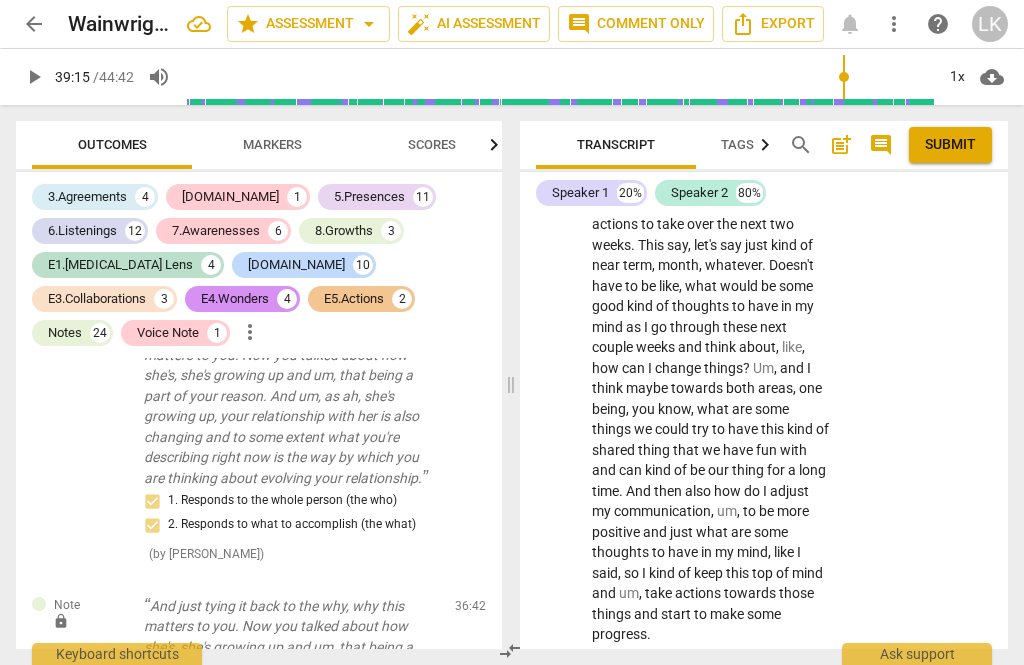 scroll, scrollTop: 22687, scrollLeft: 0, axis: vertical 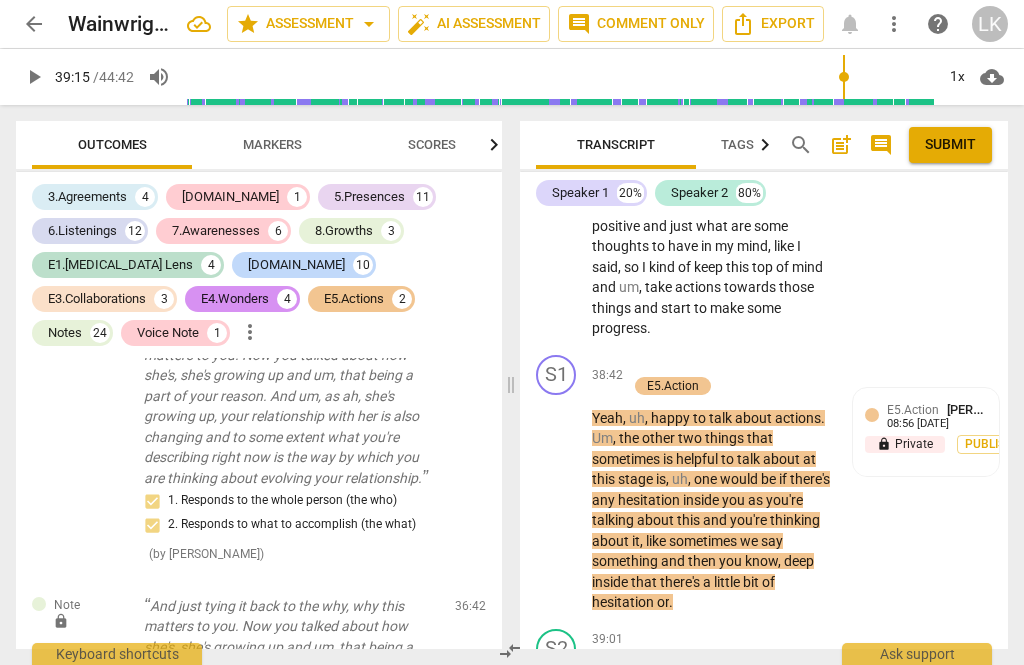 click on "+ Add competency" at bounding box center [686, 727] 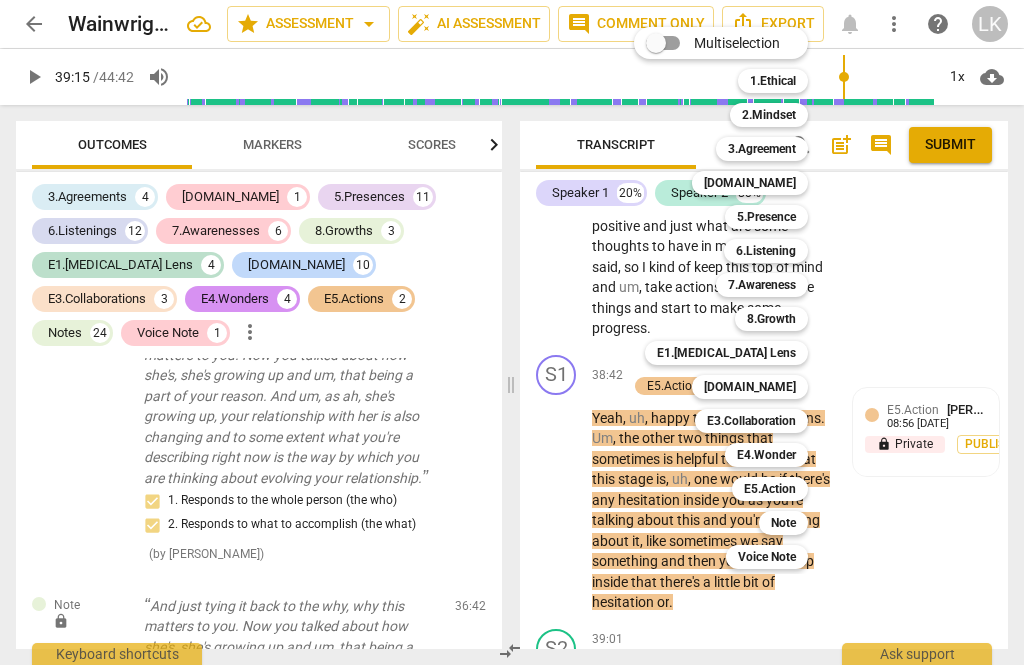 click at bounding box center [512, 332] 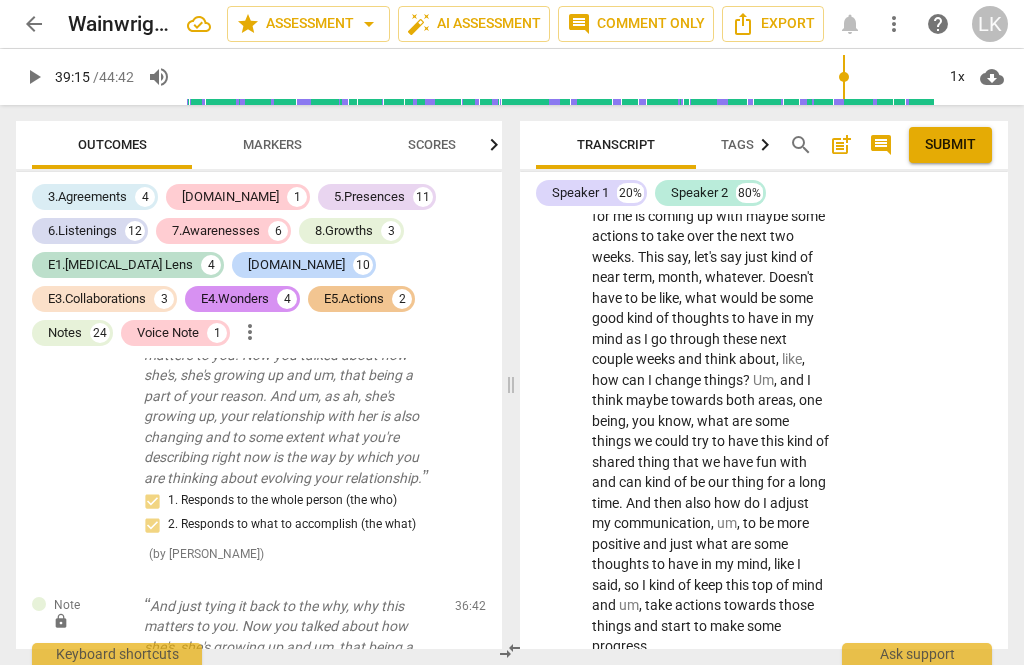 scroll, scrollTop: 22315, scrollLeft: 0, axis: vertical 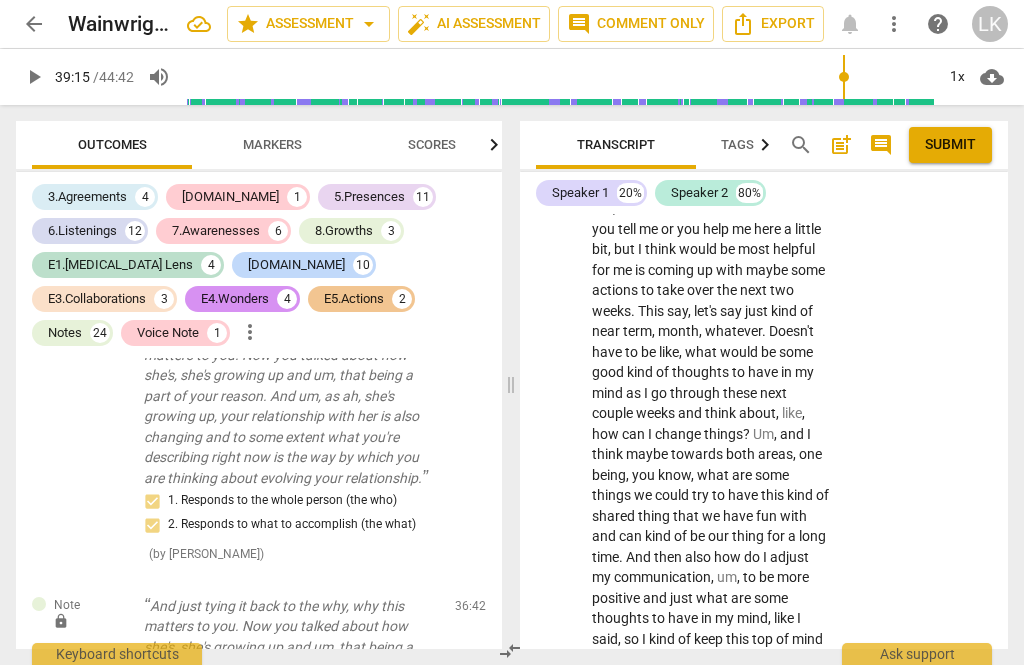 click on "+ Add competency" at bounding box center [686, 737] 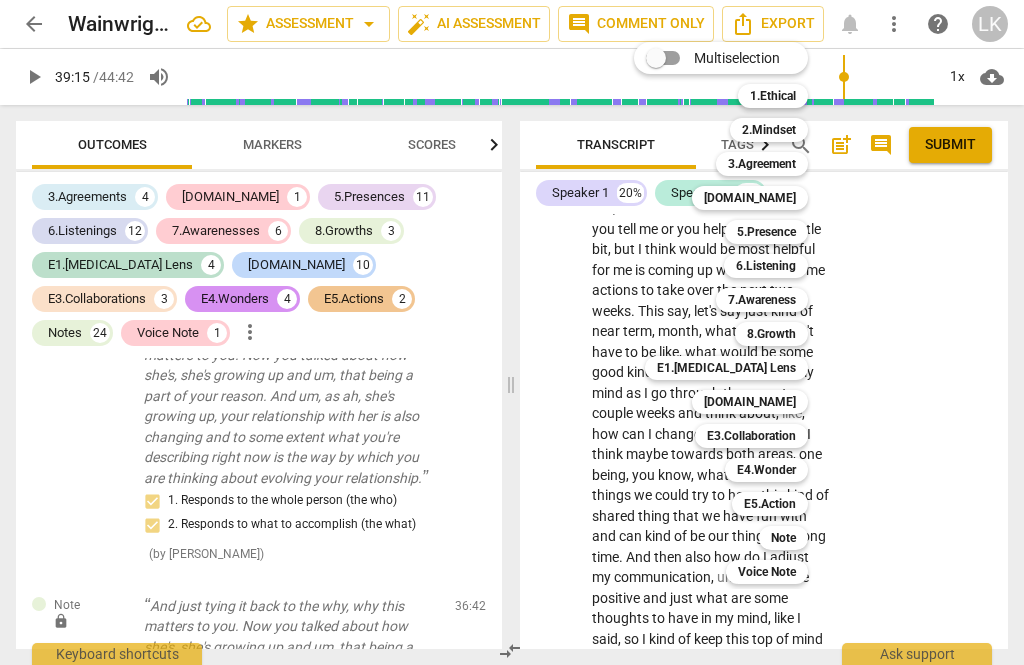 click on "Note" at bounding box center [783, 538] 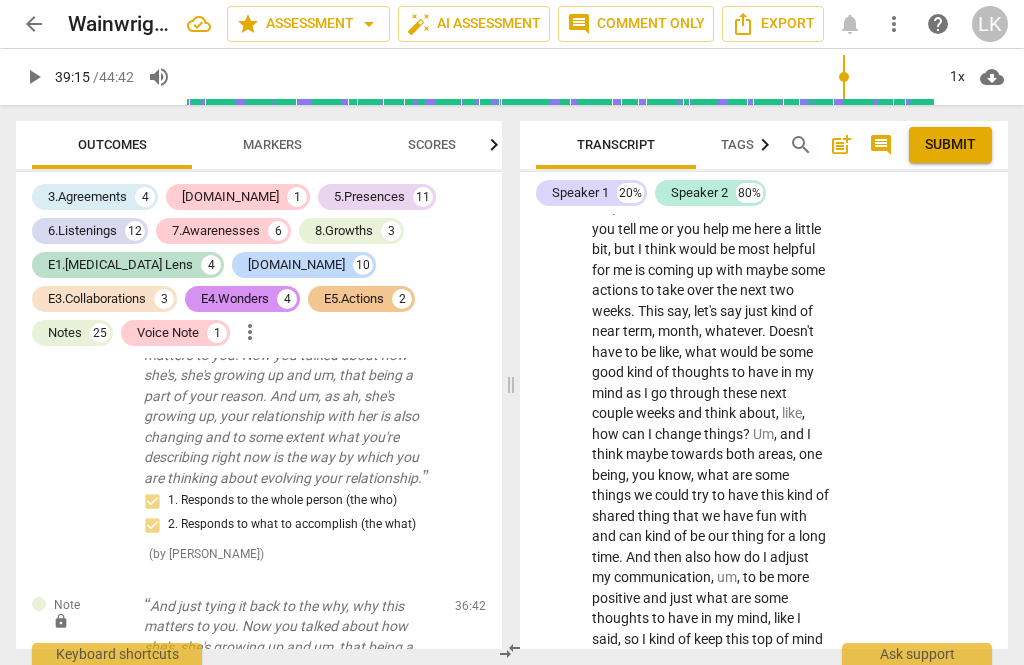 scroll, scrollTop: 23864, scrollLeft: 0, axis: vertical 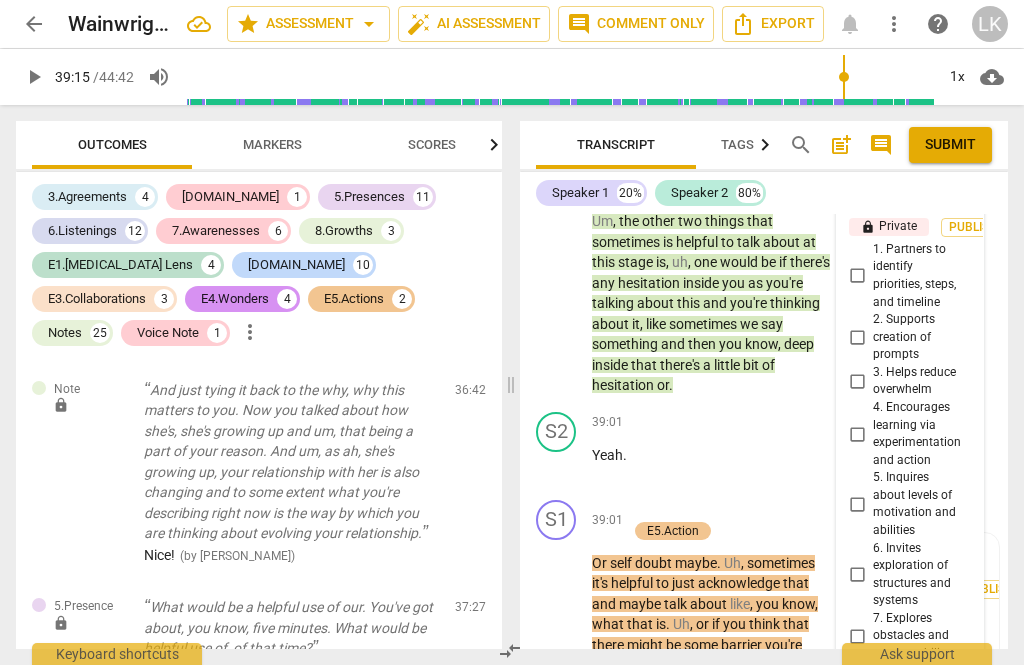 click at bounding box center [894, 976] 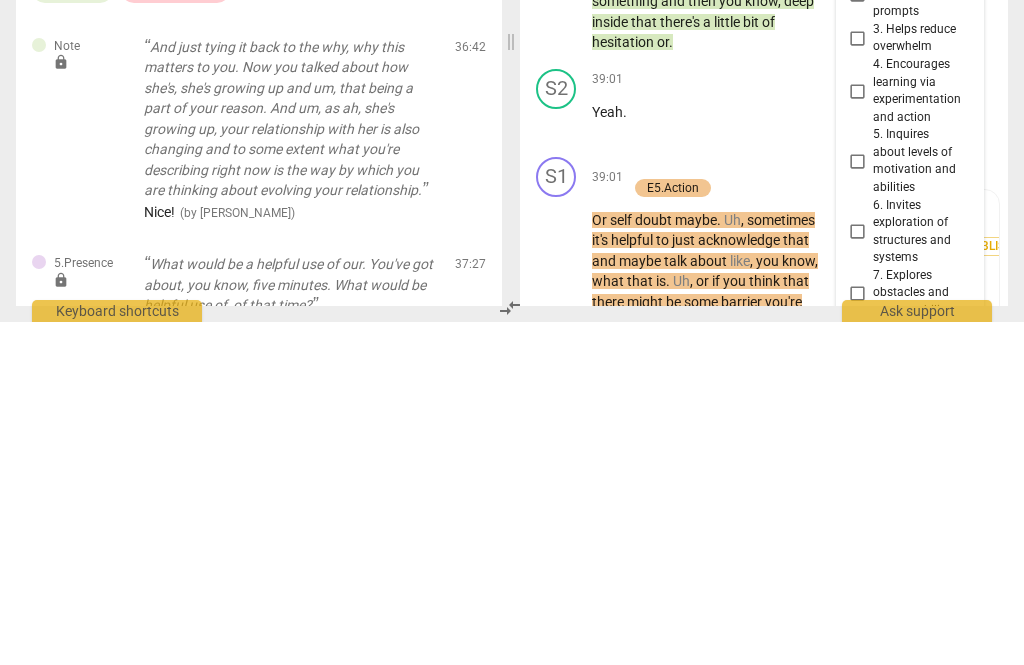type 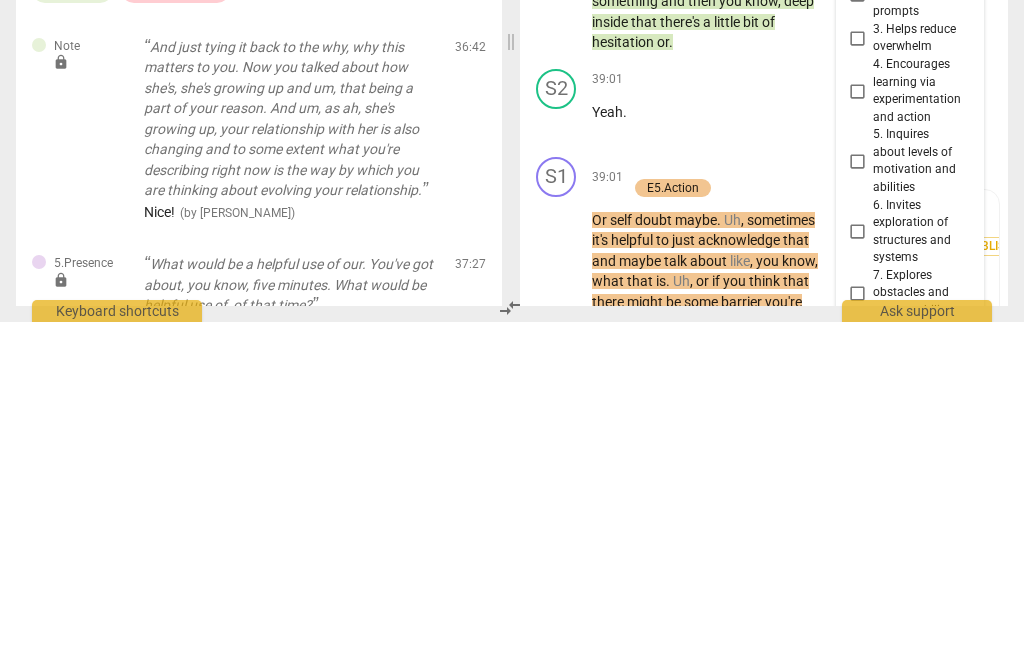 scroll, scrollTop: 57, scrollLeft: 0, axis: vertical 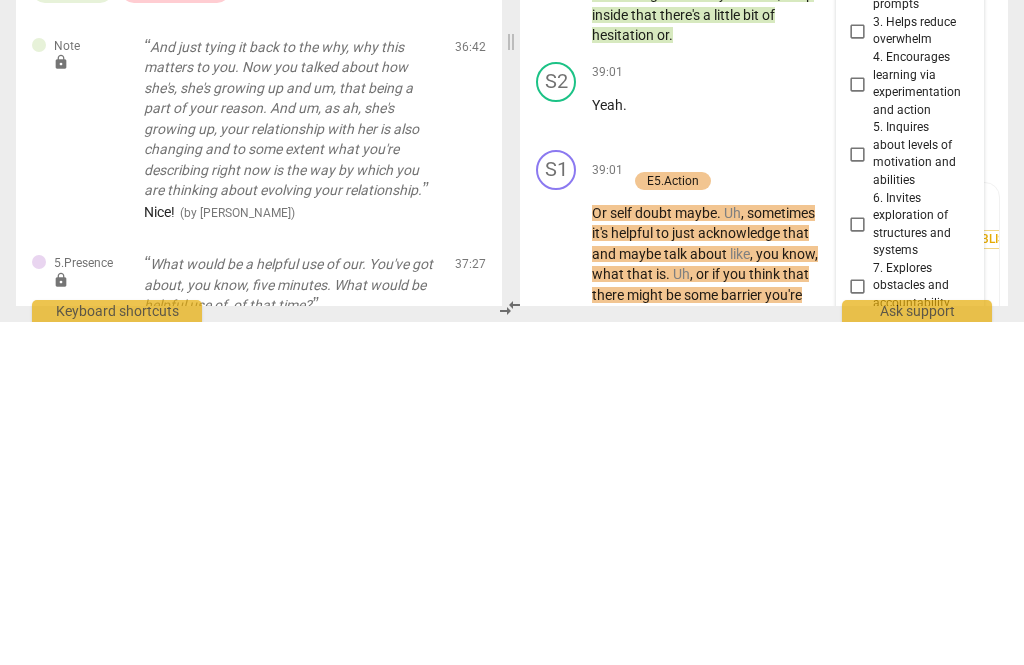 click on "send" at bounding box center [956, 1036] 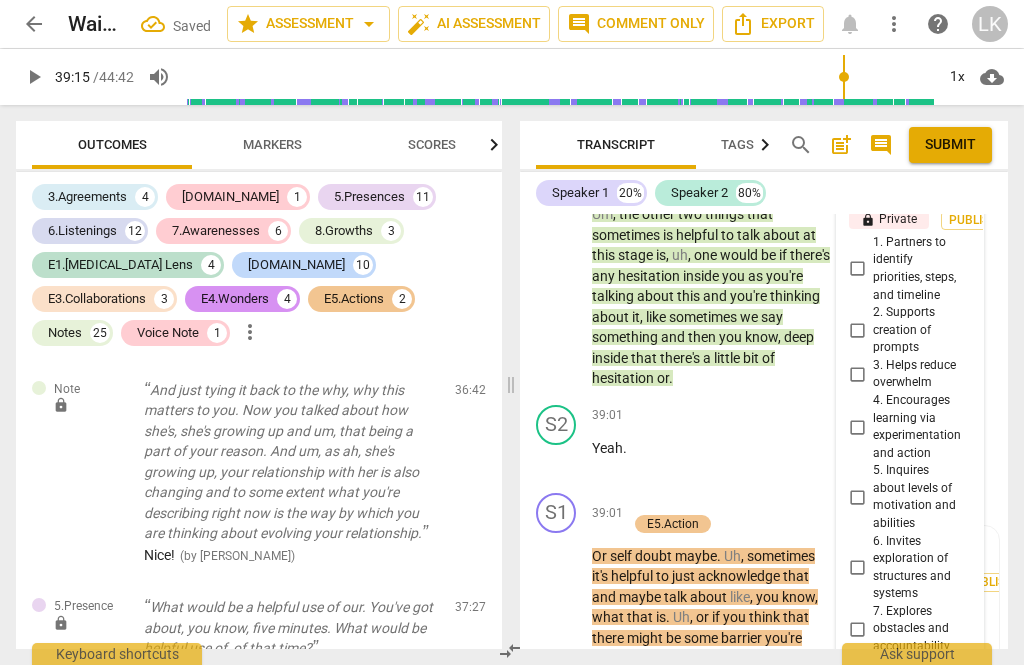 scroll, scrollTop: 0, scrollLeft: 0, axis: both 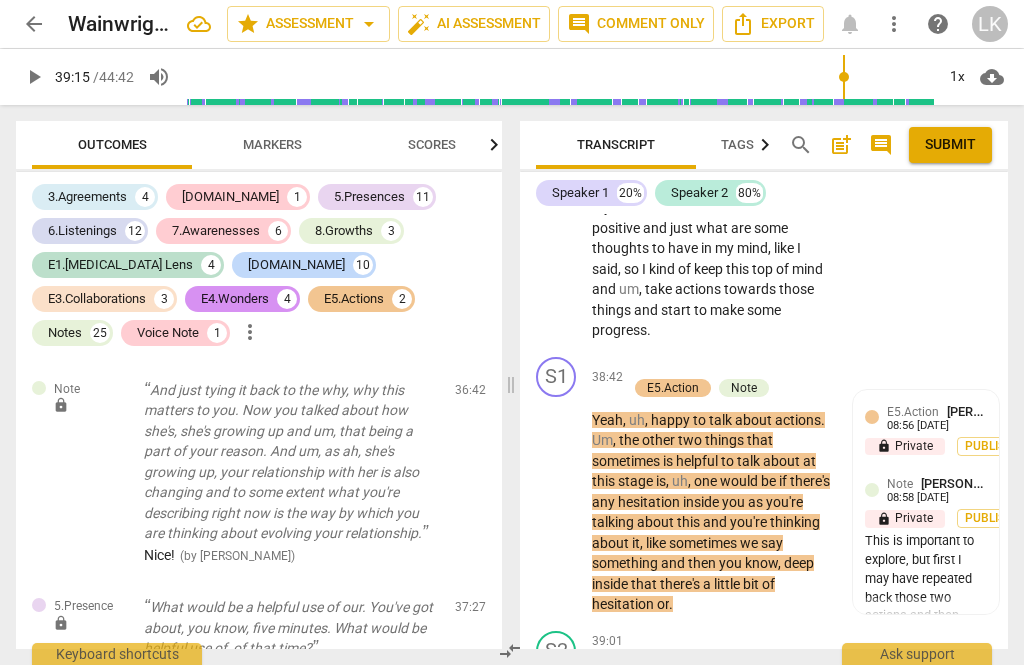click on "play_arrow" at bounding box center [557, 865] 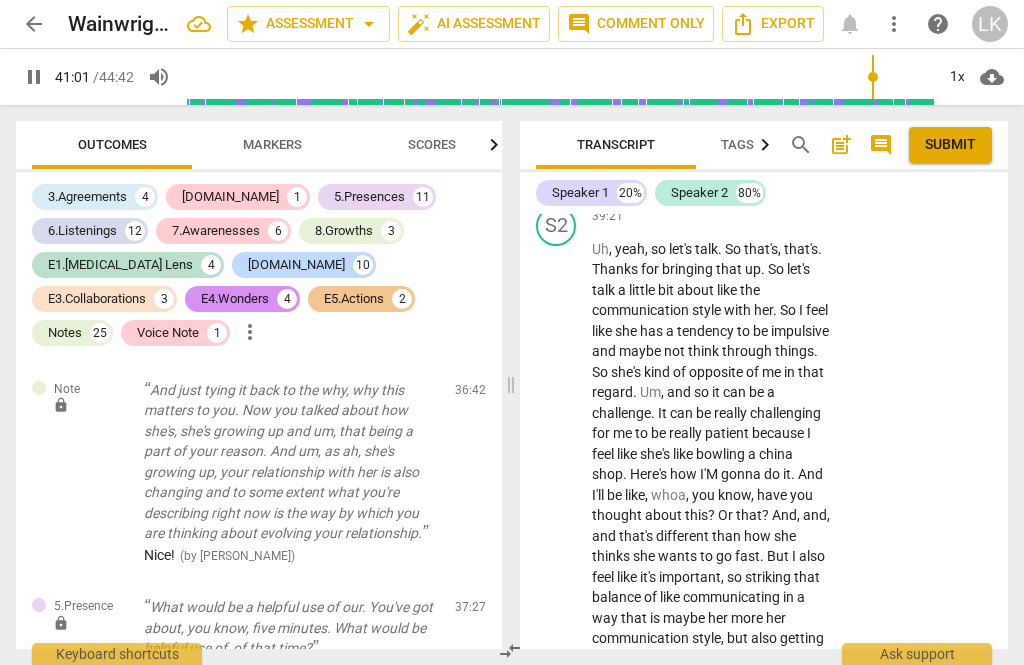 scroll, scrollTop: 23712, scrollLeft: 0, axis: vertical 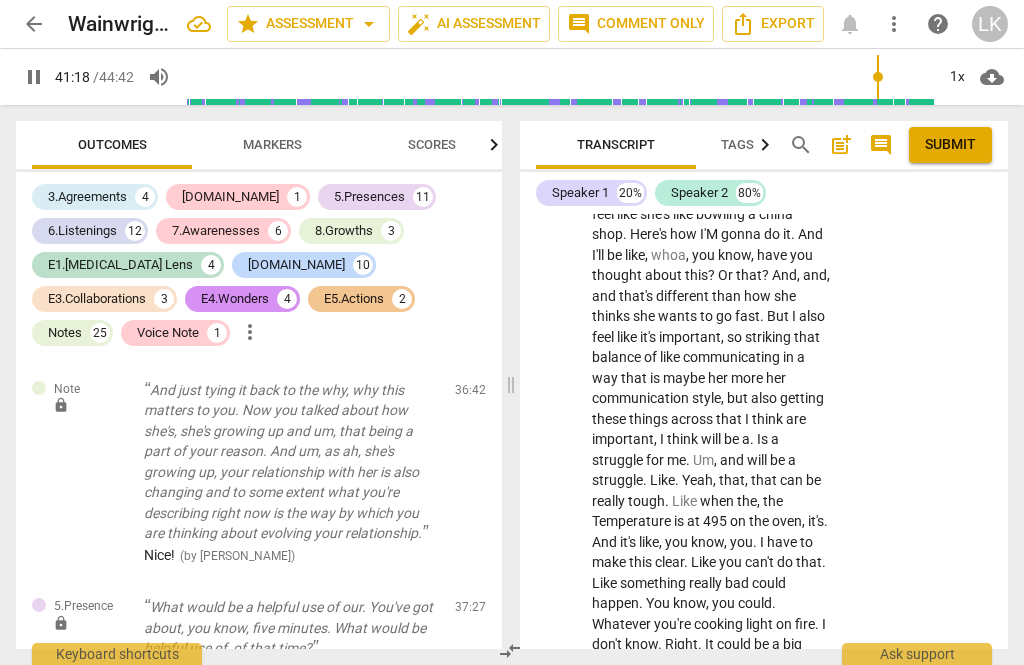 click on "pause" at bounding box center [557, 868] 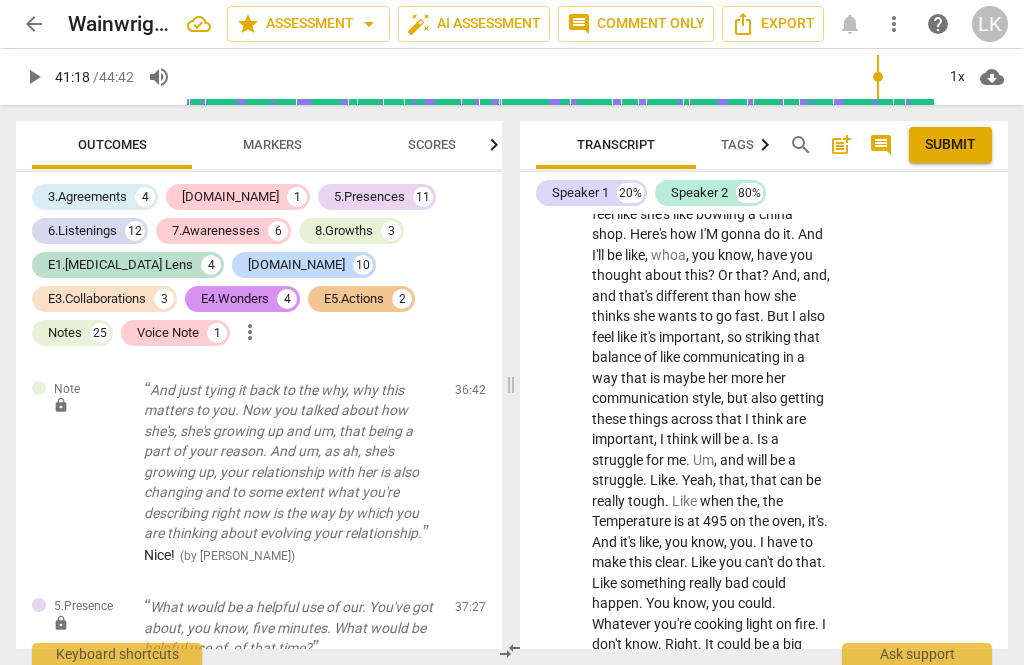 click on "+ Add competency" at bounding box center [757, 784] 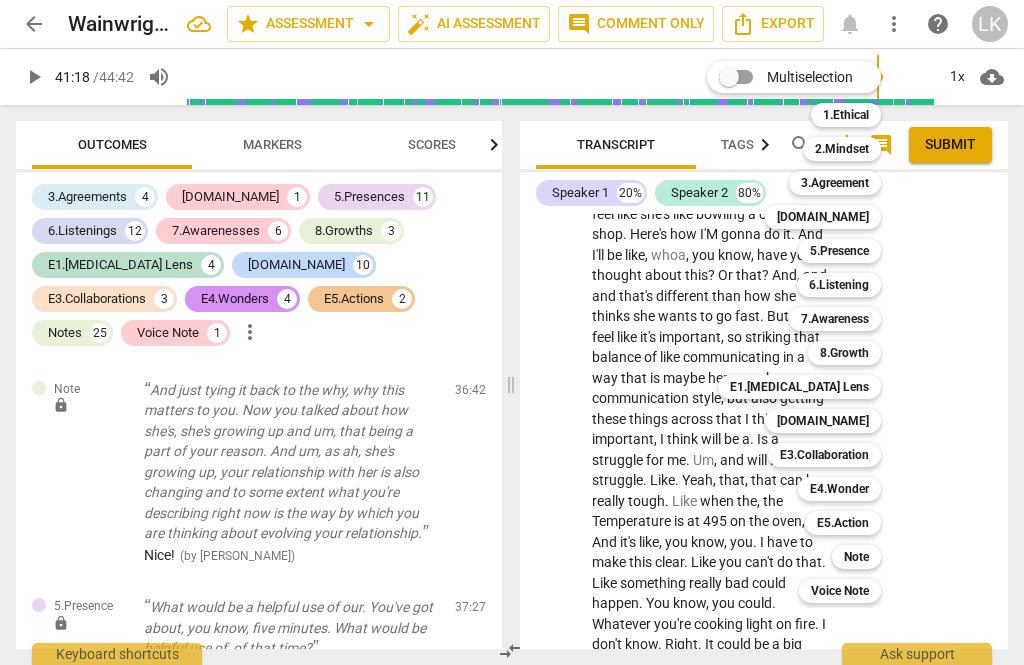 click on "5.Presence" at bounding box center (839, 251) 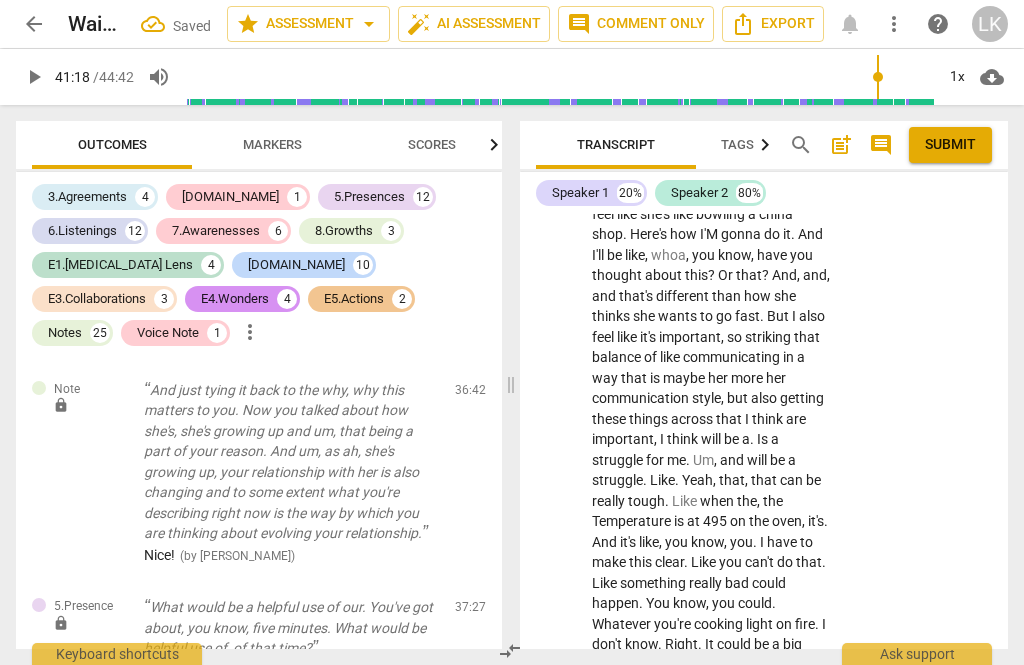 scroll, scrollTop: 24373, scrollLeft: 0, axis: vertical 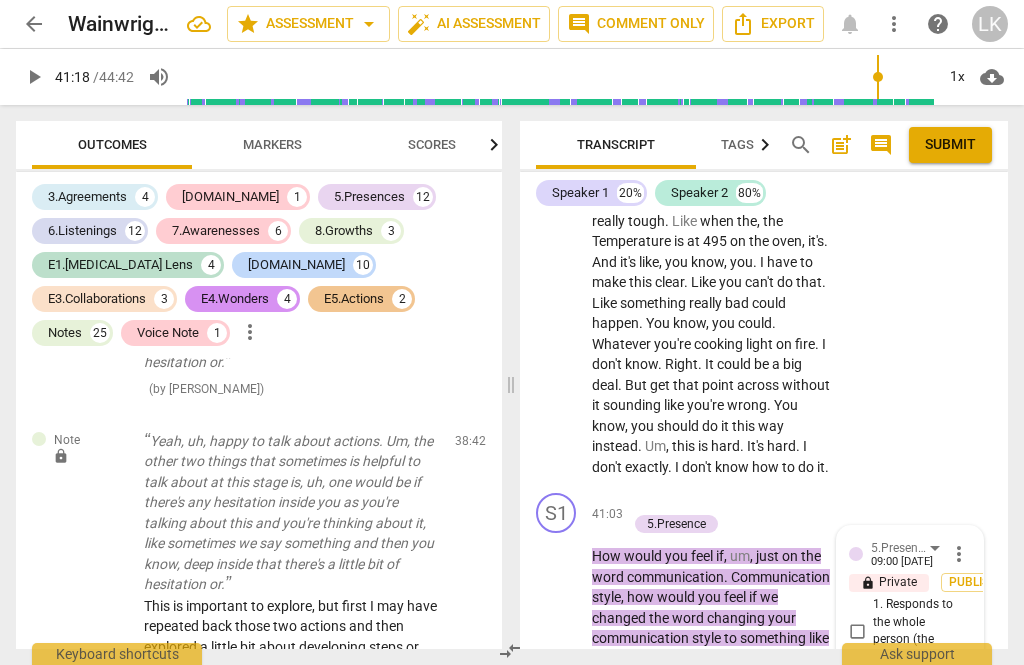 click on "3. Supports client to choose what happens" at bounding box center (857, 763) 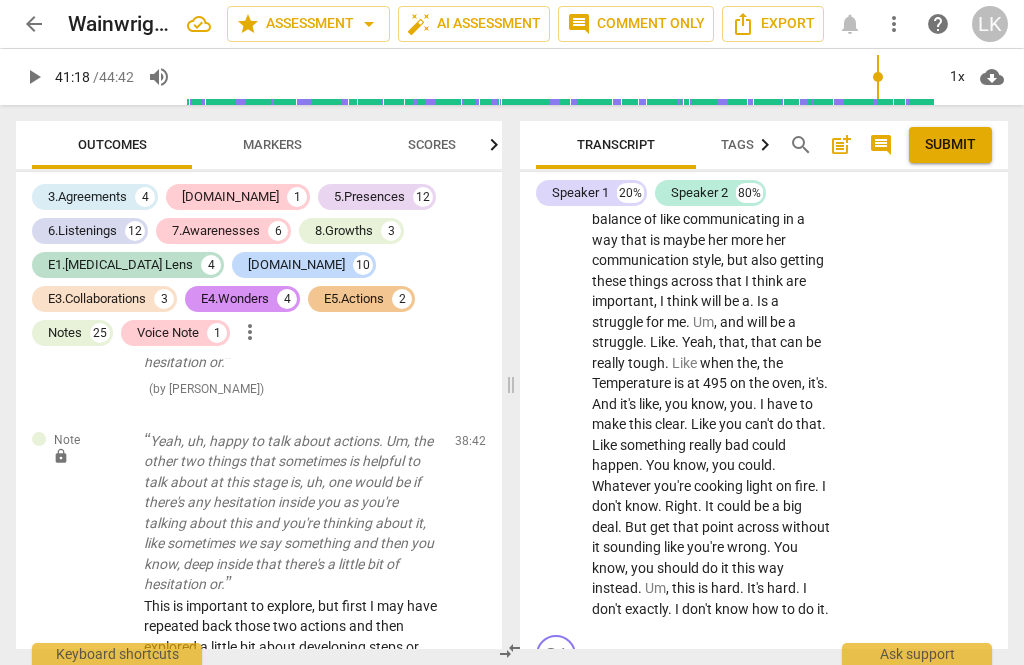 scroll, scrollTop: 23851, scrollLeft: 0, axis: vertical 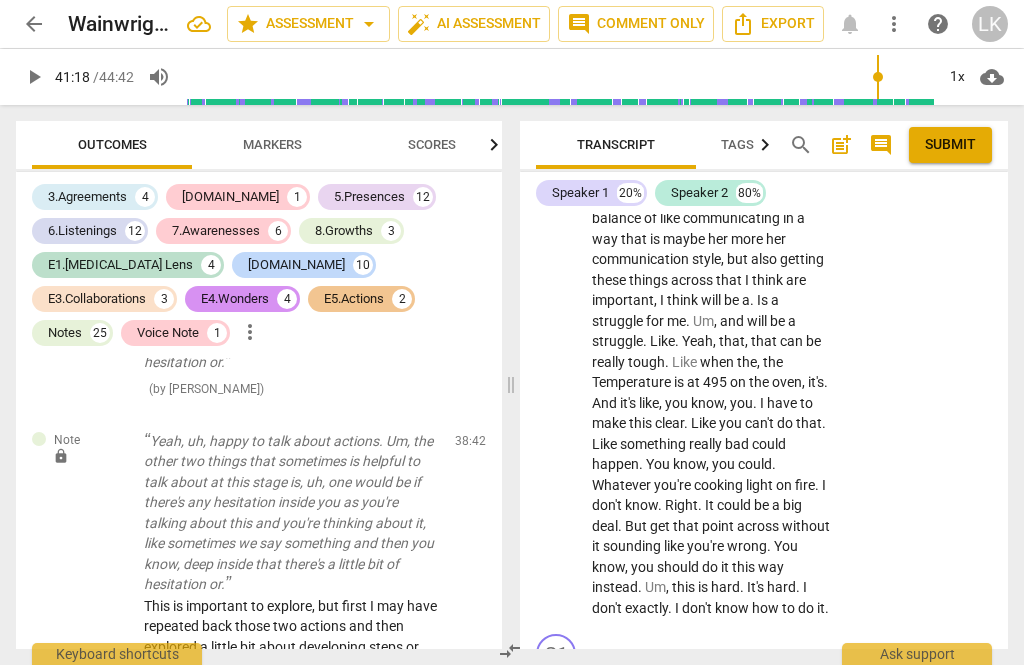 click on "1. Responds to the whole person (the who)" at bounding box center (857, 772) 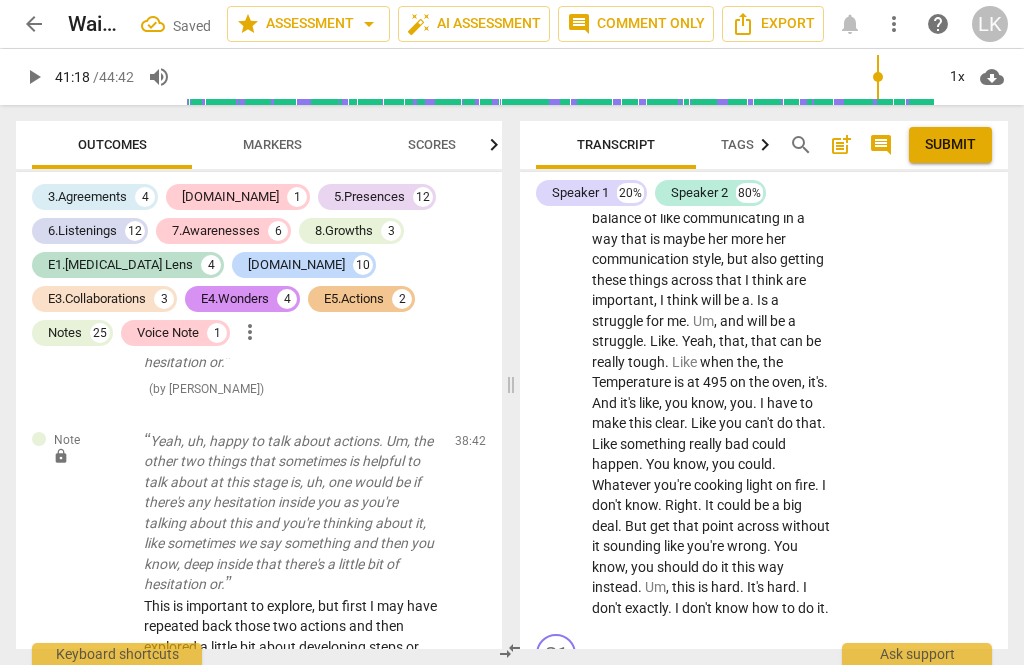 click on "2. Responds to what to accomplish (the what)" at bounding box center [857, 843] 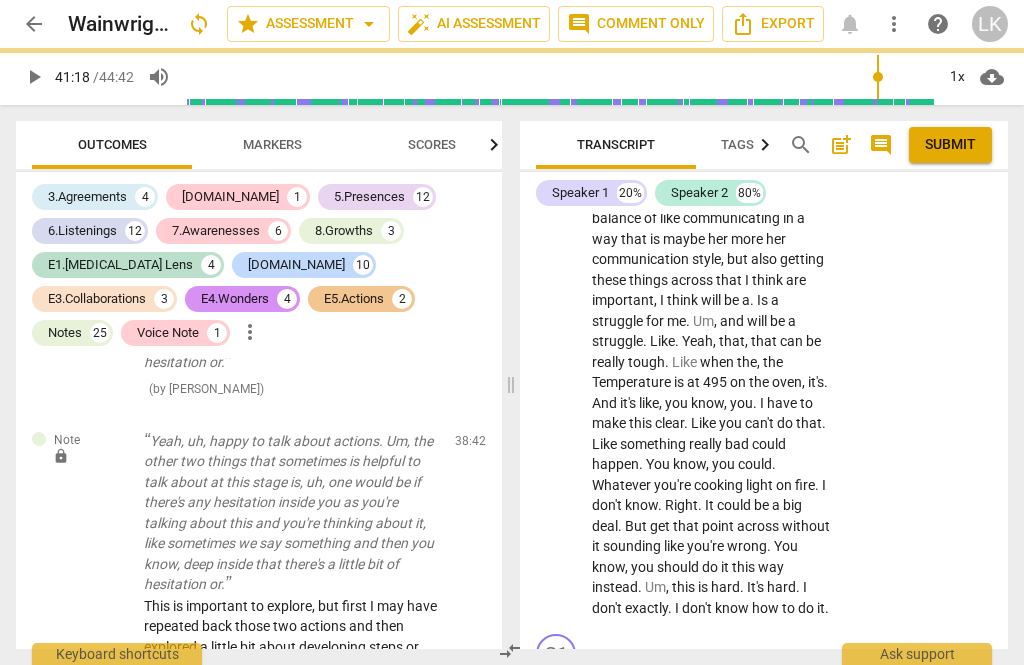 click at bounding box center (894, 1034) 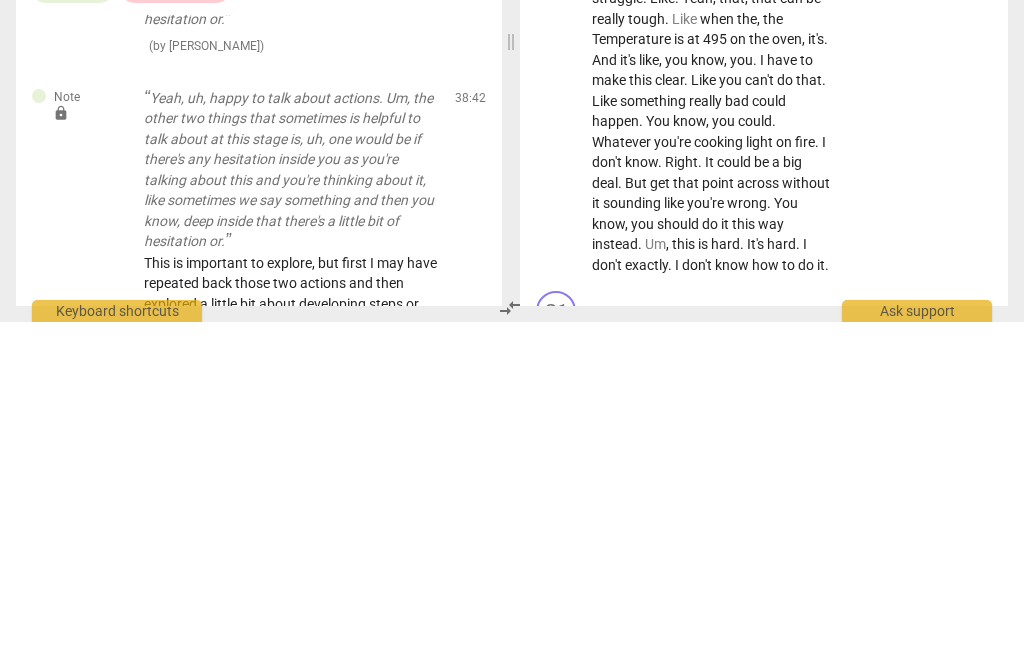 scroll, scrollTop: 57, scrollLeft: 0, axis: vertical 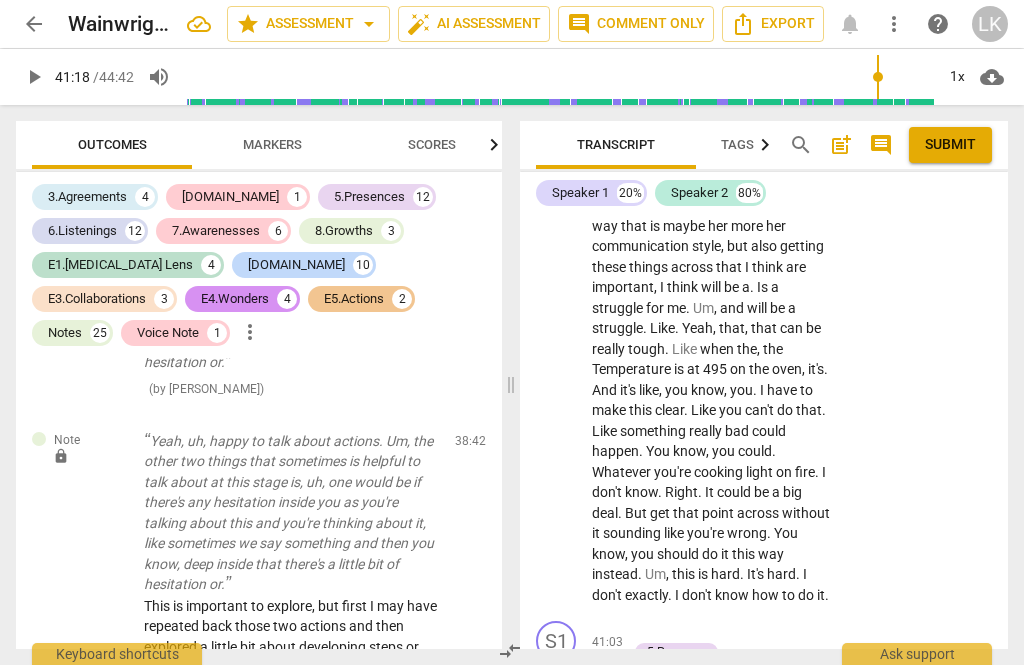 click on "play_arrow" at bounding box center (557, 990) 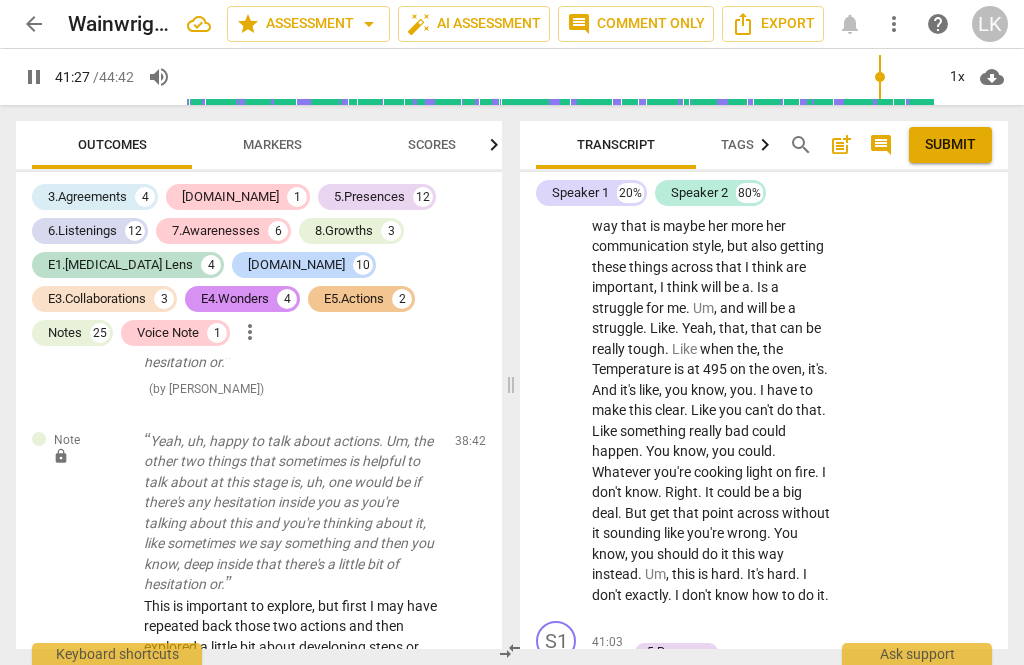 click on "pause" at bounding box center [557, 990] 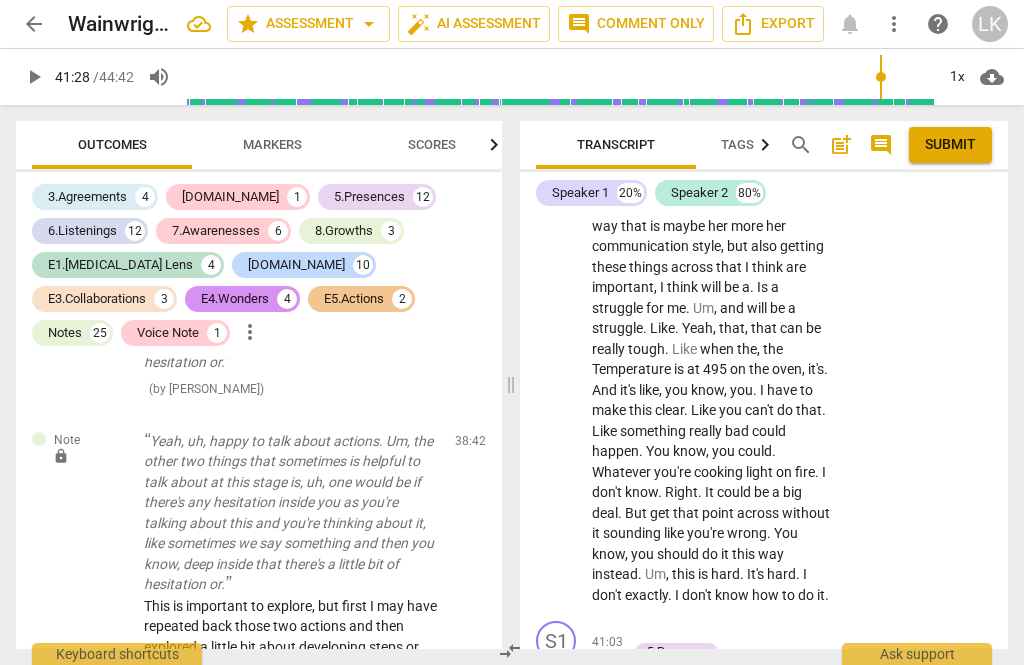click on "play_arrow" at bounding box center (557, 990) 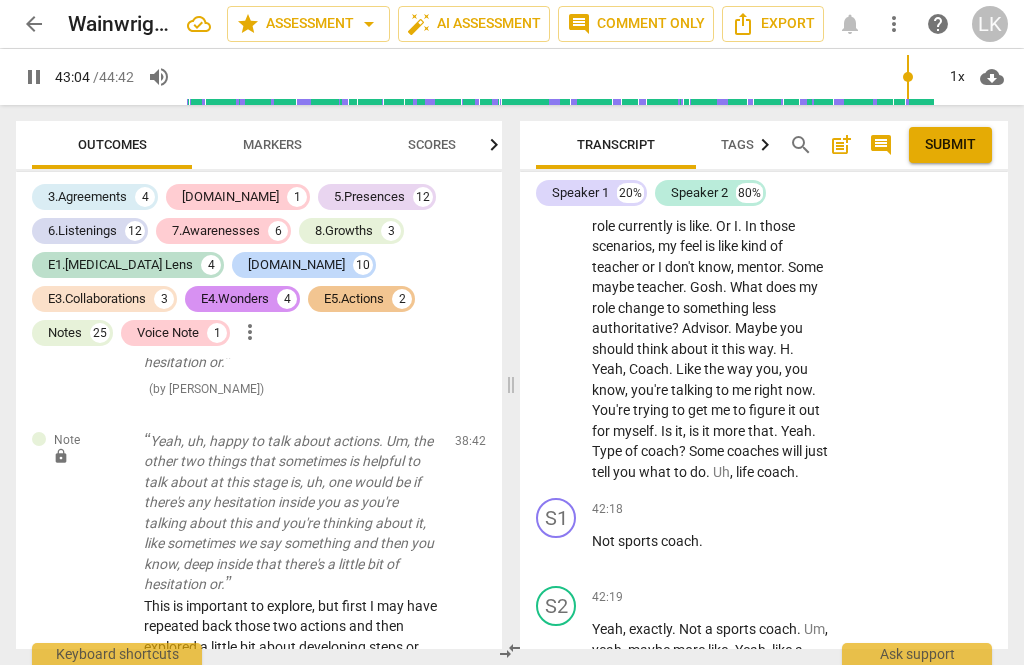 scroll, scrollTop: 24708, scrollLeft: 0, axis: vertical 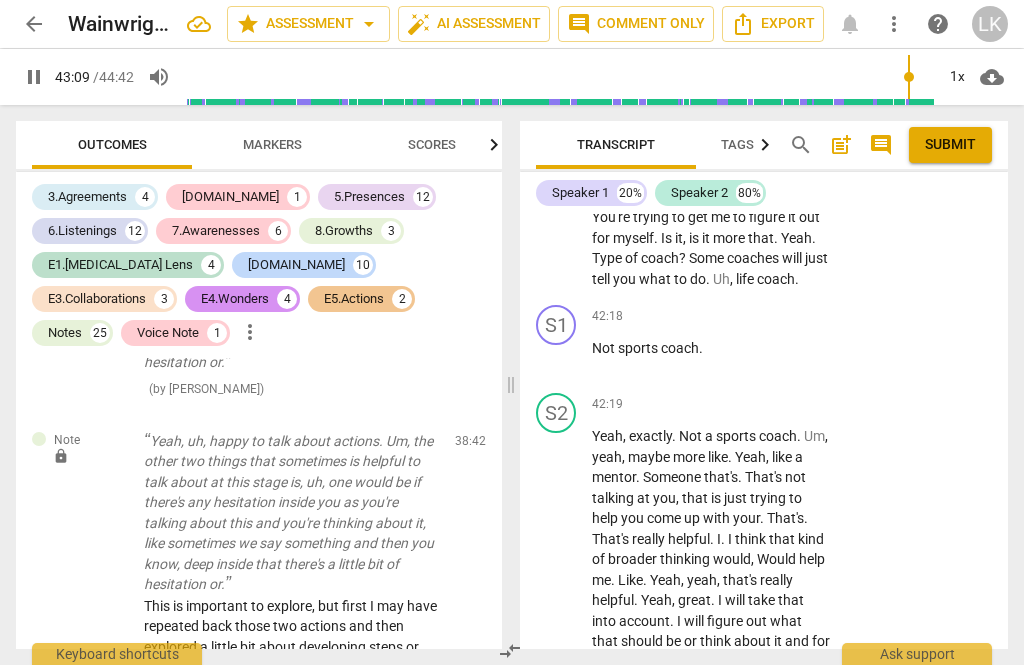click on "pause" at bounding box center [557, 783] 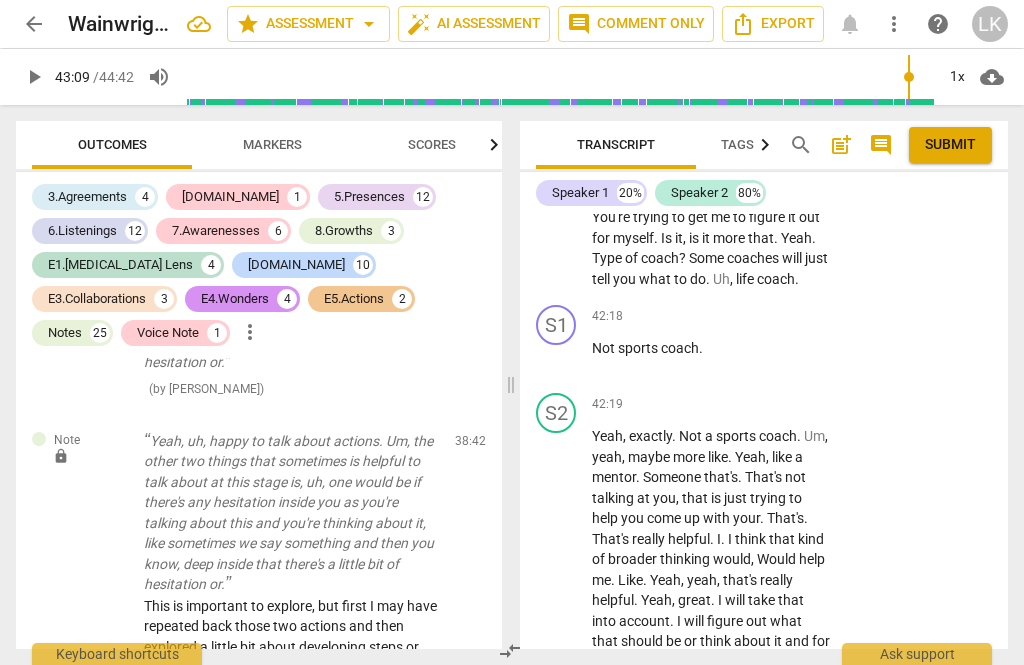 click on "Add competency" at bounding box center (769, 700) 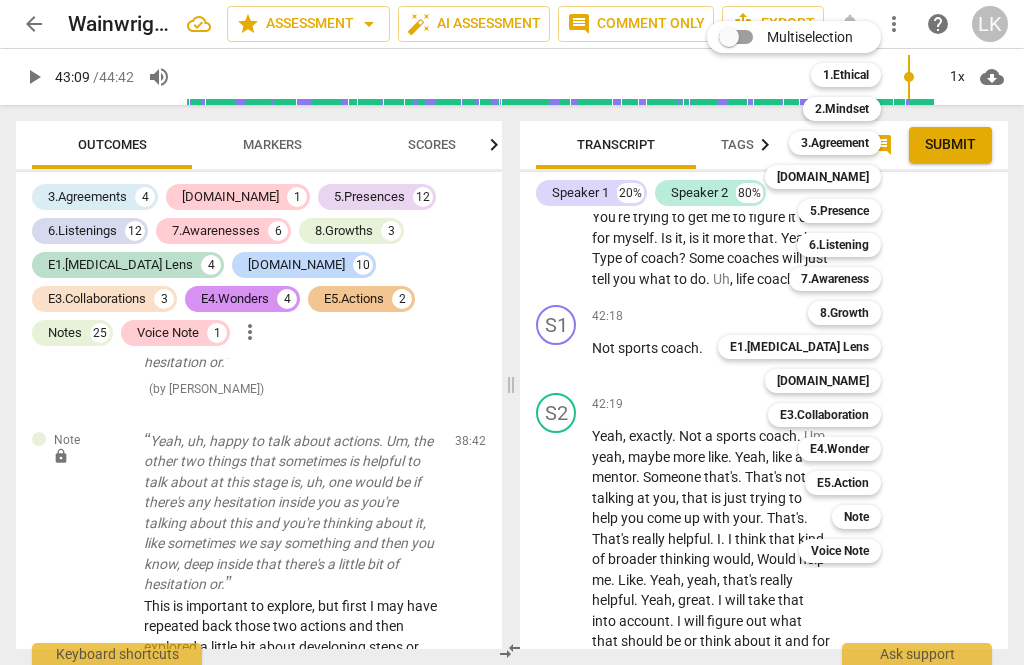 click on "Note" at bounding box center [856, 517] 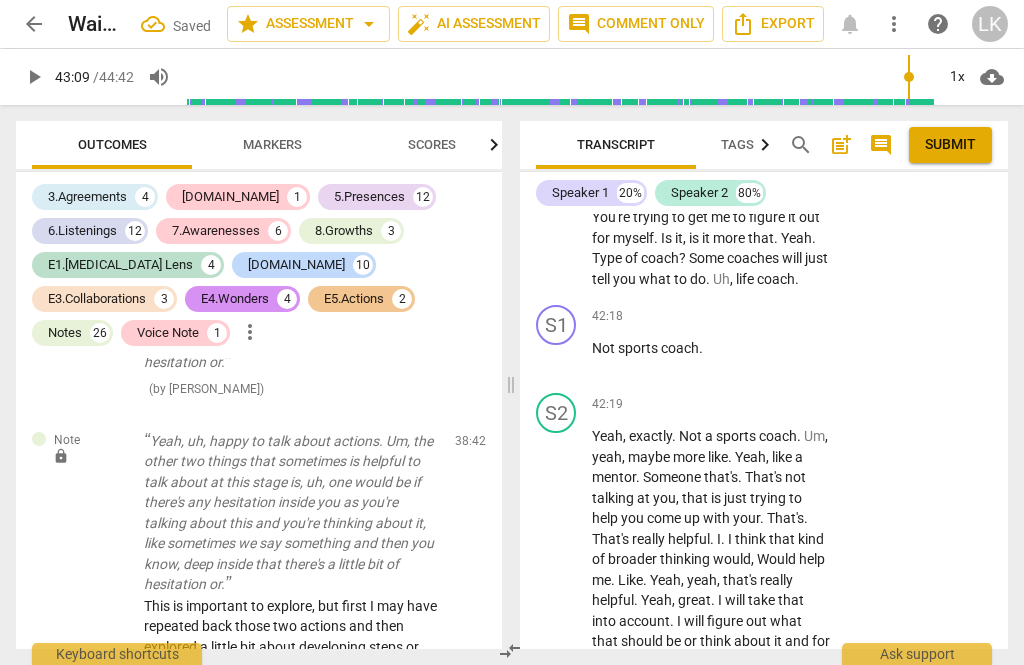 scroll, scrollTop: 24665, scrollLeft: 0, axis: vertical 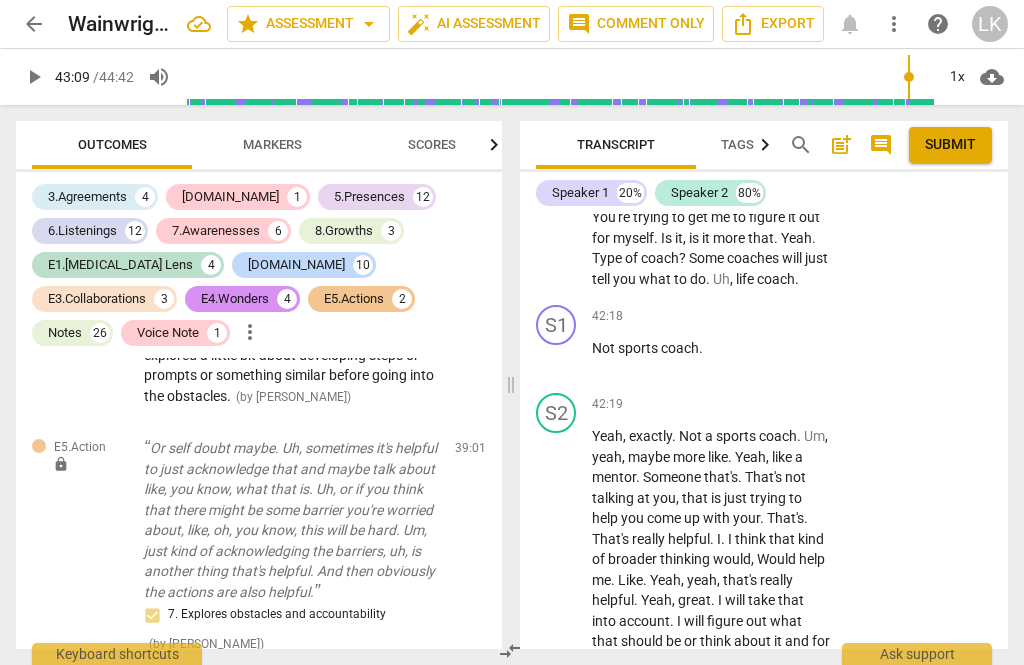 click on "more_vert" at bounding box center [959, 749] 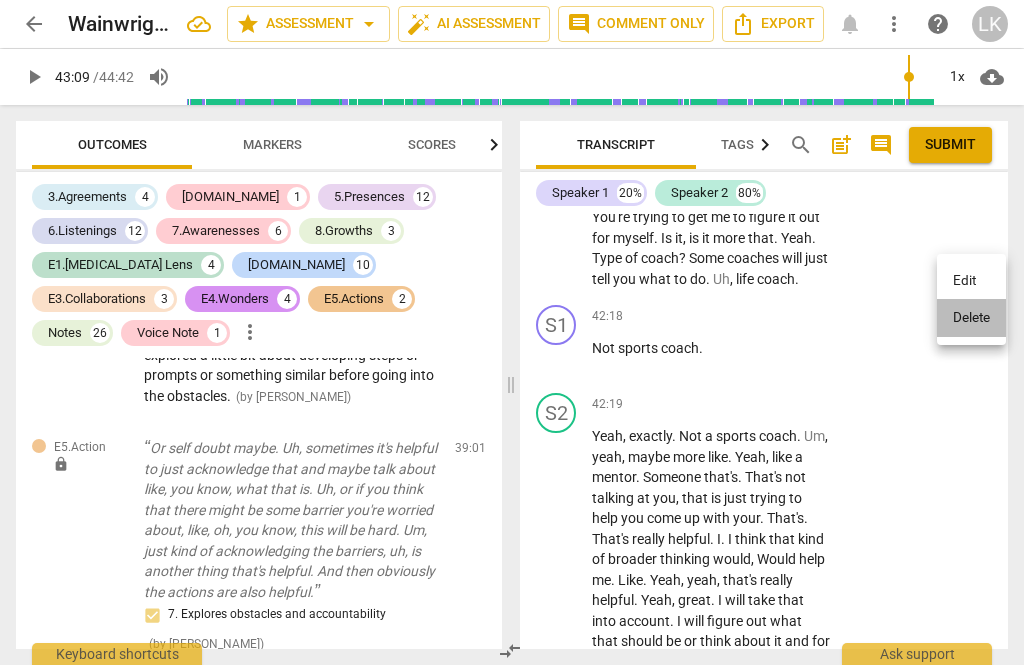 click on "Delete" at bounding box center (971, 318) 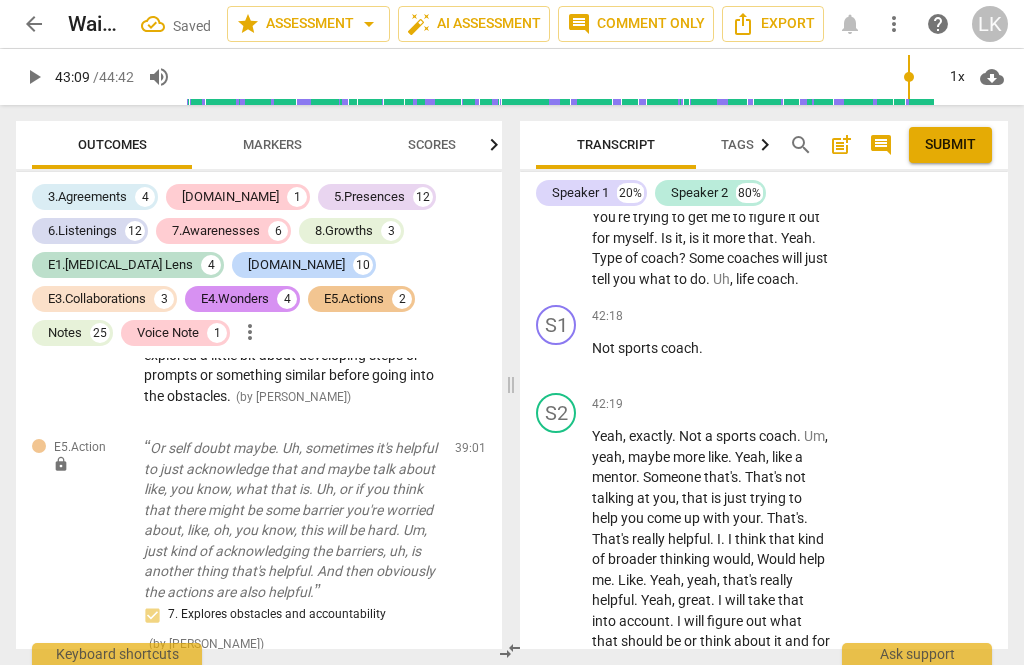 scroll, scrollTop: 24542, scrollLeft: 0, axis: vertical 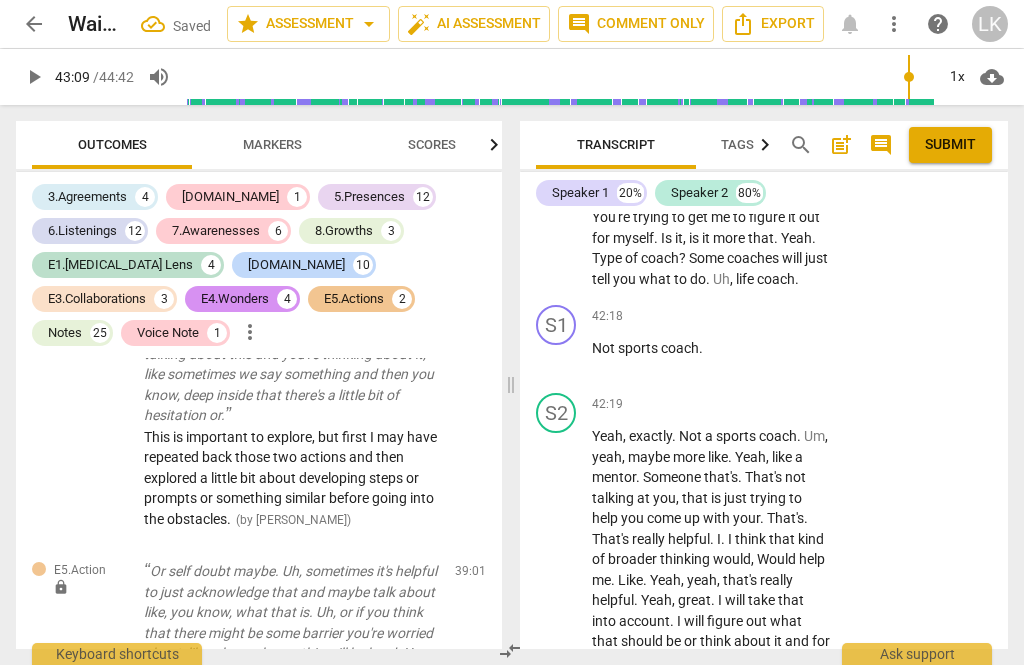 click on "+ Add competency" at bounding box center (757, 699) 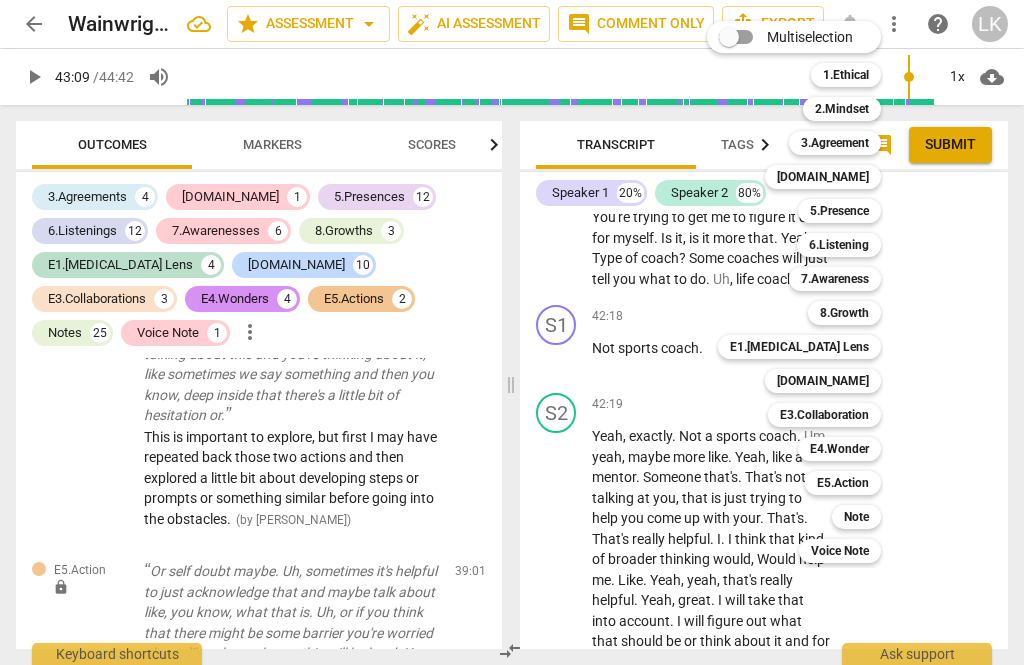 click on "E5.Action" at bounding box center [843, 483] 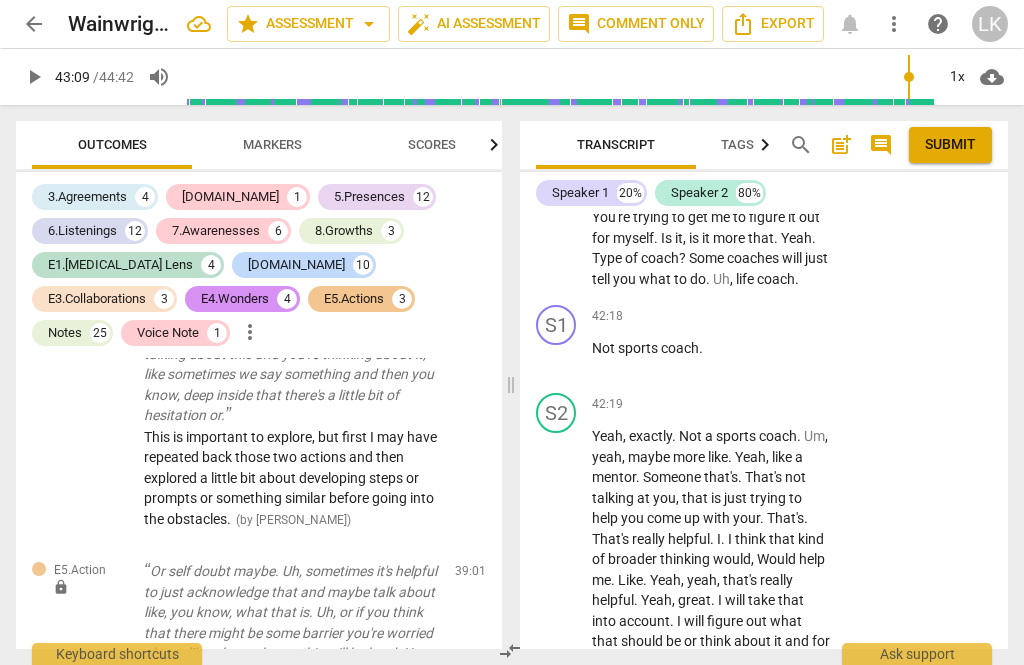 scroll, scrollTop: 24668, scrollLeft: 0, axis: vertical 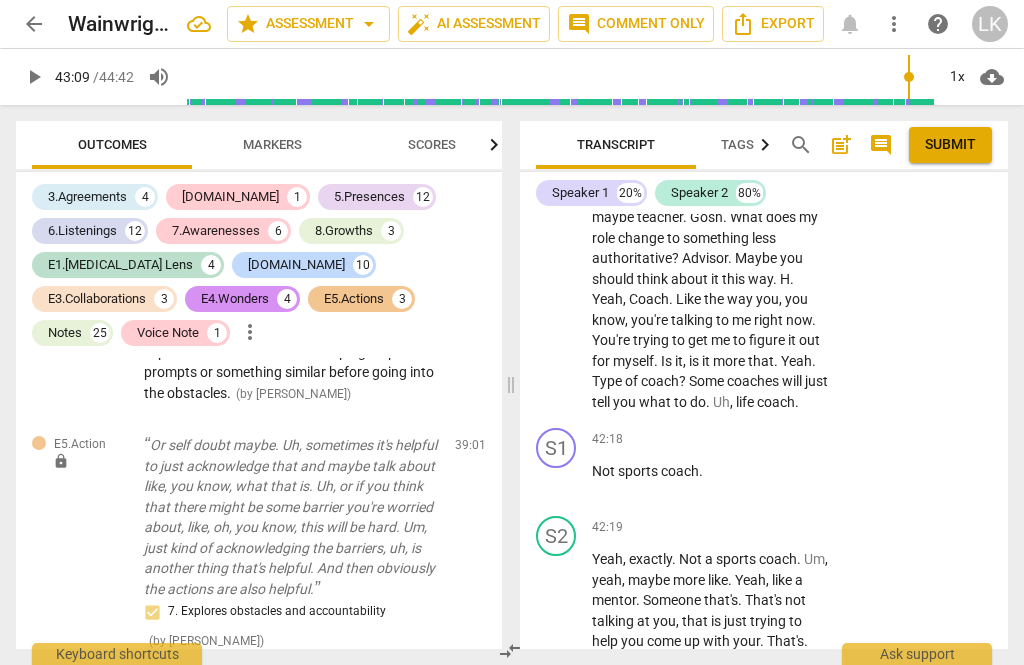 click on "E5.Action [PERSON_NAME] 09:07 [DATE] lock Private Publish" at bounding box center (926, 888) 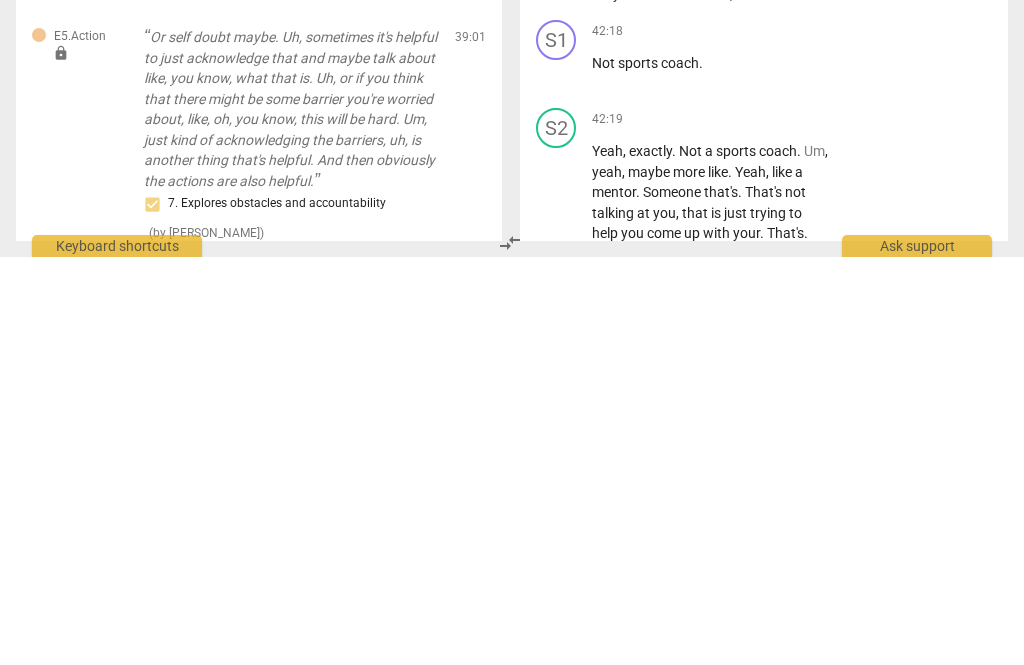 scroll, scrollTop: 25176, scrollLeft: 0, axis: vertical 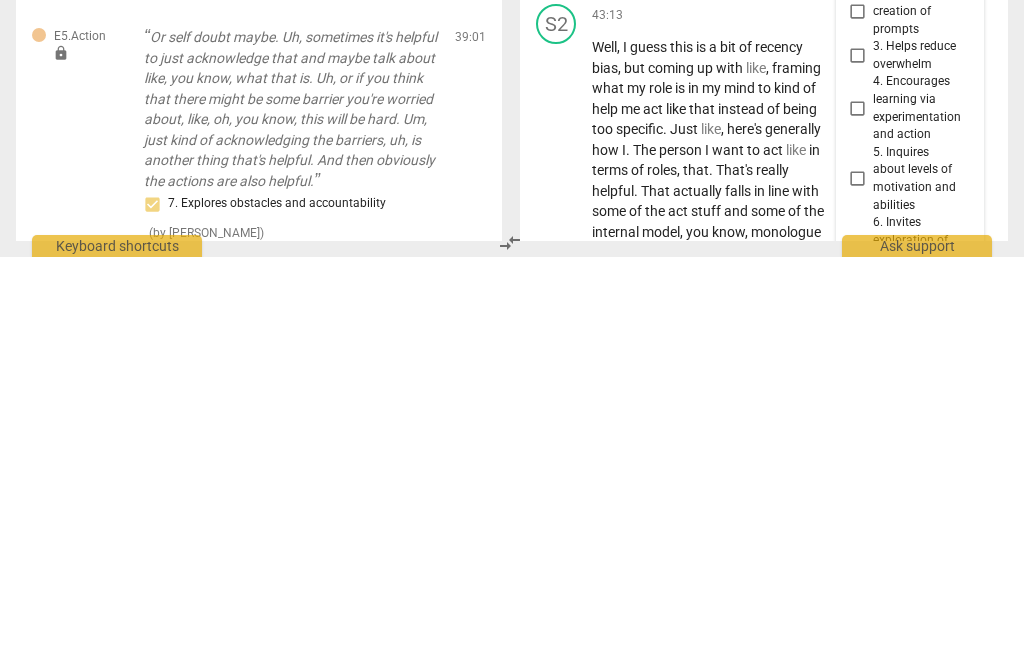 click on "arrow_back WainwrightYu_AACC star    Assessment   arrow_drop_down auto_fix_high    AI Assessment comment    Comment only    Export notifications more_vert help LK play_arrow 43:09   /  44:42 volume_up 1x cloud_download Outcomes Markers Scores 3.Agreements 4 [DOMAIN_NAME] 1 5.Presences 12 6.Listenings 12 7.Awarenesses 6 8.Growths 3 E1.[MEDICAL_DATA] Lens 4 [DOMAIN_NAME] 10 E3.Collaborations 3 E4.Wonders 4 E5.Actions 3 Notes 25 Voice Note 1 more_vert Voice Note mic 05:00 Please enable microphone in your browser. 00:00:00  -  00:00:00 check_circle close Note lock Hey, [PERSON_NAME]. Nice inviting tone. 😊 ( by [PERSON_NAME] ) 00:08 edit delete E1.[MEDICAL_DATA] Lens lock Hey, good evening. How are you? 1. Checks readiness/invites a positive mindset ( by [PERSON_NAME] ) 00:10 edit delete Note lock Awesome. How have you been the past week? Checking in. 👍 ( by [PERSON_NAME] ) 00:16 edit delete Note lock ( by [PERSON_NAME] ) 01:00 edit delete 5.Presence lock 5. Allows space for silence ( by [PERSON_NAME] ) 01:14 edit delete 6.Listening lock ( )" at bounding box center [512, 0] 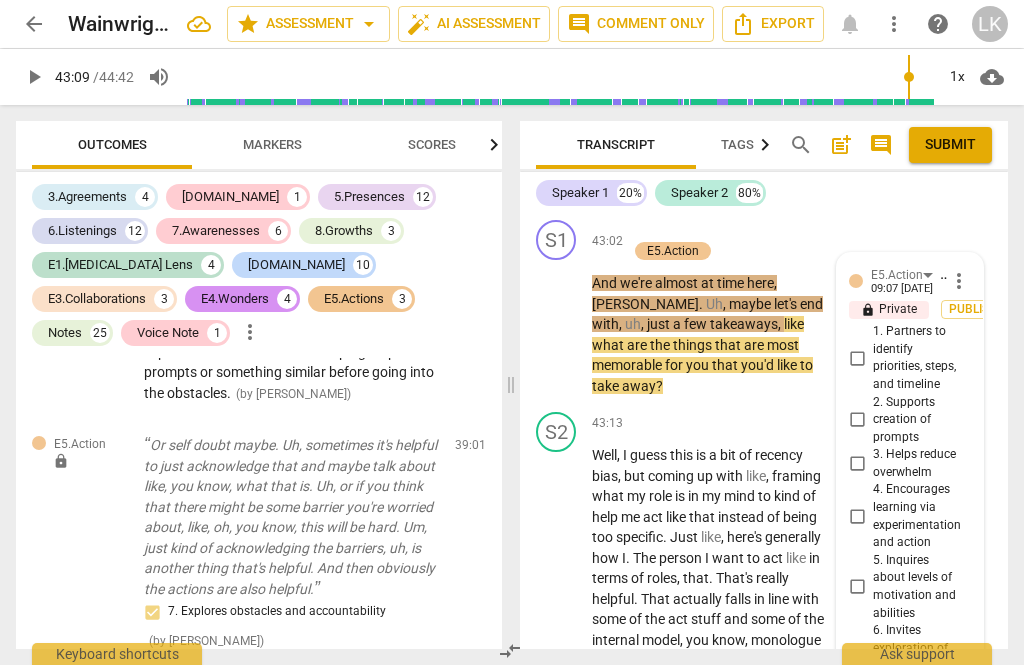 click at bounding box center (894, 936) 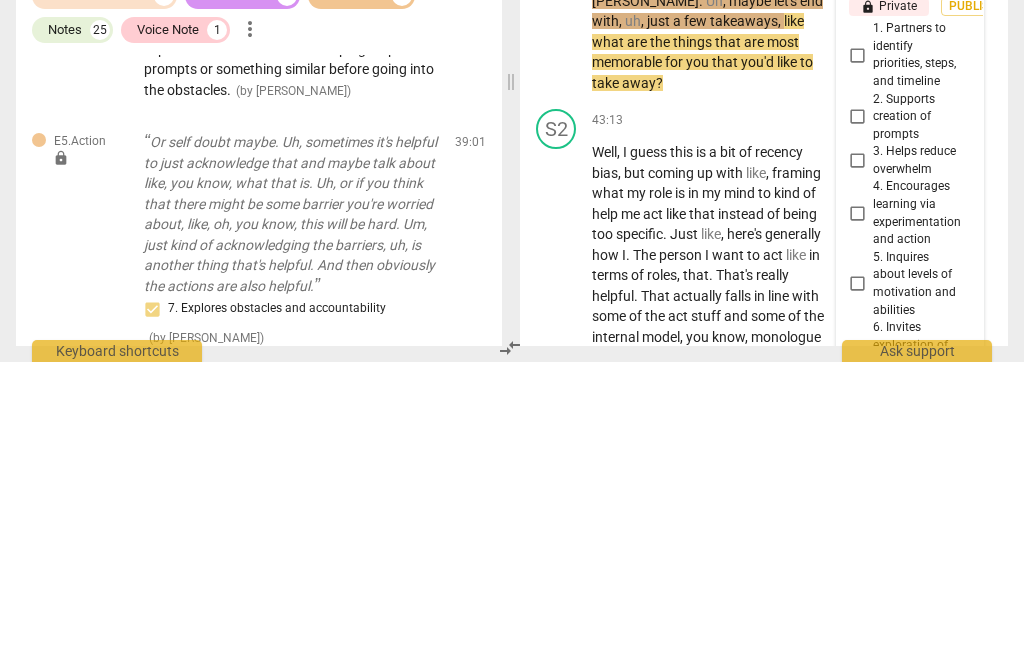 scroll, scrollTop: 18, scrollLeft: 0, axis: vertical 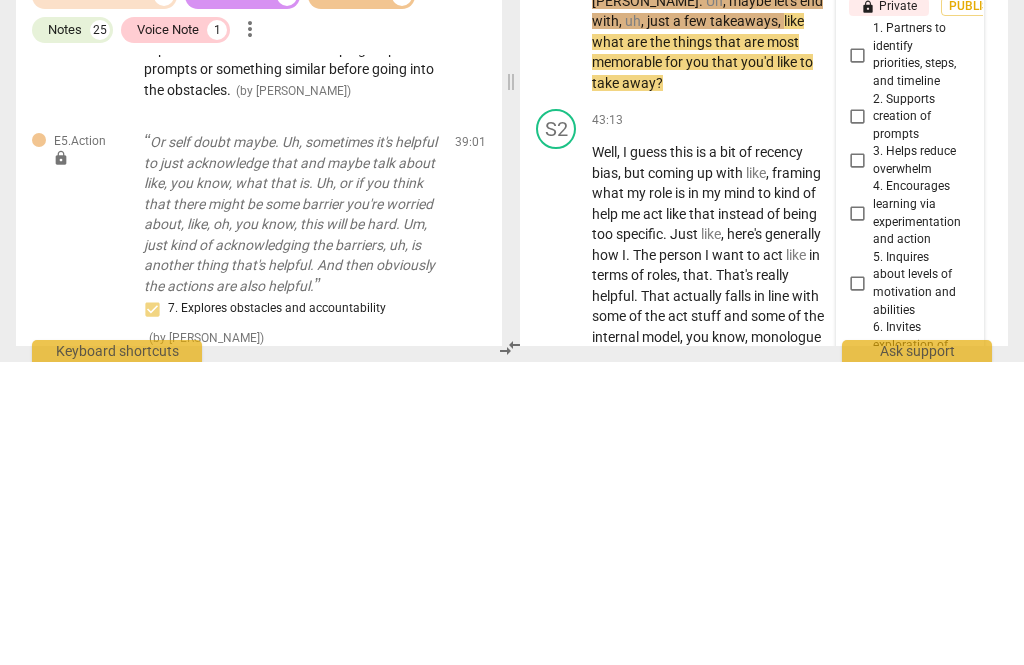 click on "mic" at bounding box center [957, 937] 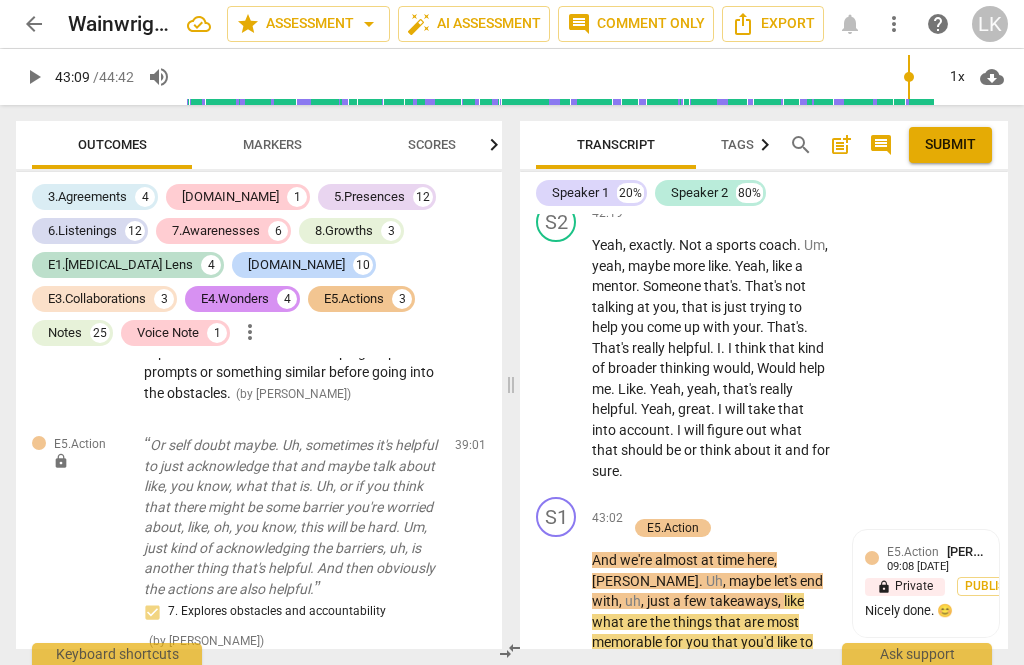 scroll, scrollTop: 24899, scrollLeft: 0, axis: vertical 